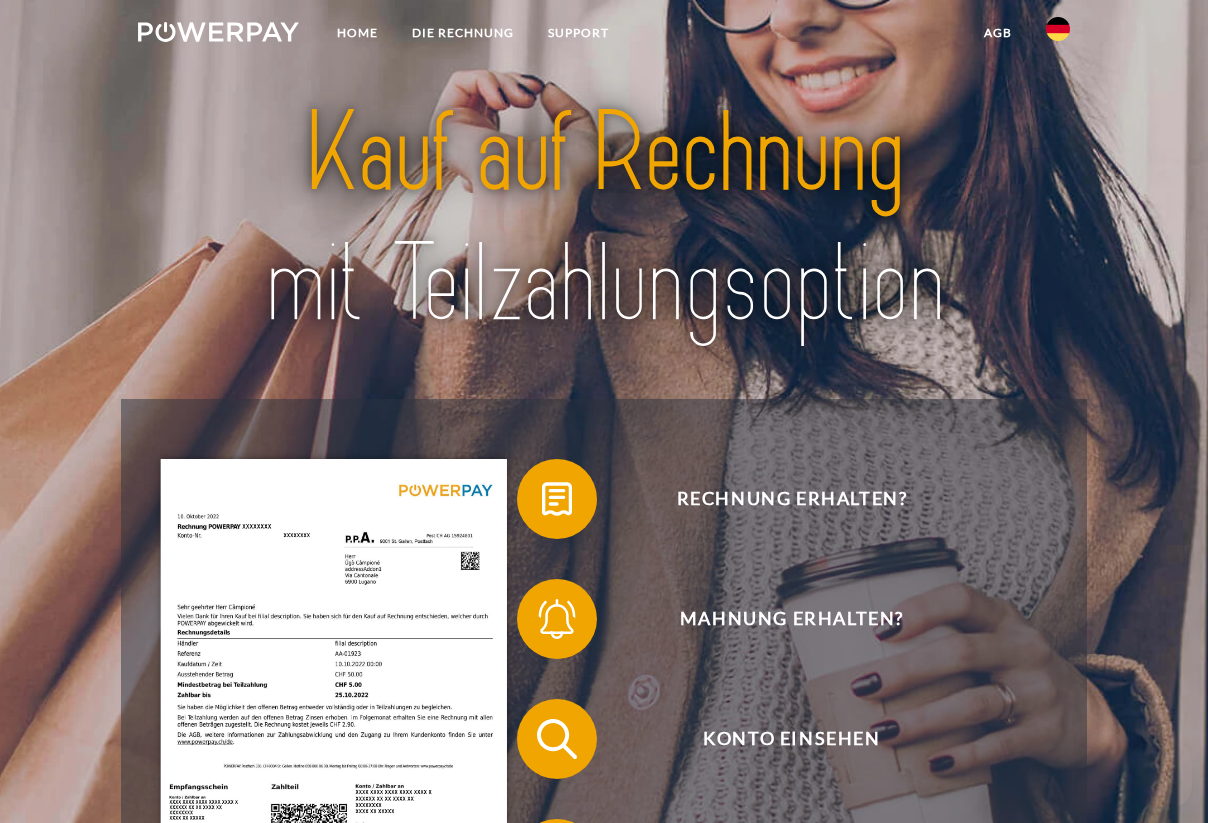 scroll, scrollTop: 0, scrollLeft: 0, axis: both 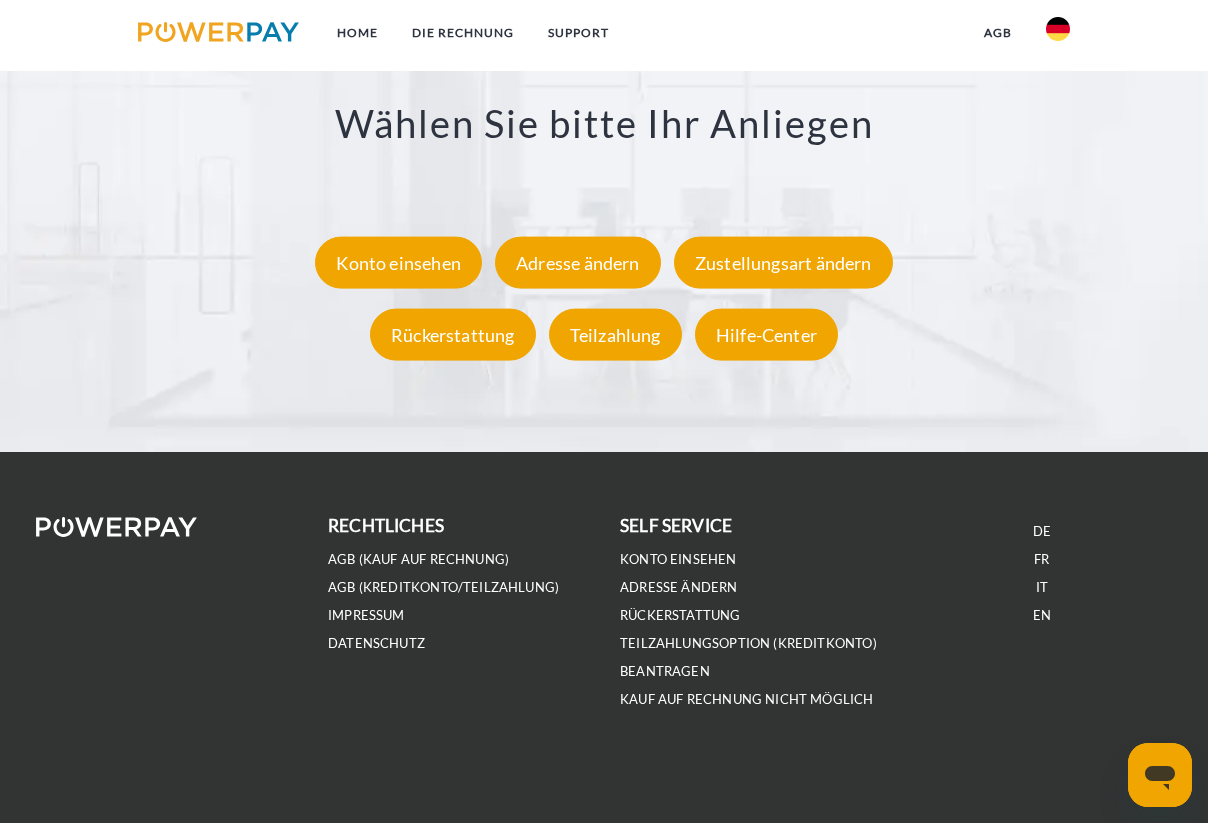 click 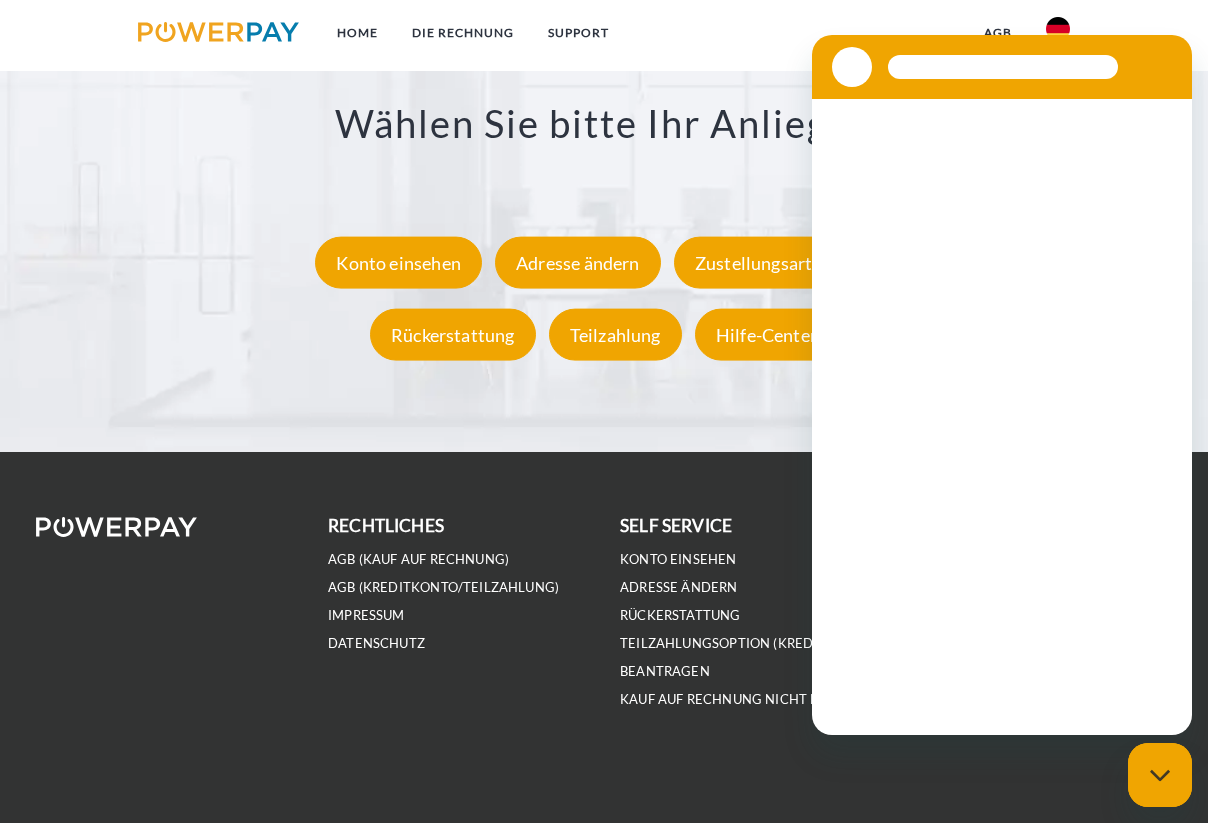scroll, scrollTop: 0, scrollLeft: 0, axis: both 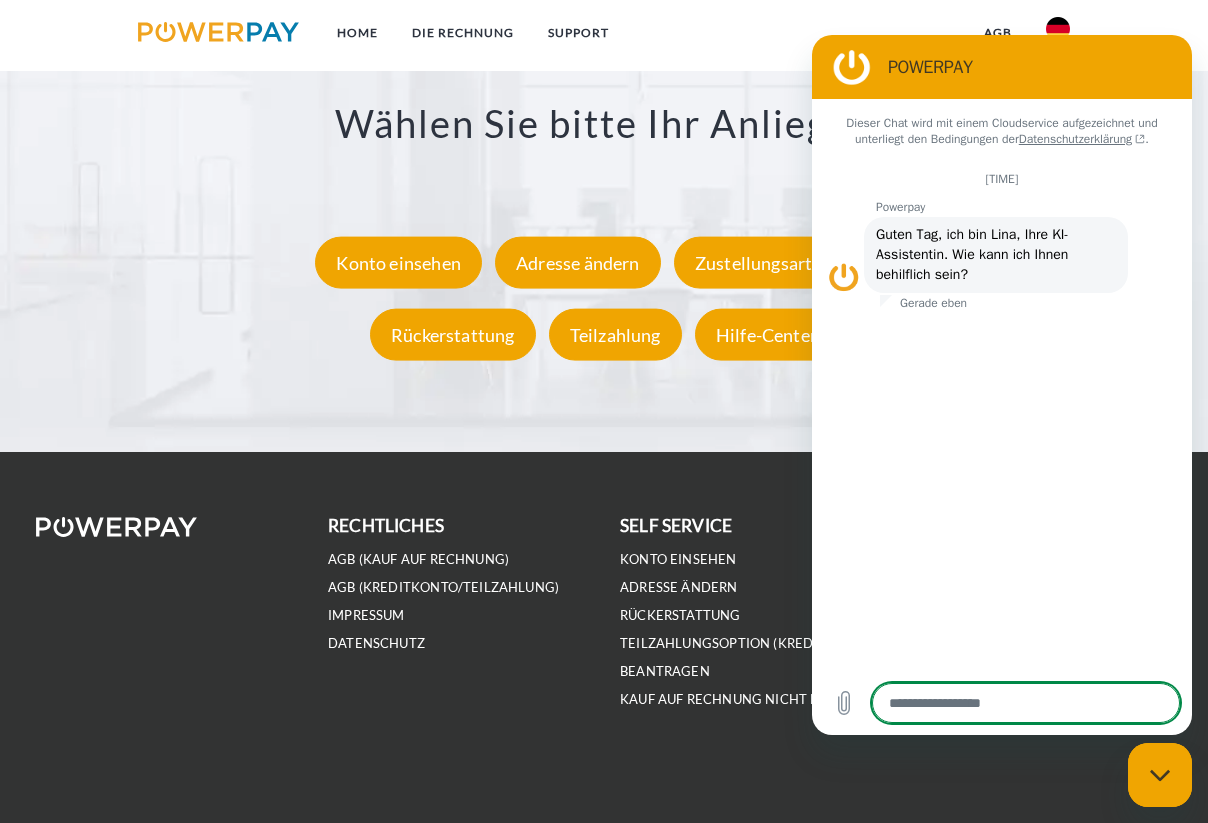 click at bounding box center [1026, 703] 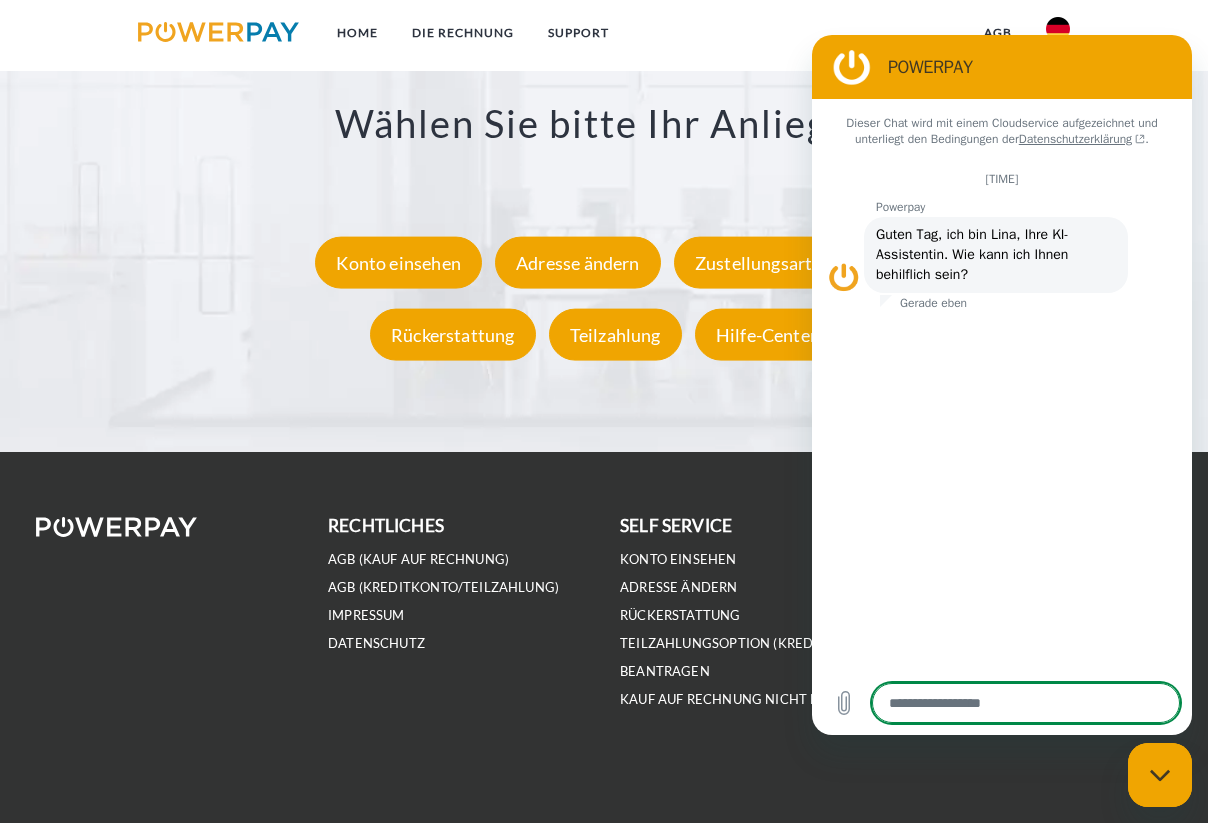 type on "*" 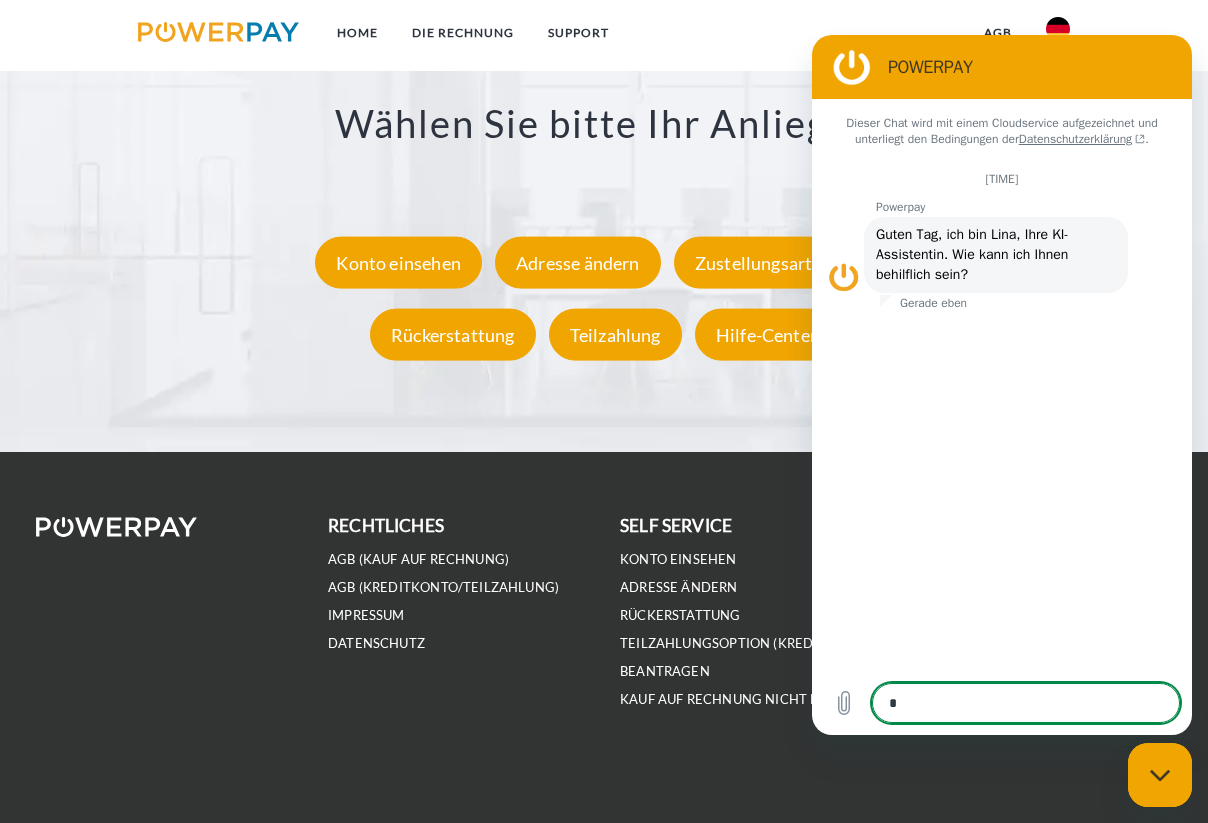 type on "**" 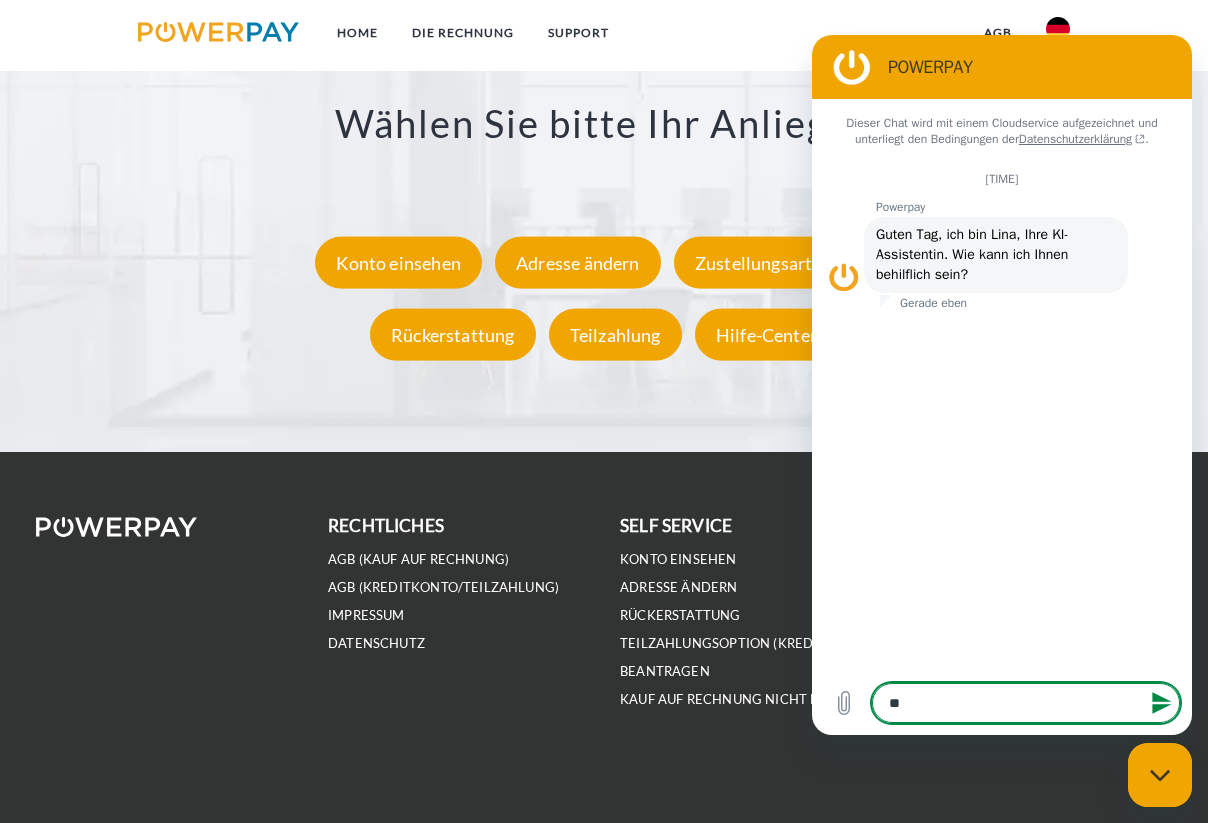 type on "**" 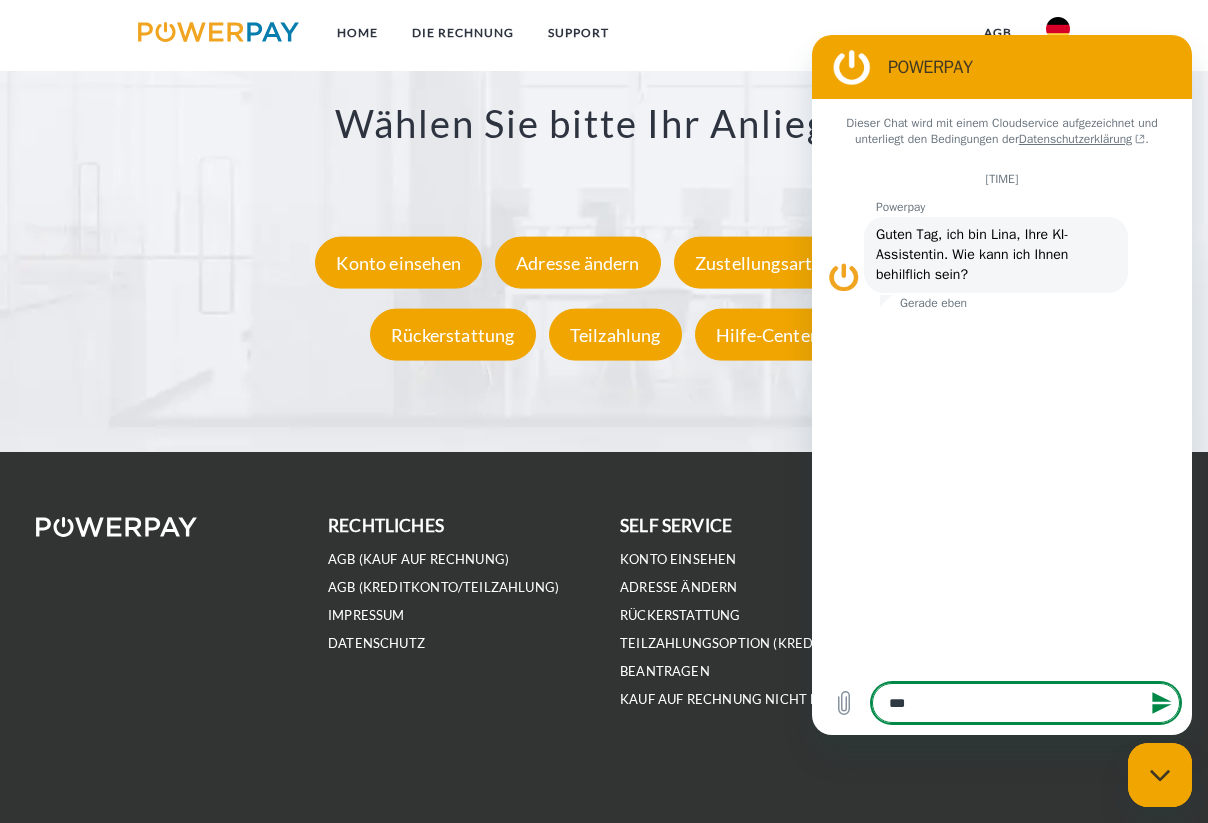 type on "****" 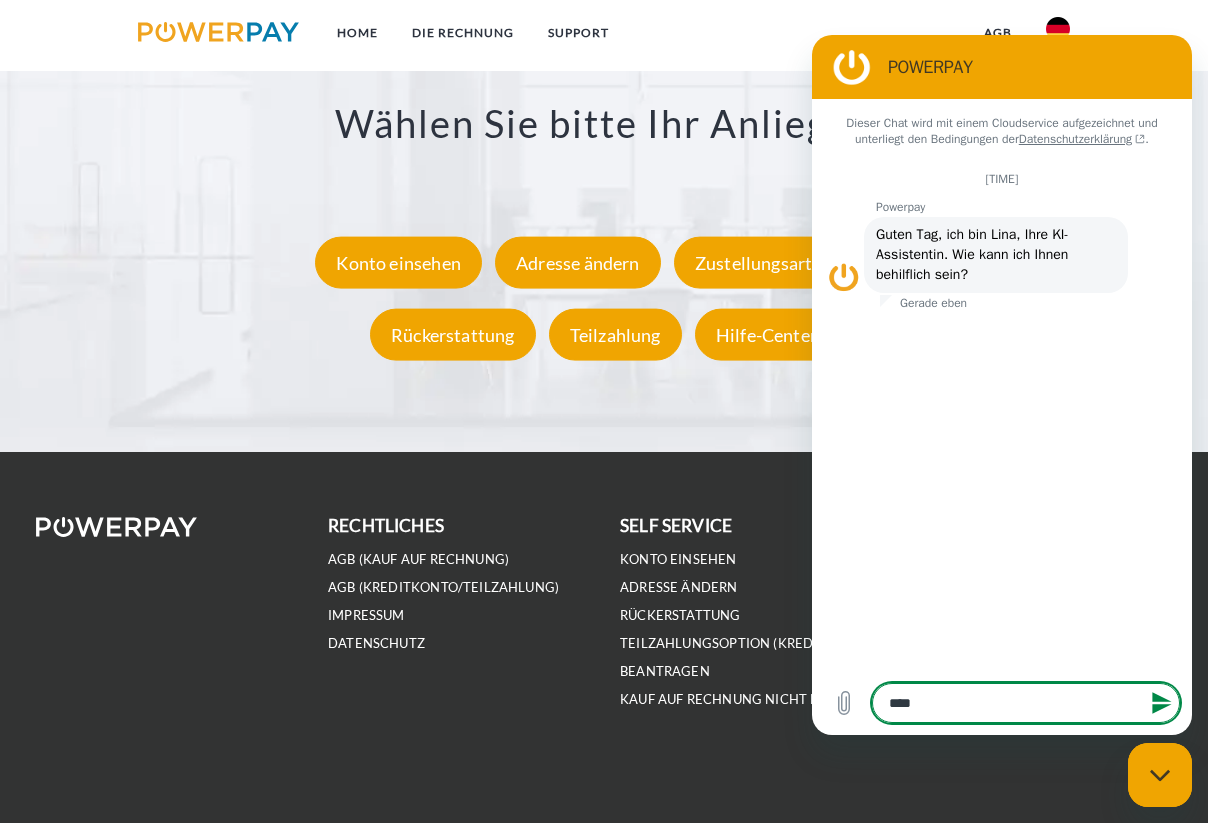 type on "*****" 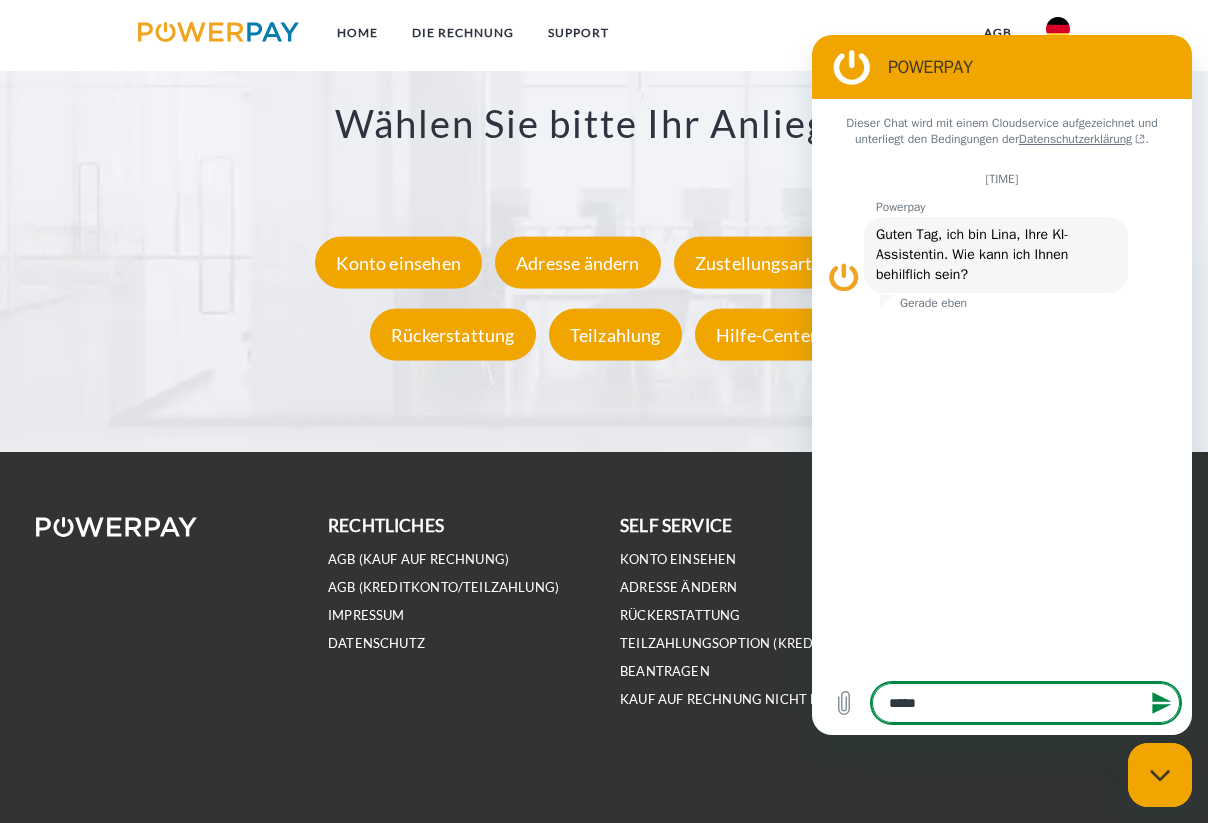 type on "******" 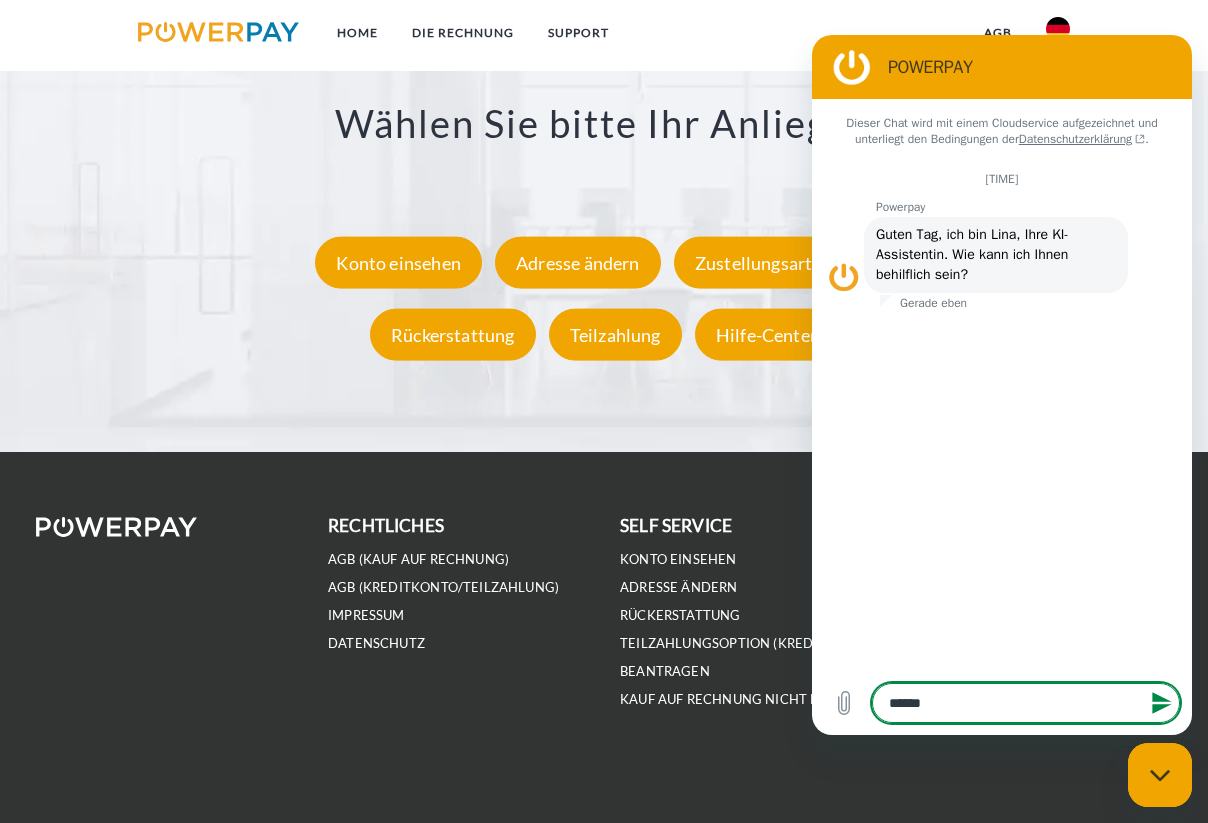 type on "*******" 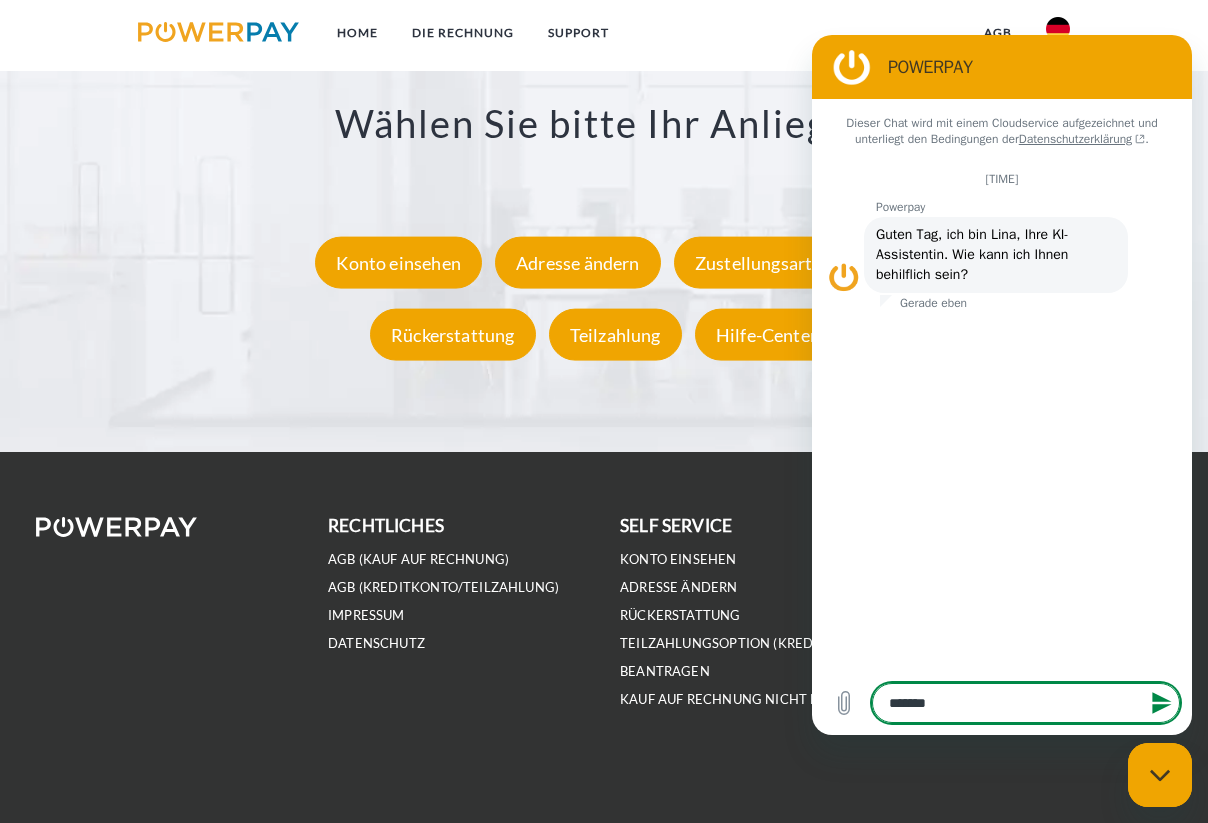 type on "********" 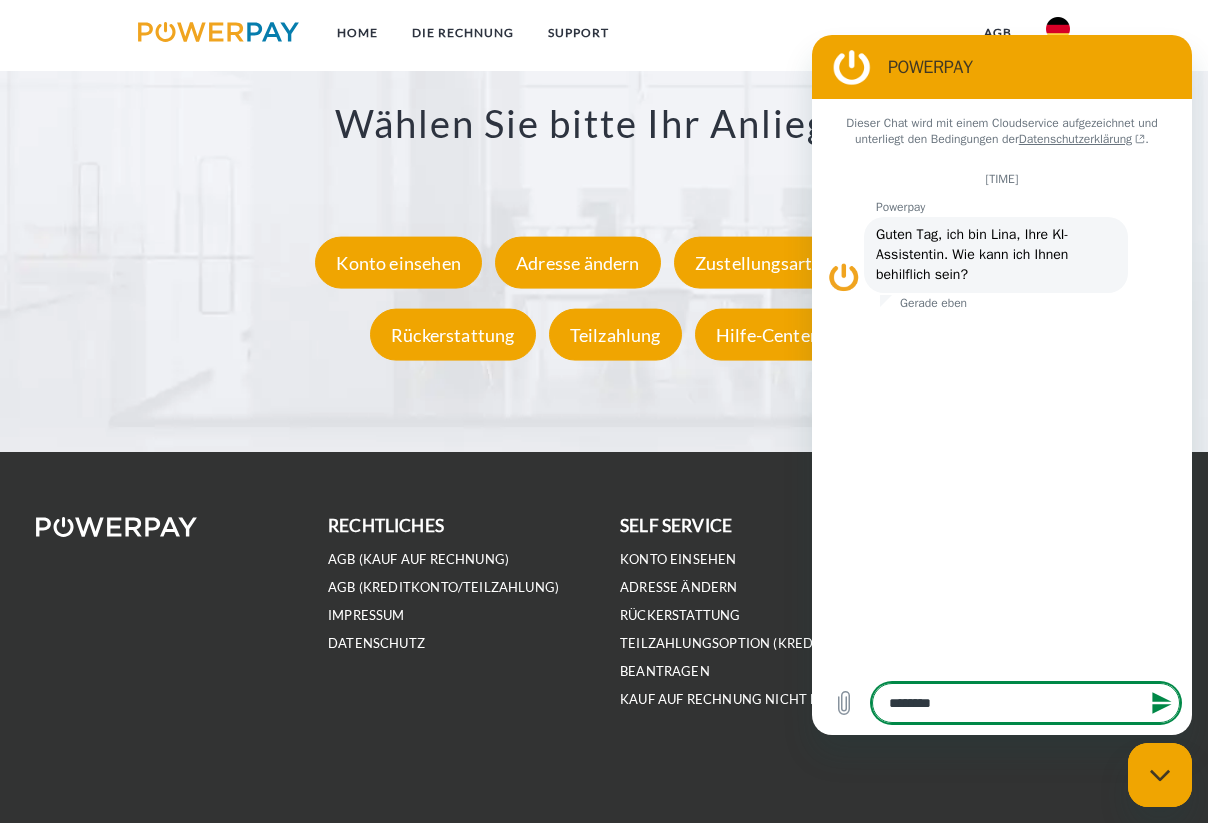 type on "********" 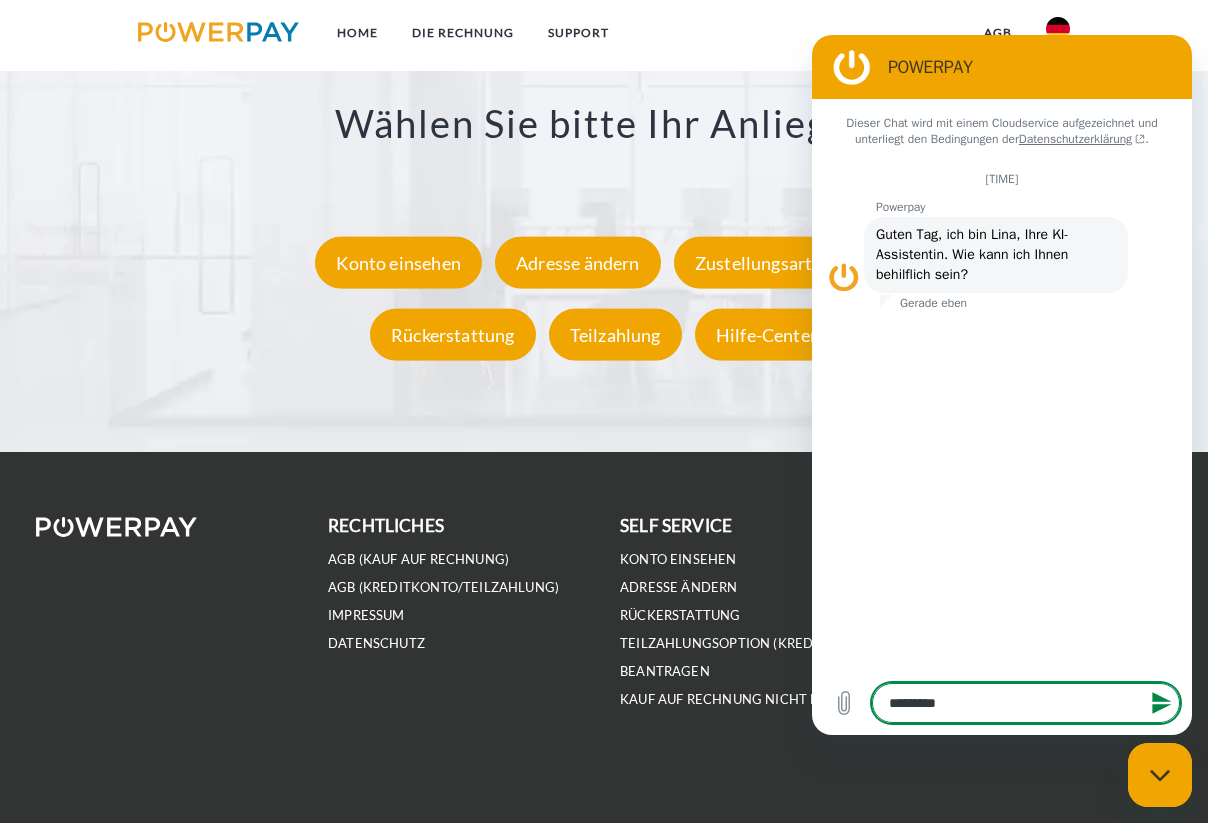 type on "**********" 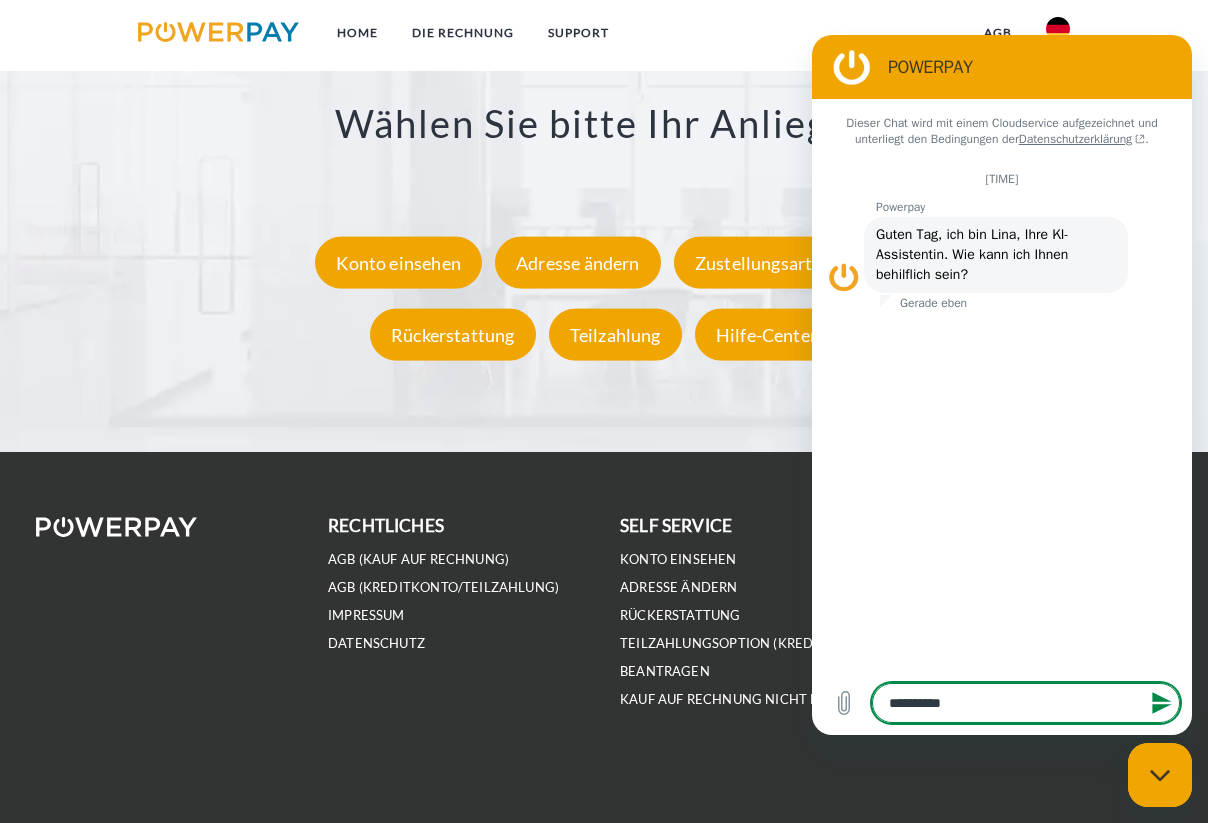 type on "**********" 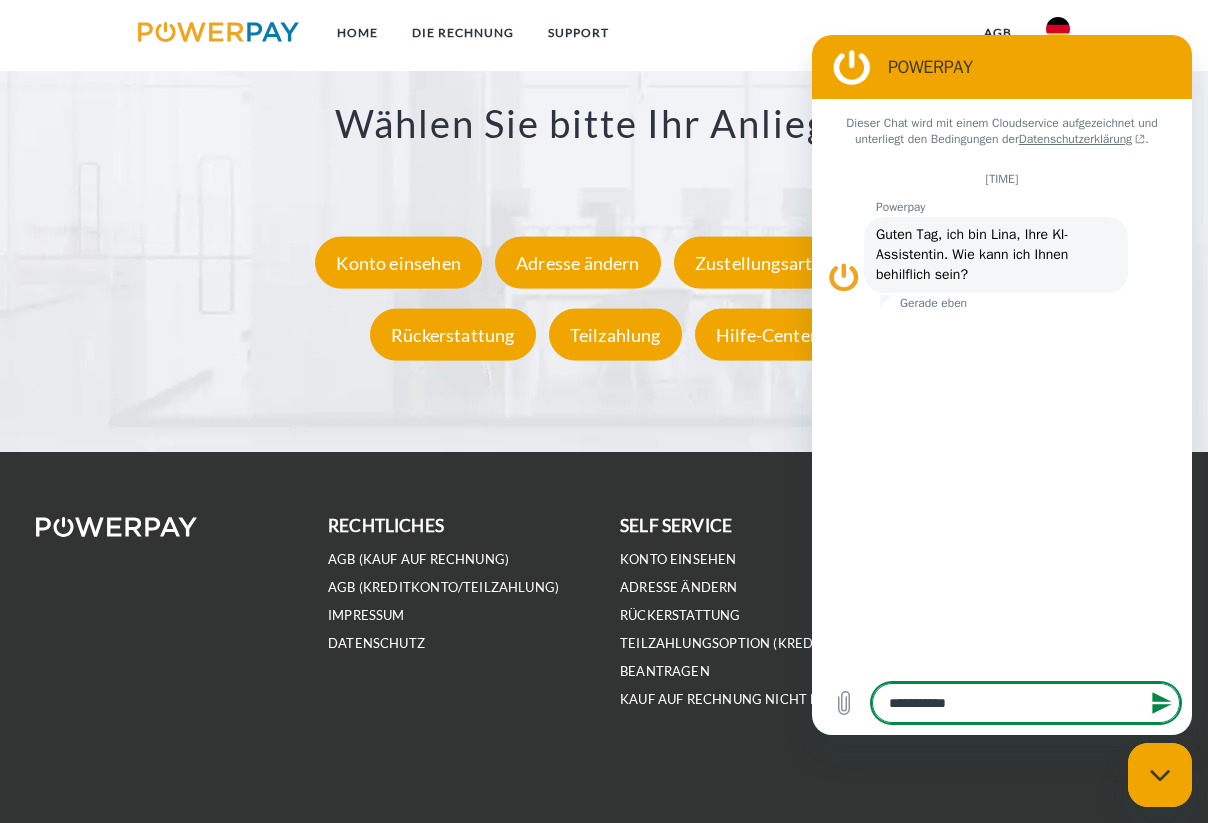 type on "**********" 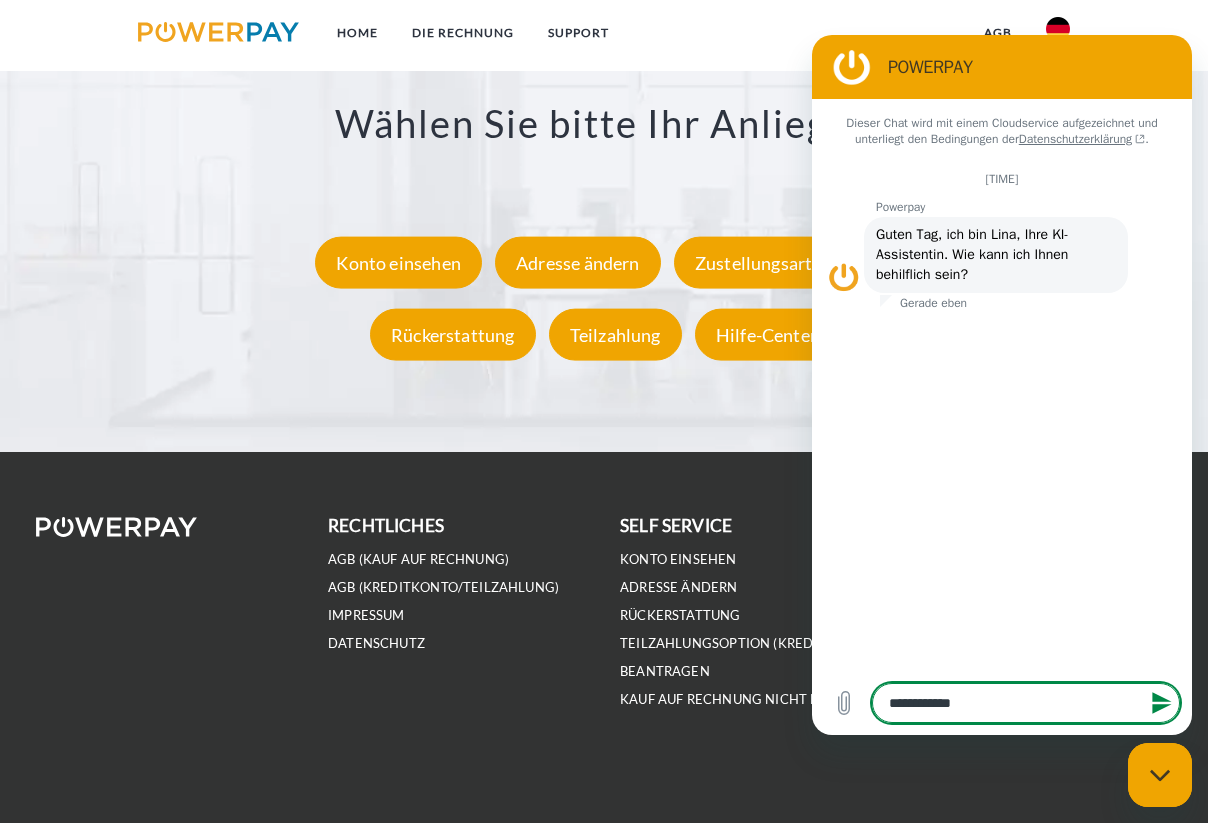 type on "**********" 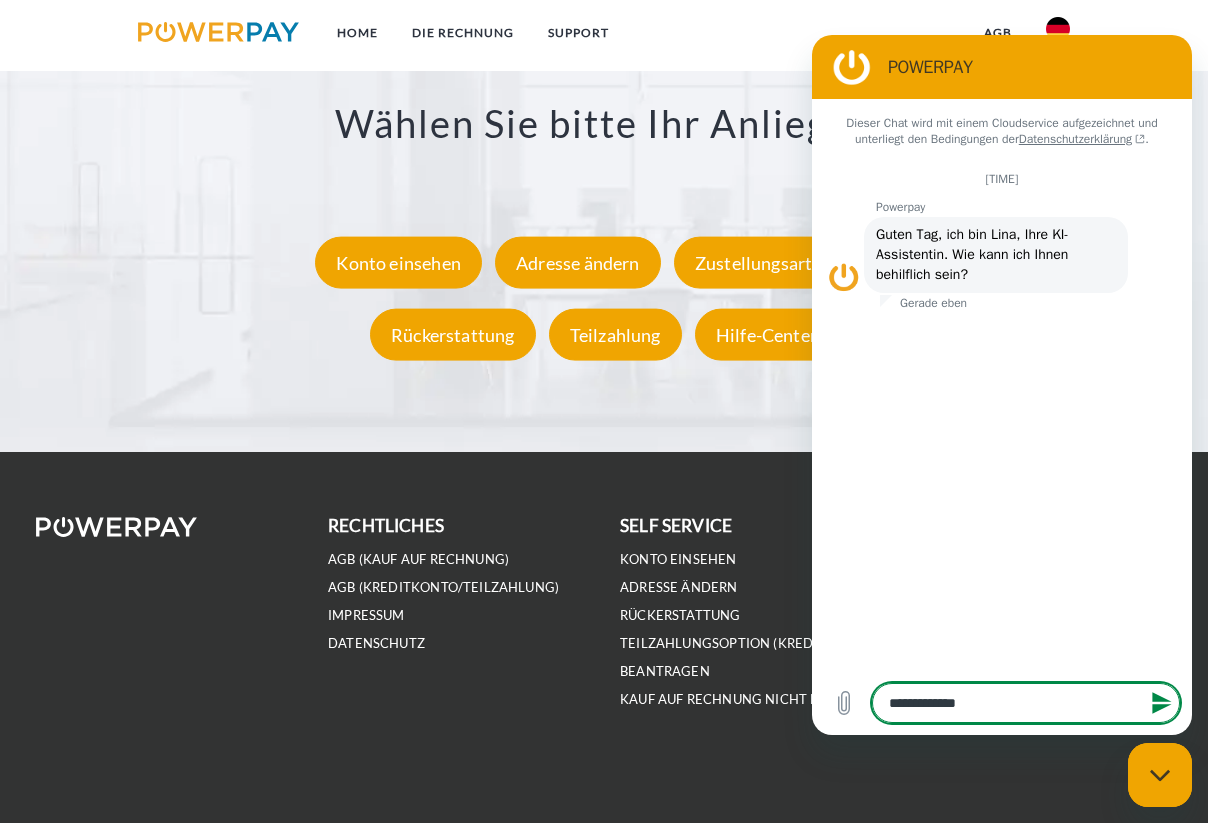 type on "**********" 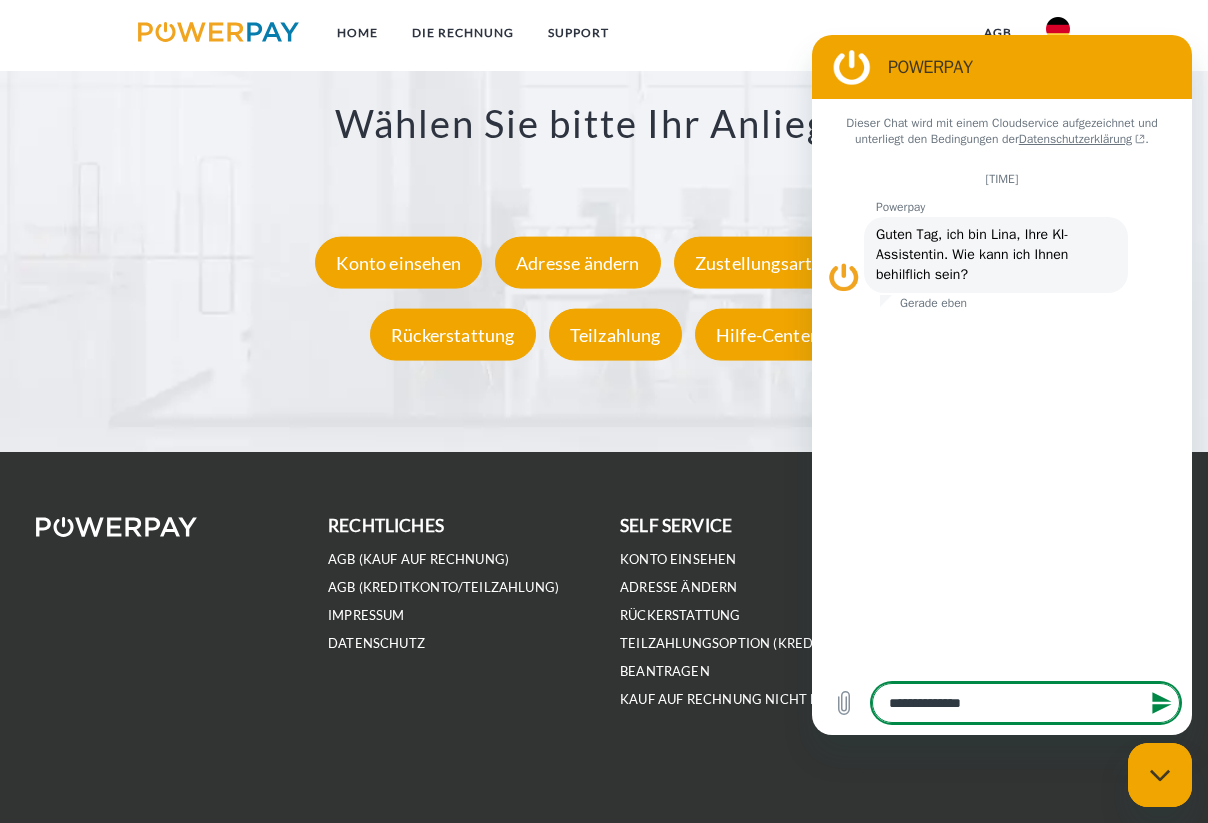 type on "**********" 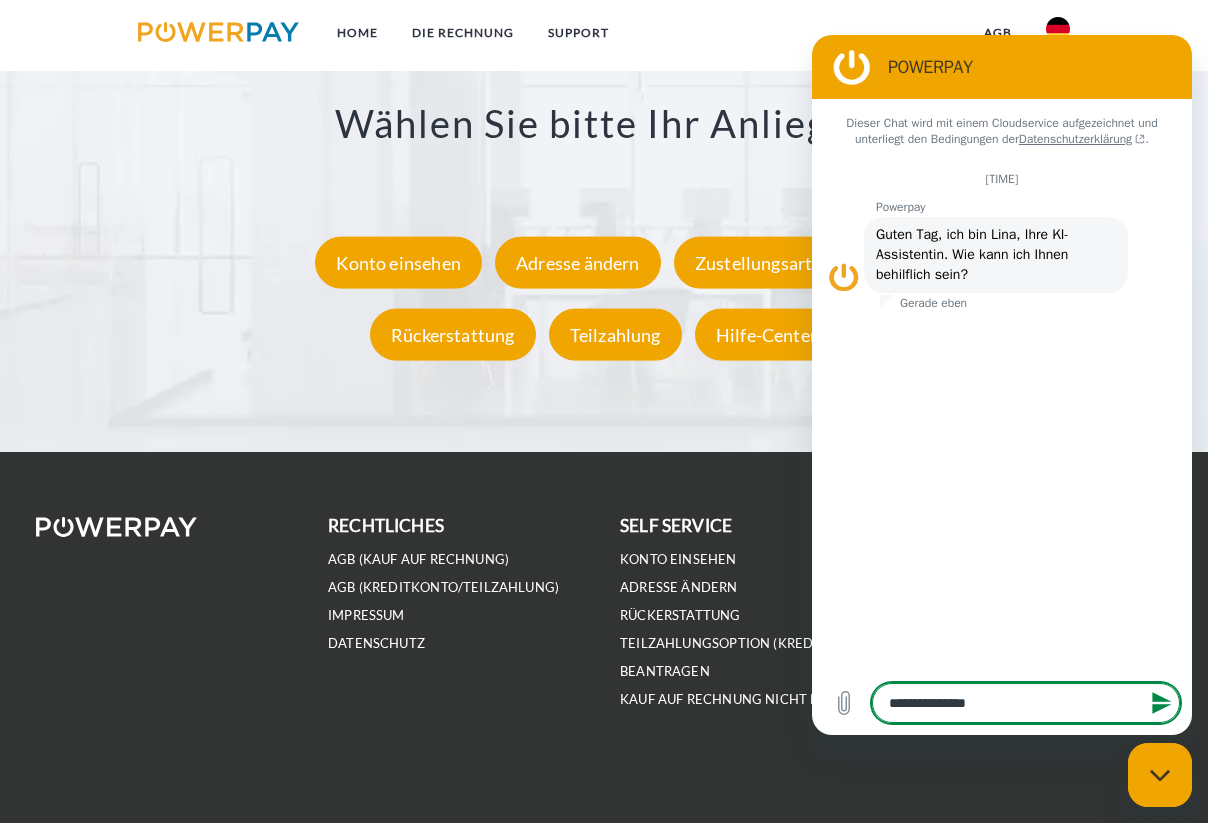 type on "**********" 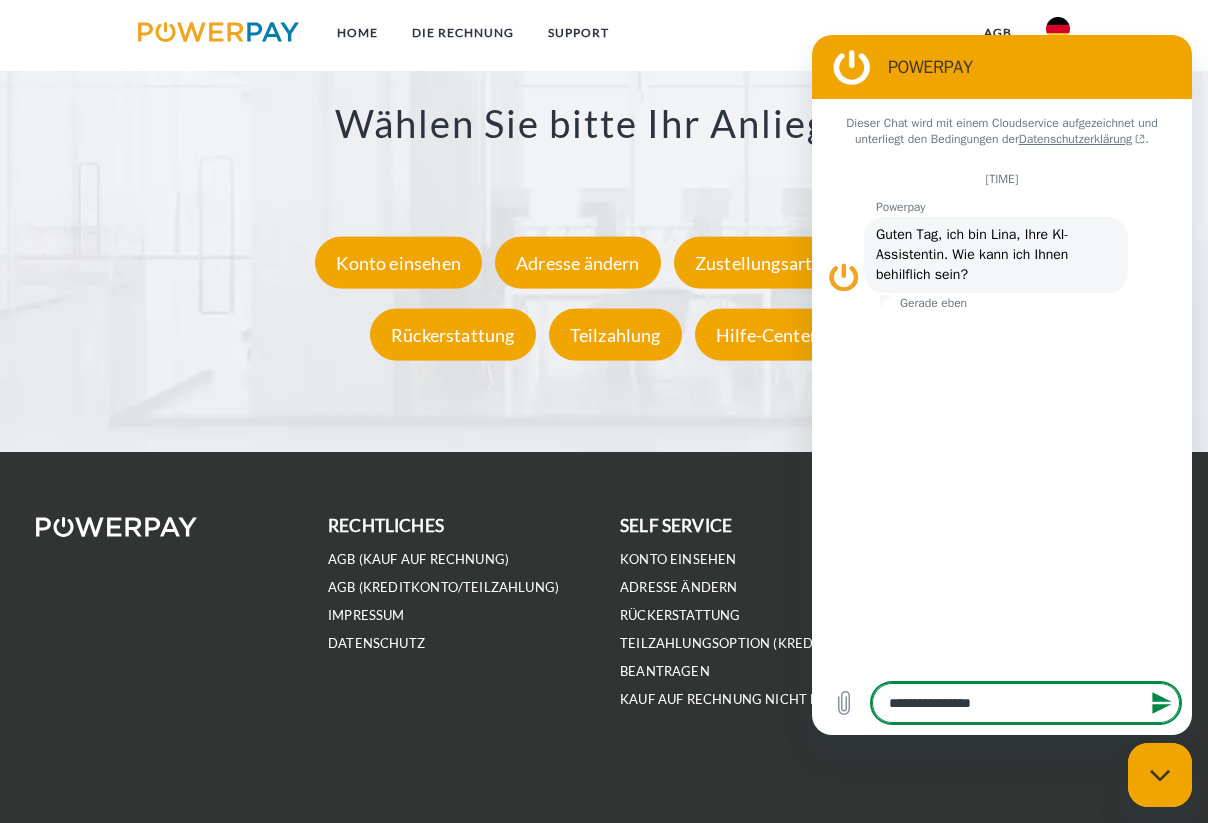 type on "**********" 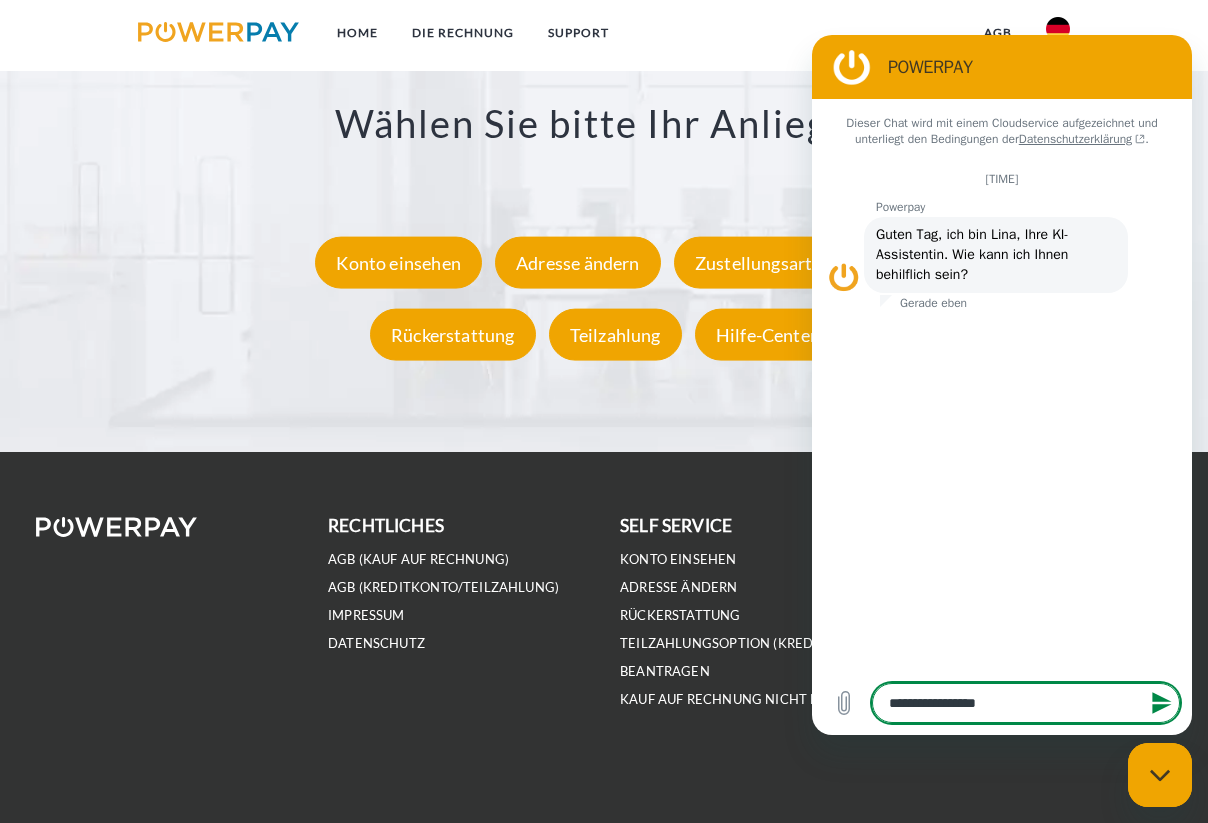 type on "**********" 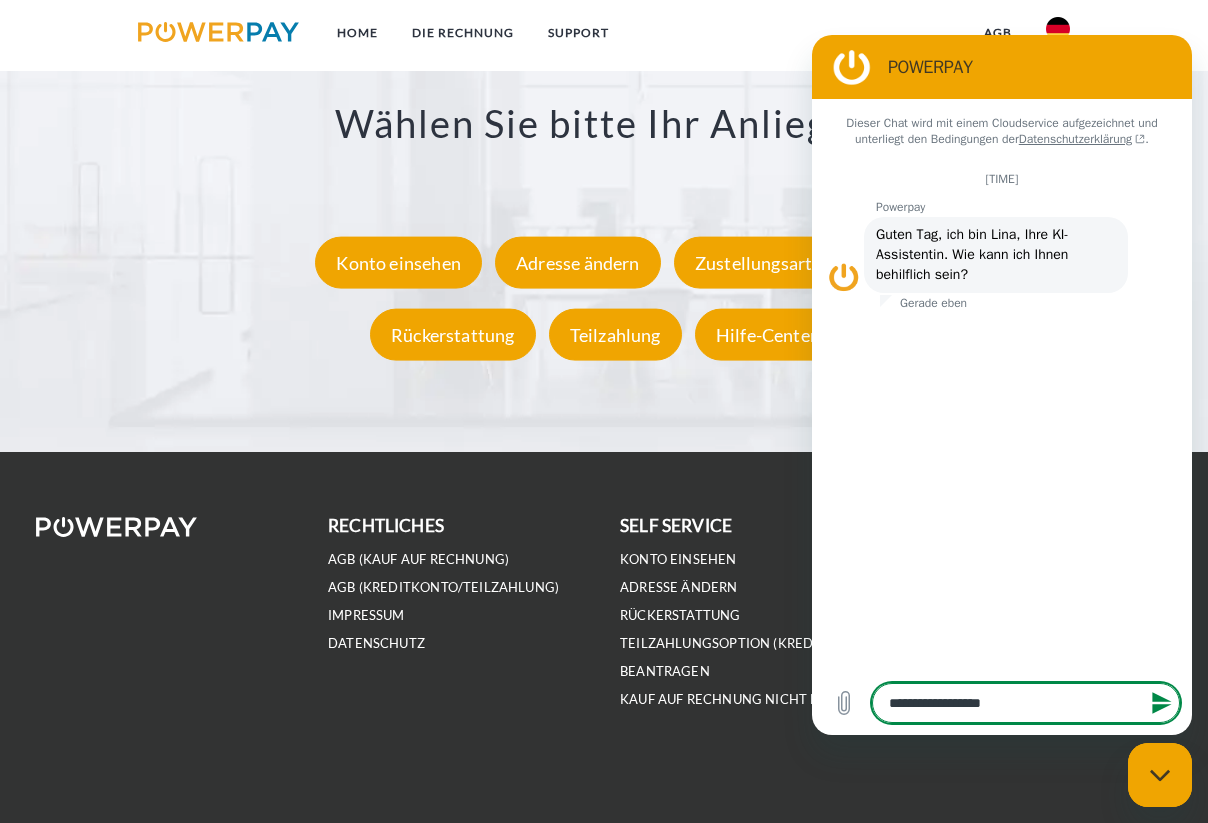 type on "**********" 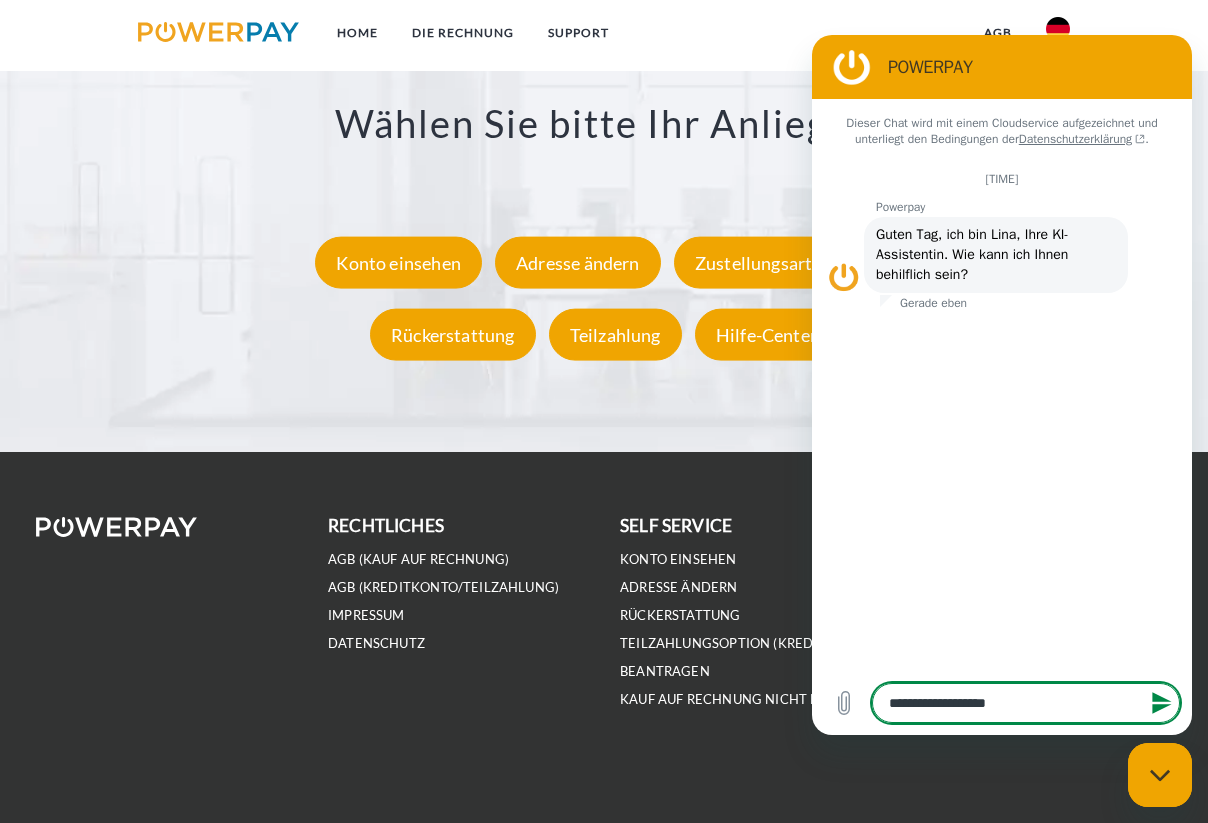 type on "**********" 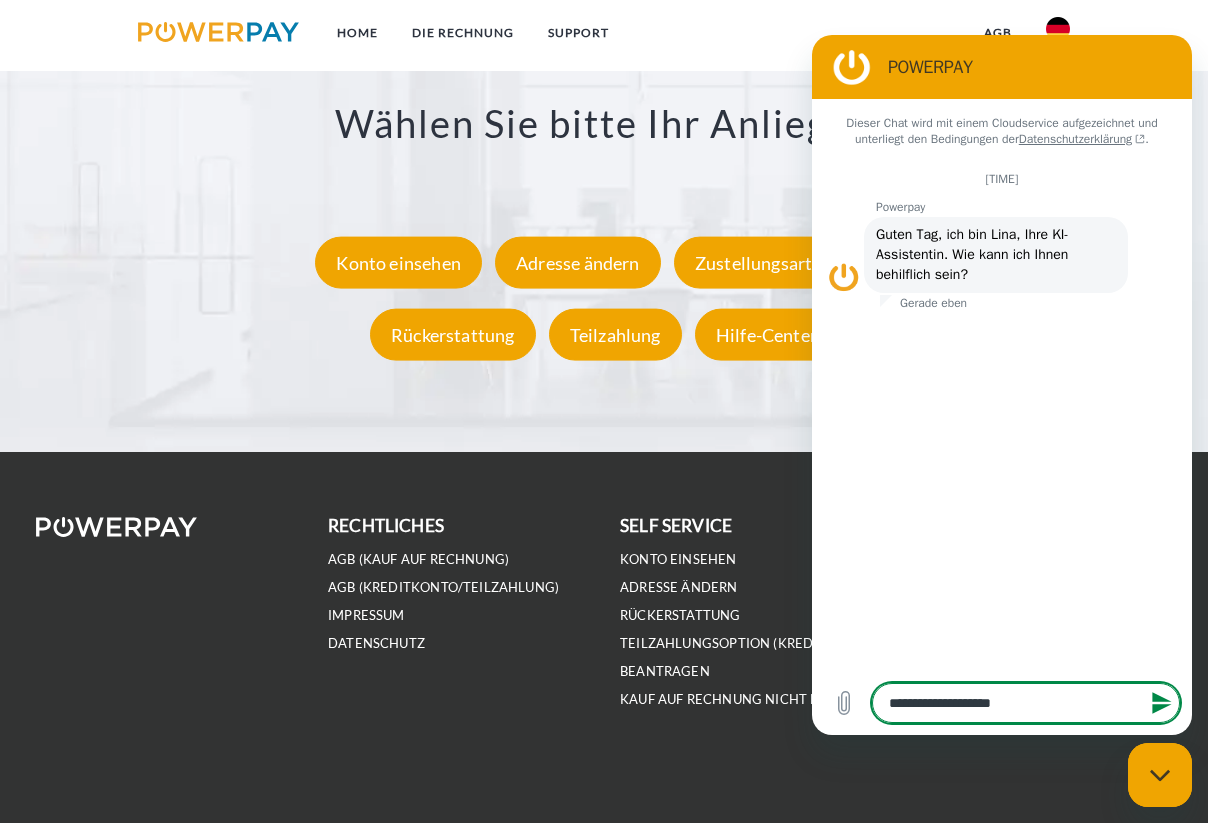 type on "**********" 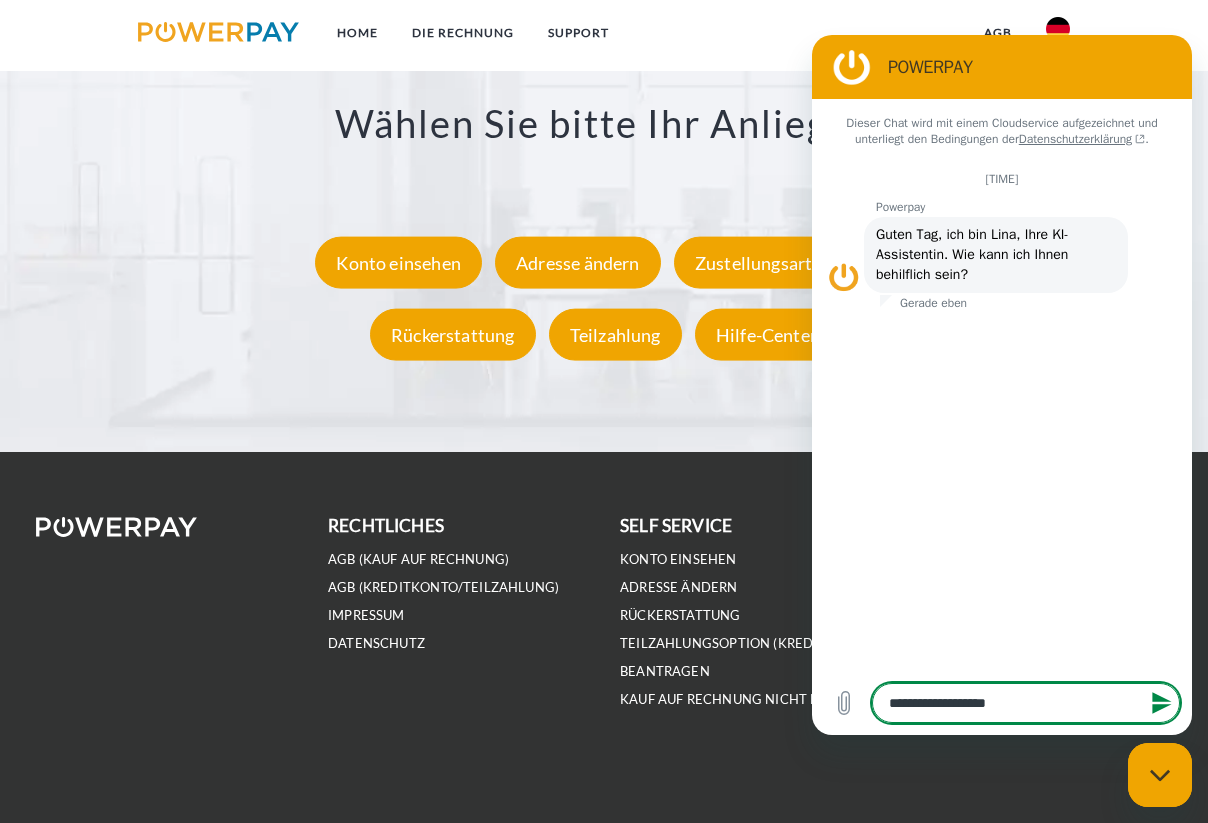 type on "**********" 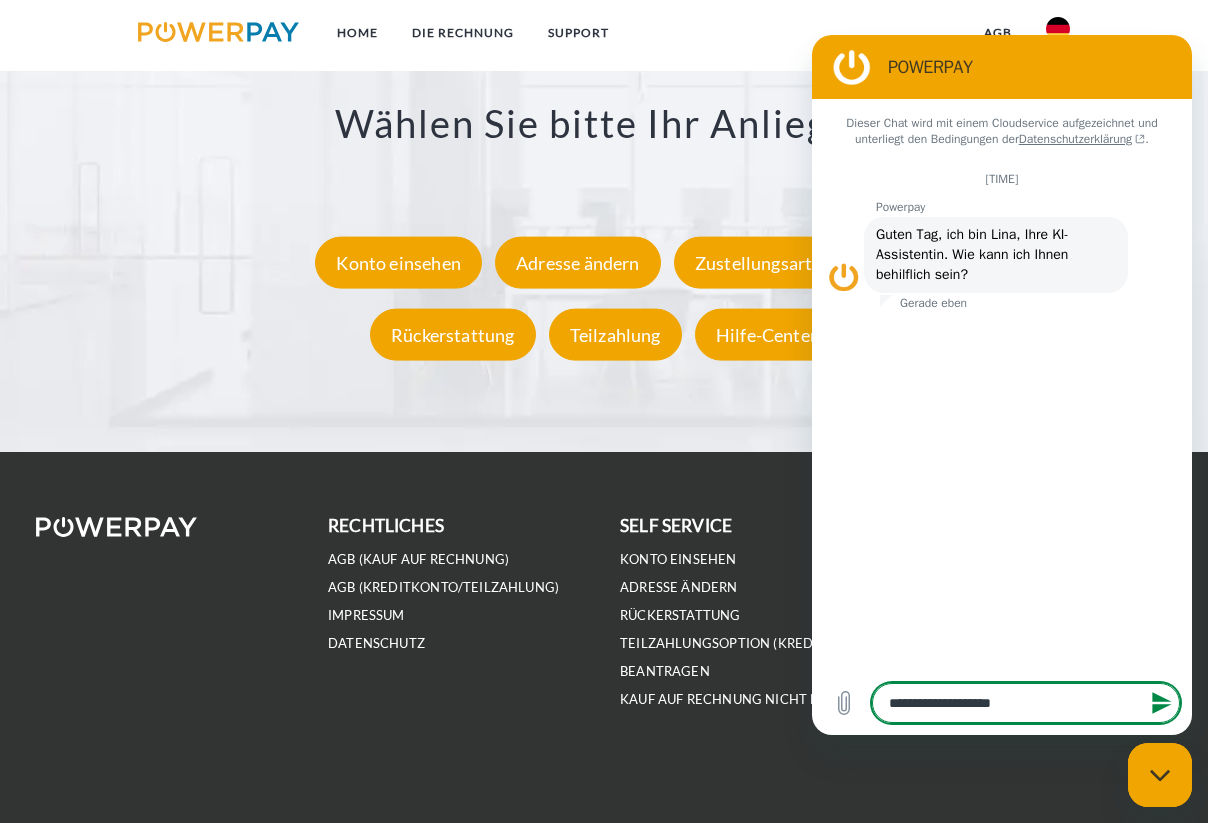 type on "**********" 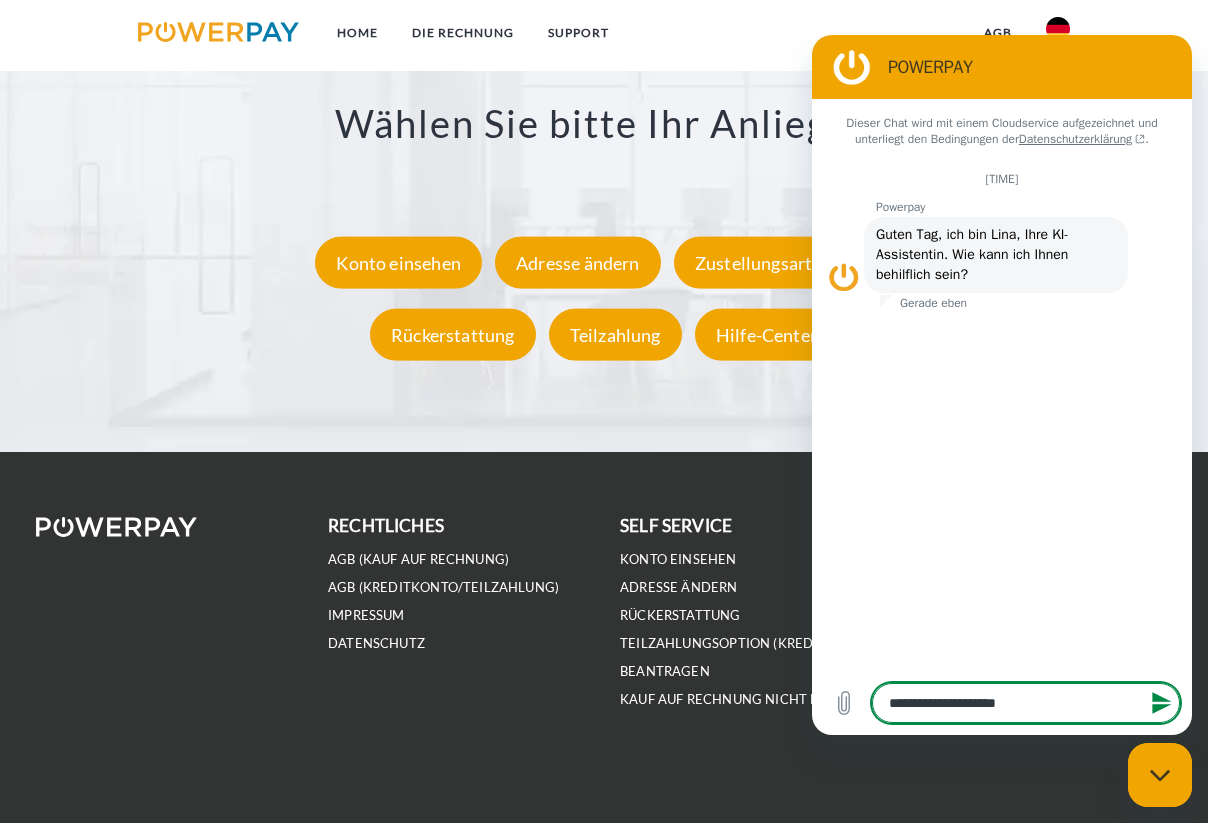 type on "**********" 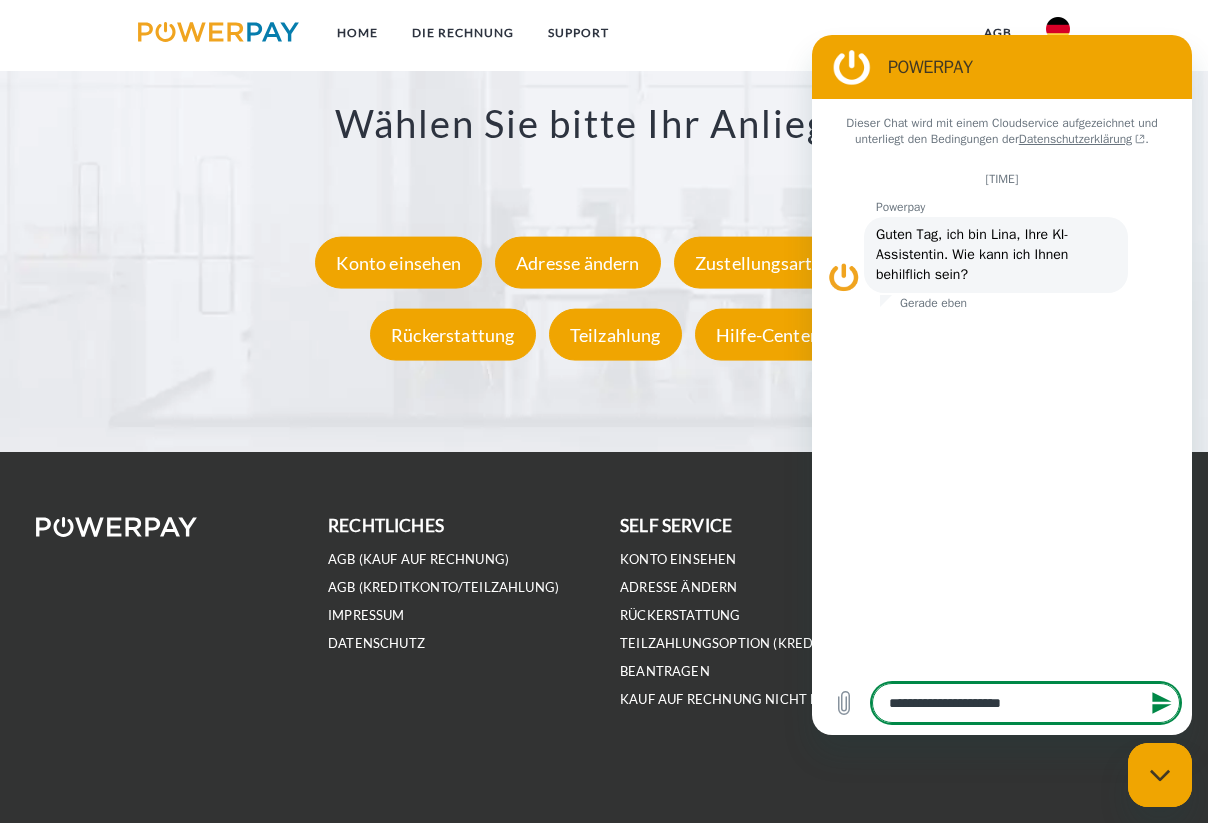 type on "**********" 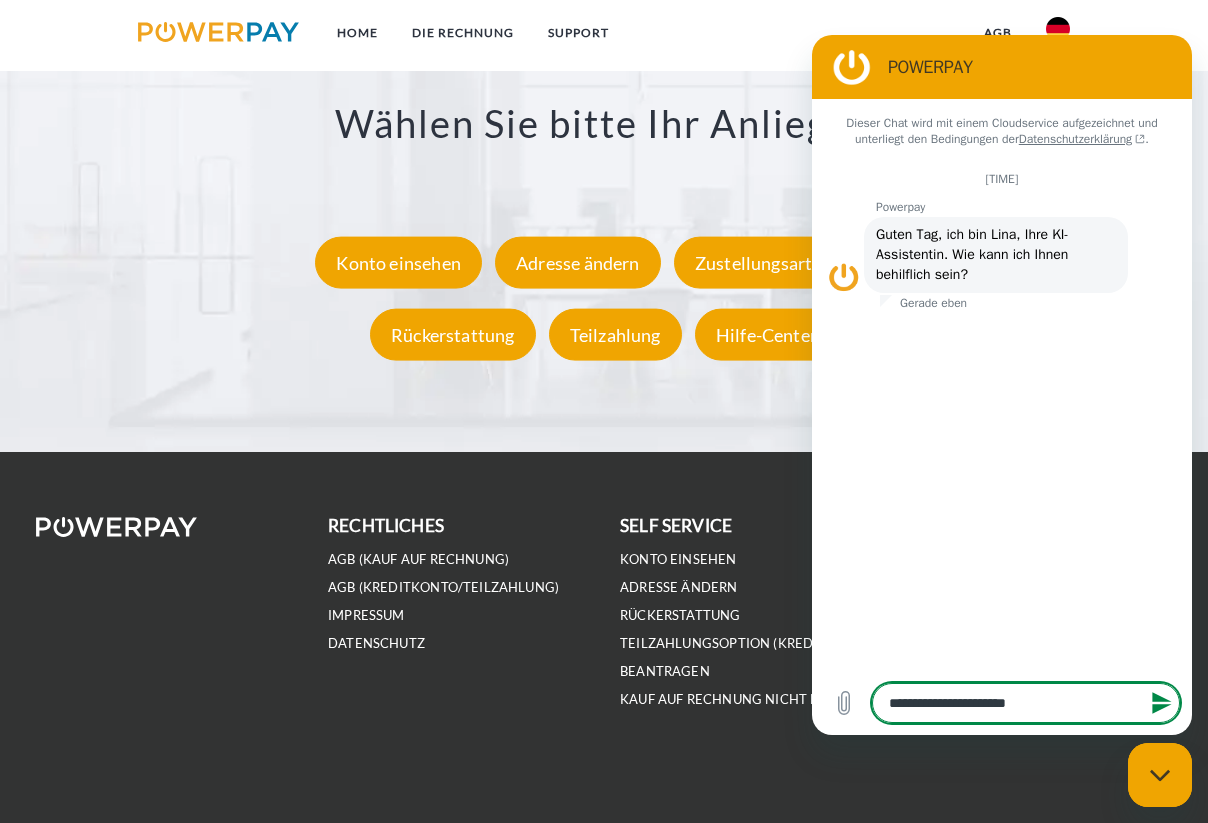 type on "**********" 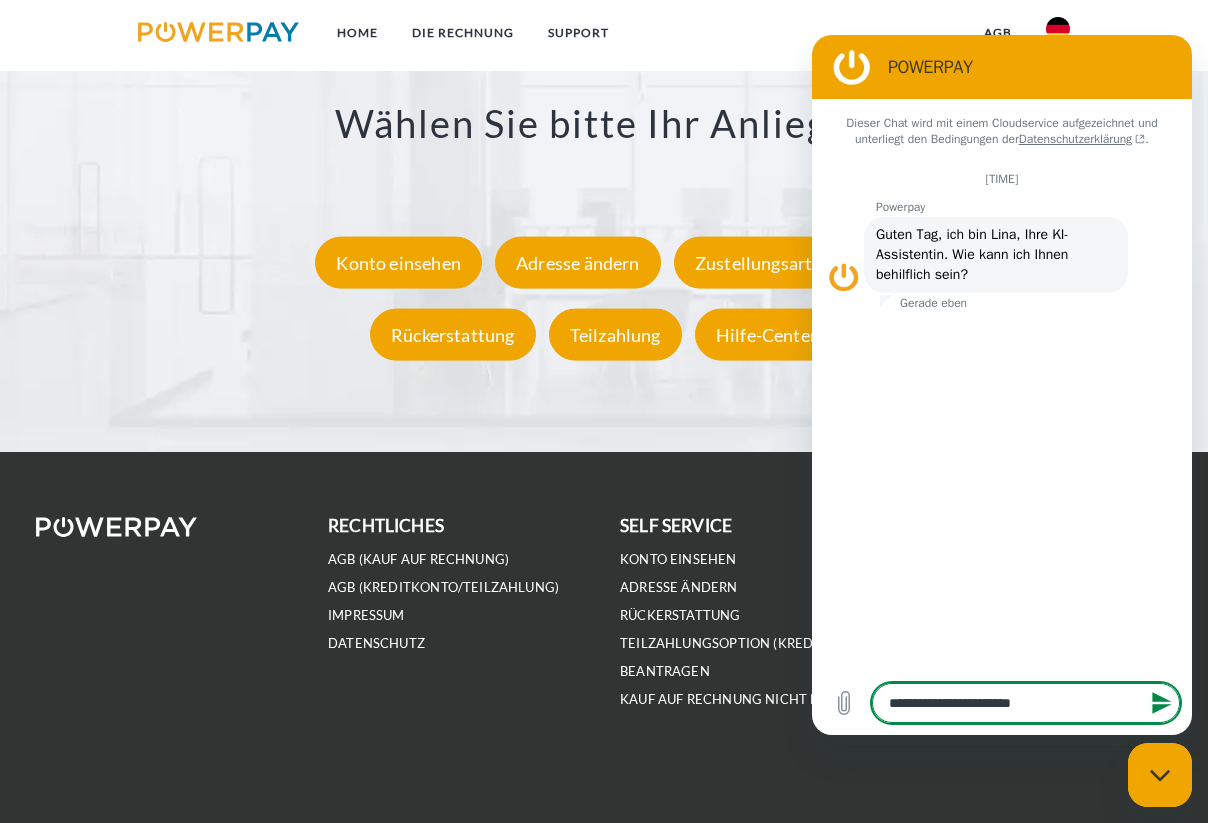 type on "**********" 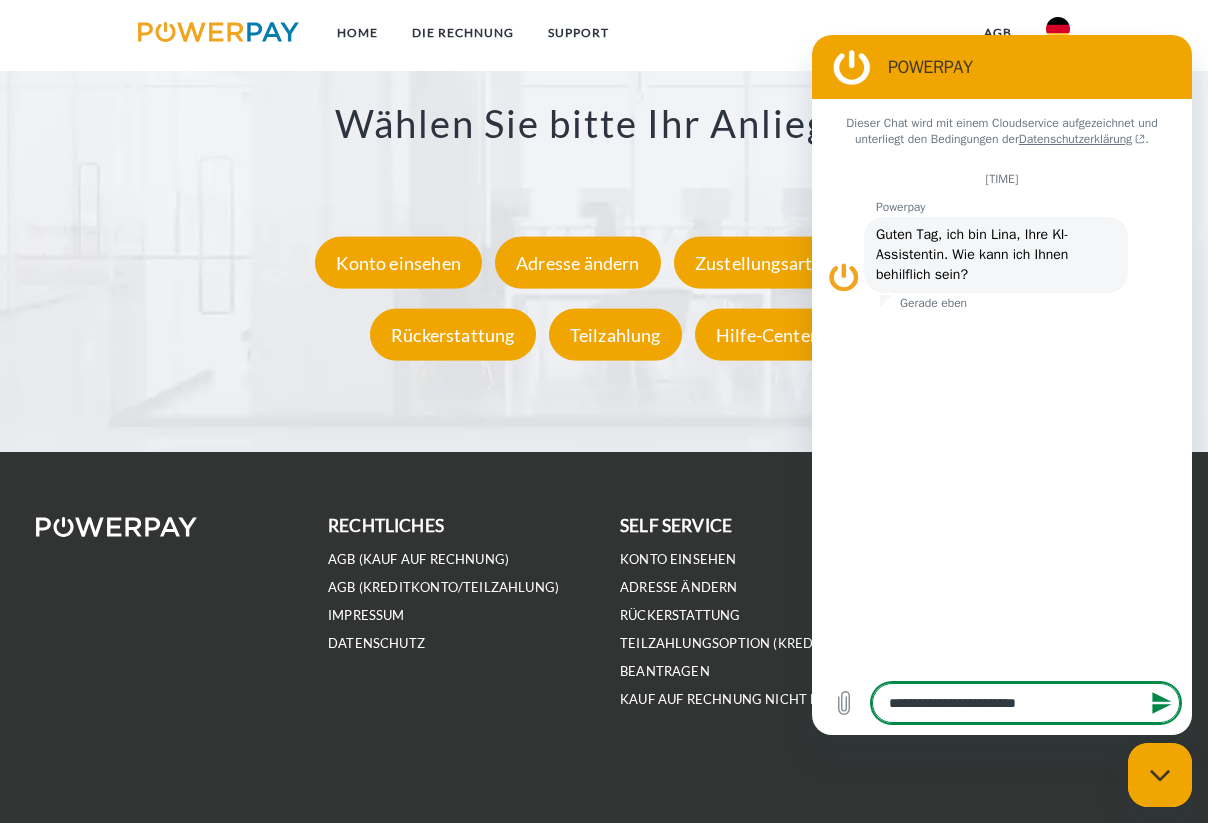 type on "**********" 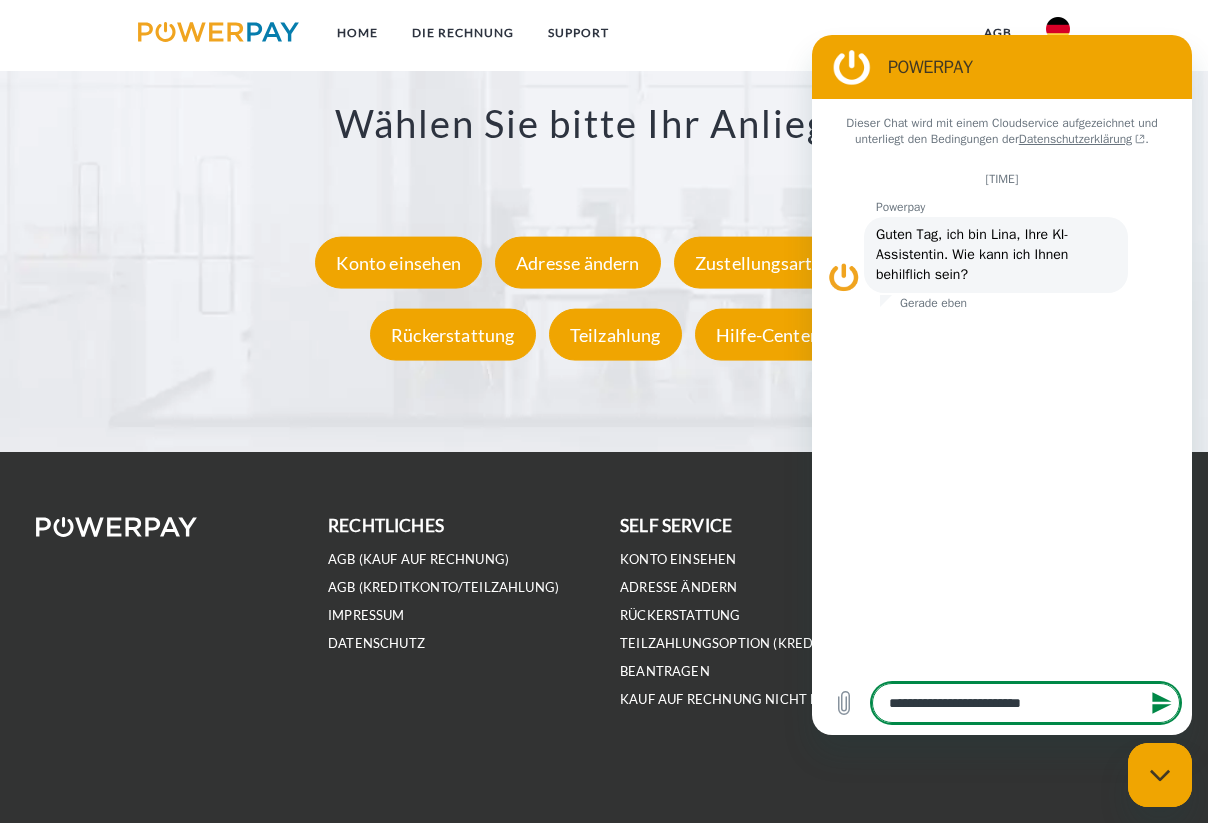 type on "**********" 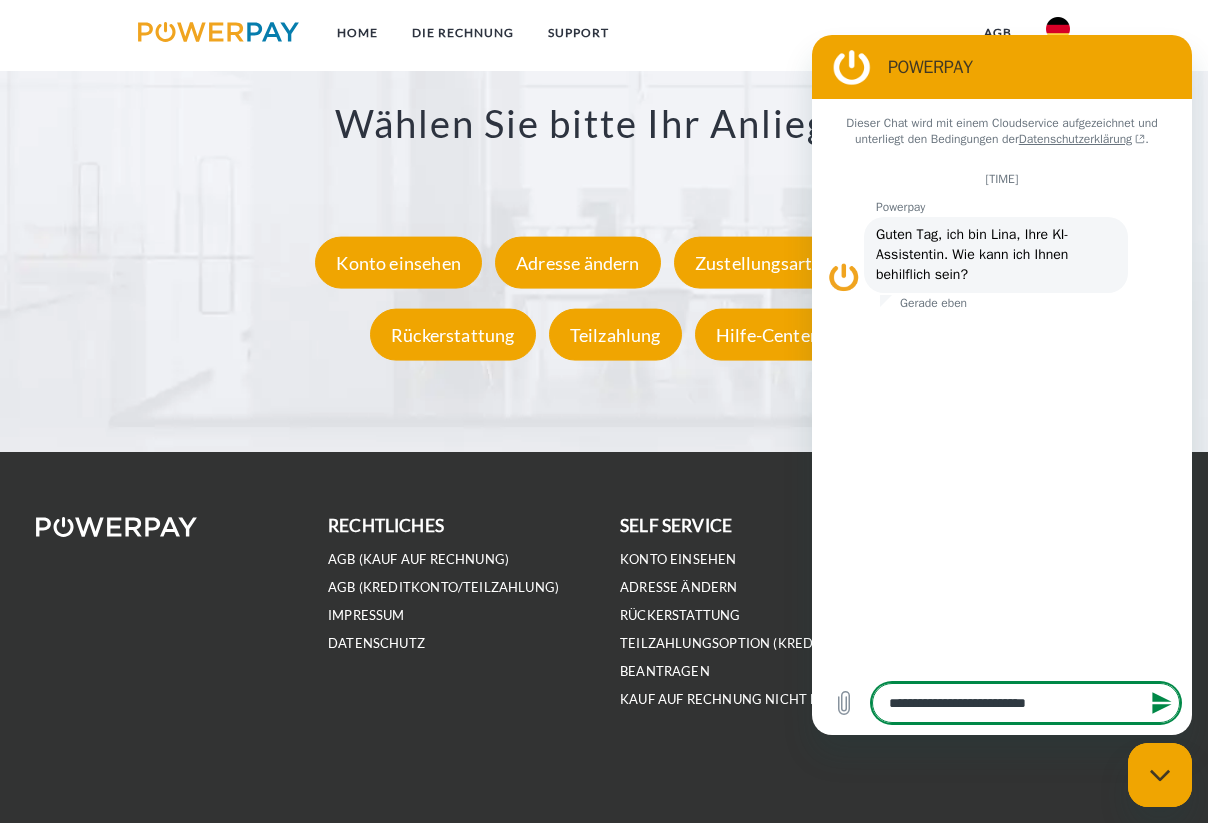 type on "**********" 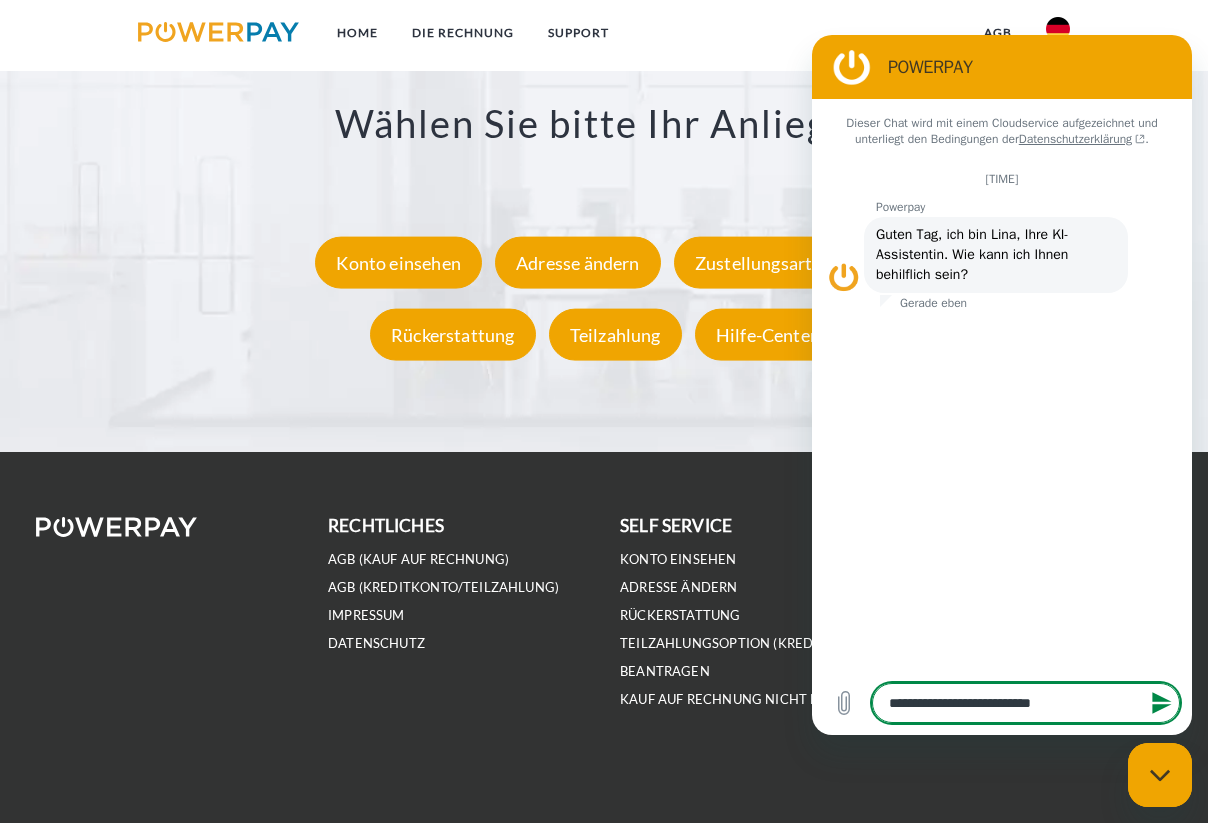 type on "**********" 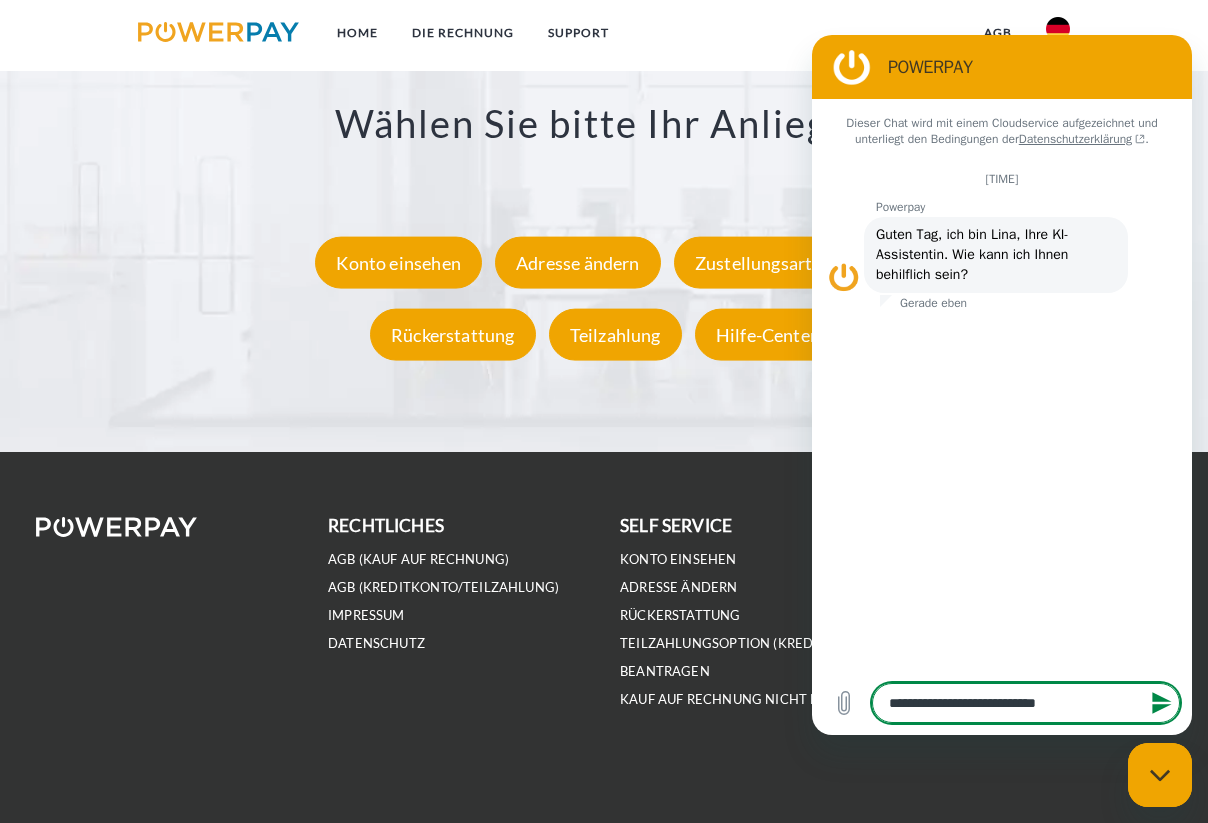type on "**********" 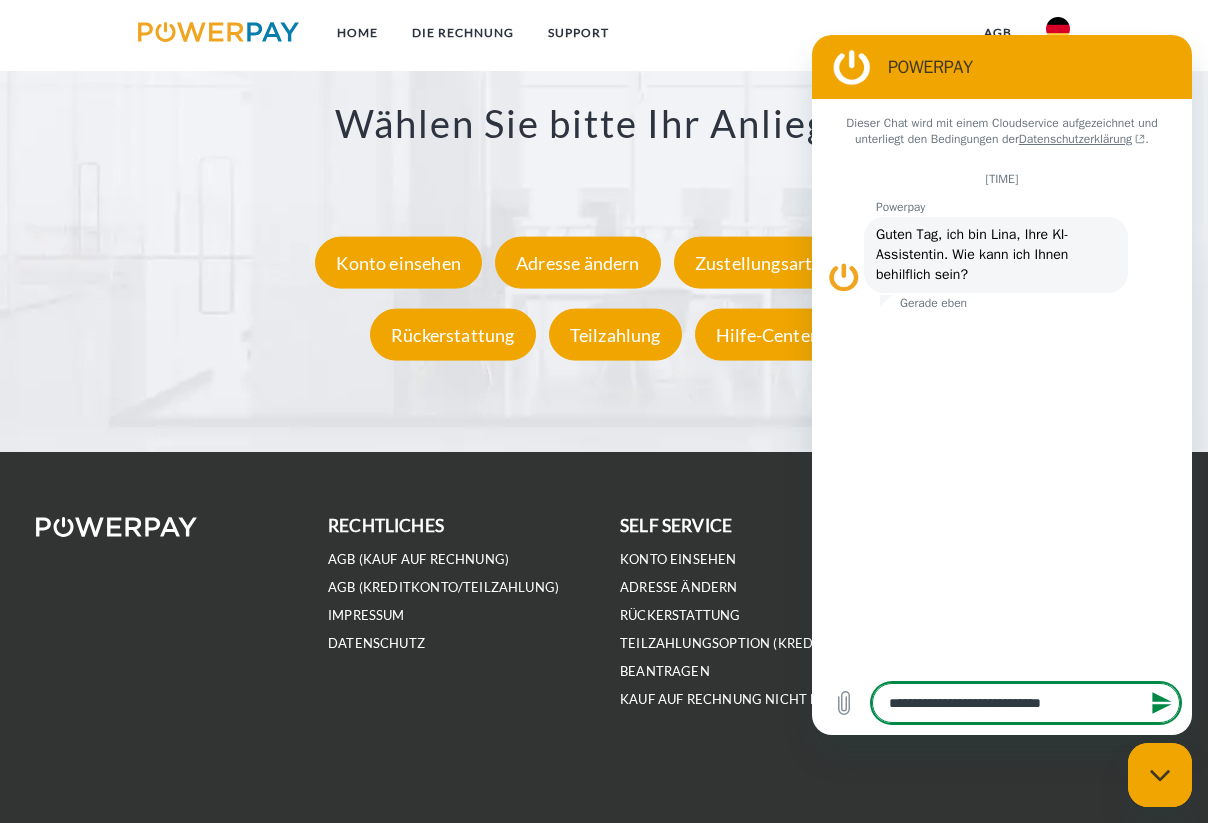 type on "**********" 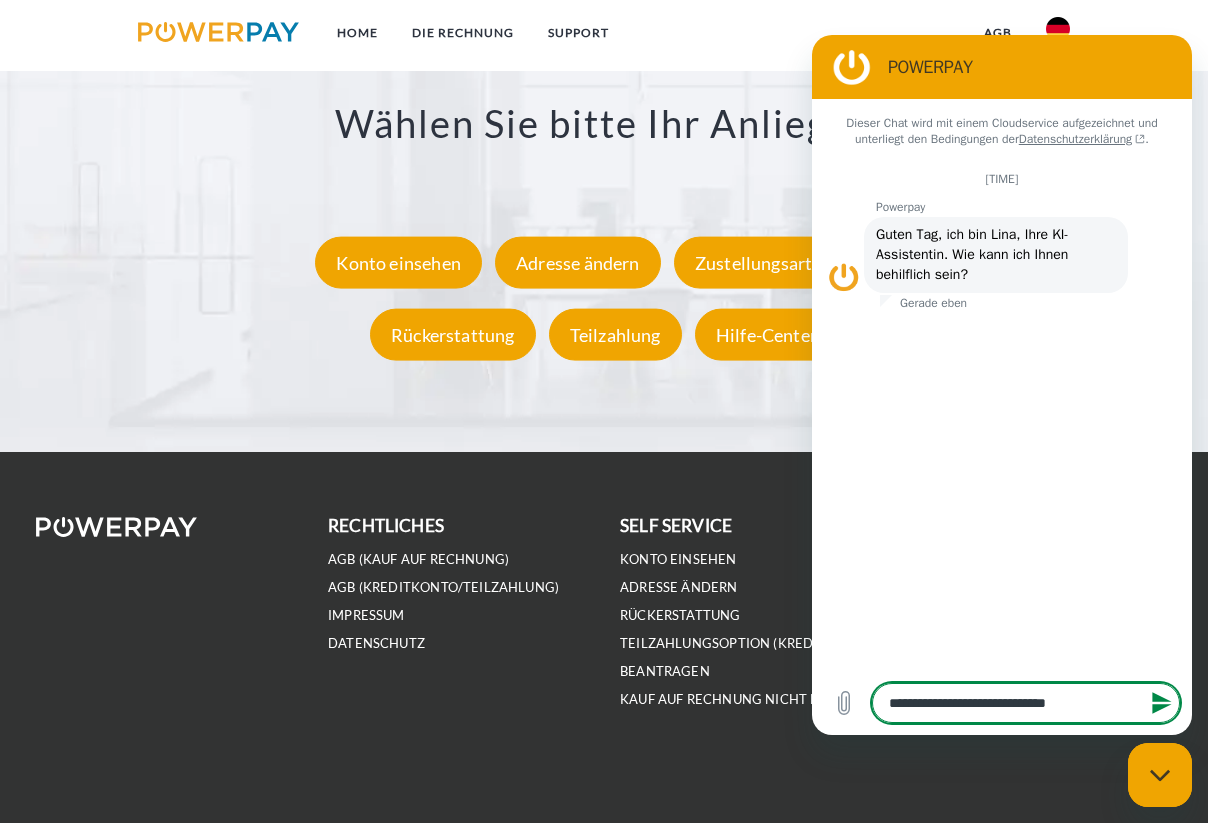 type on "**********" 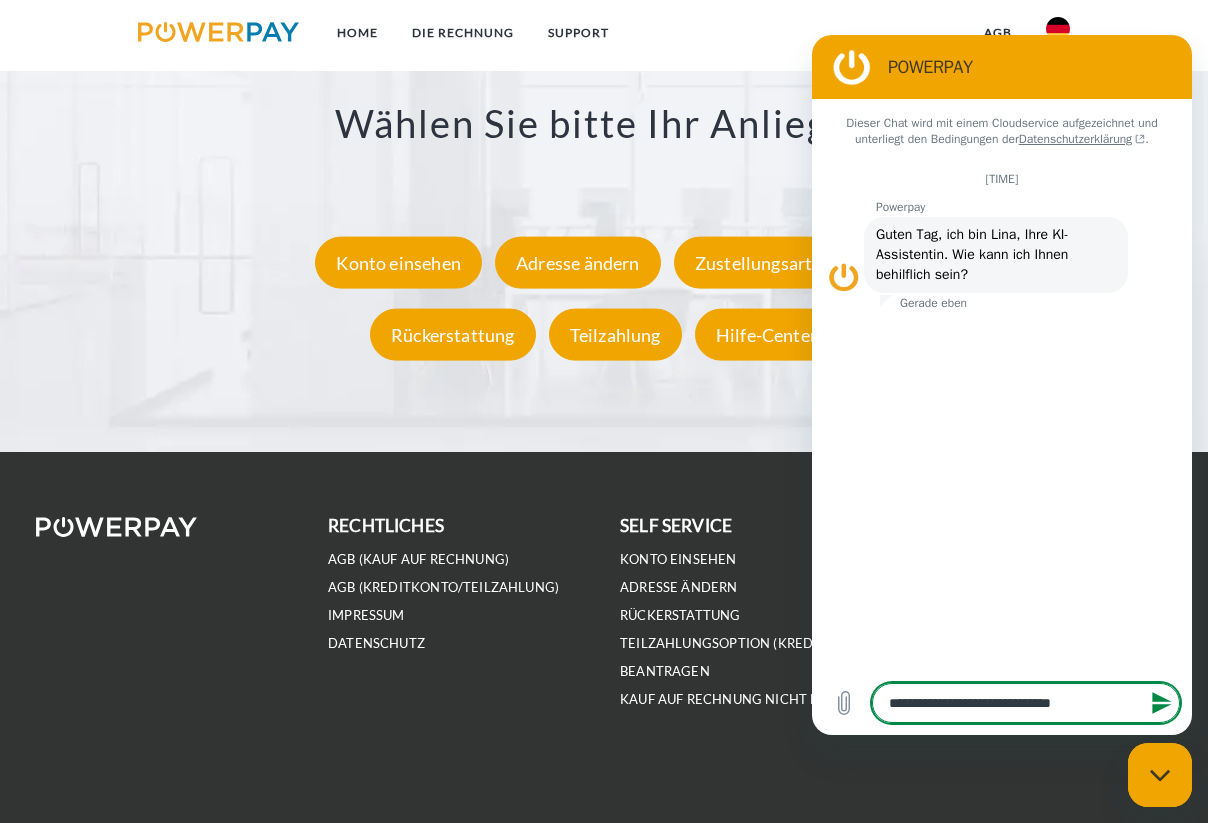 type on "**********" 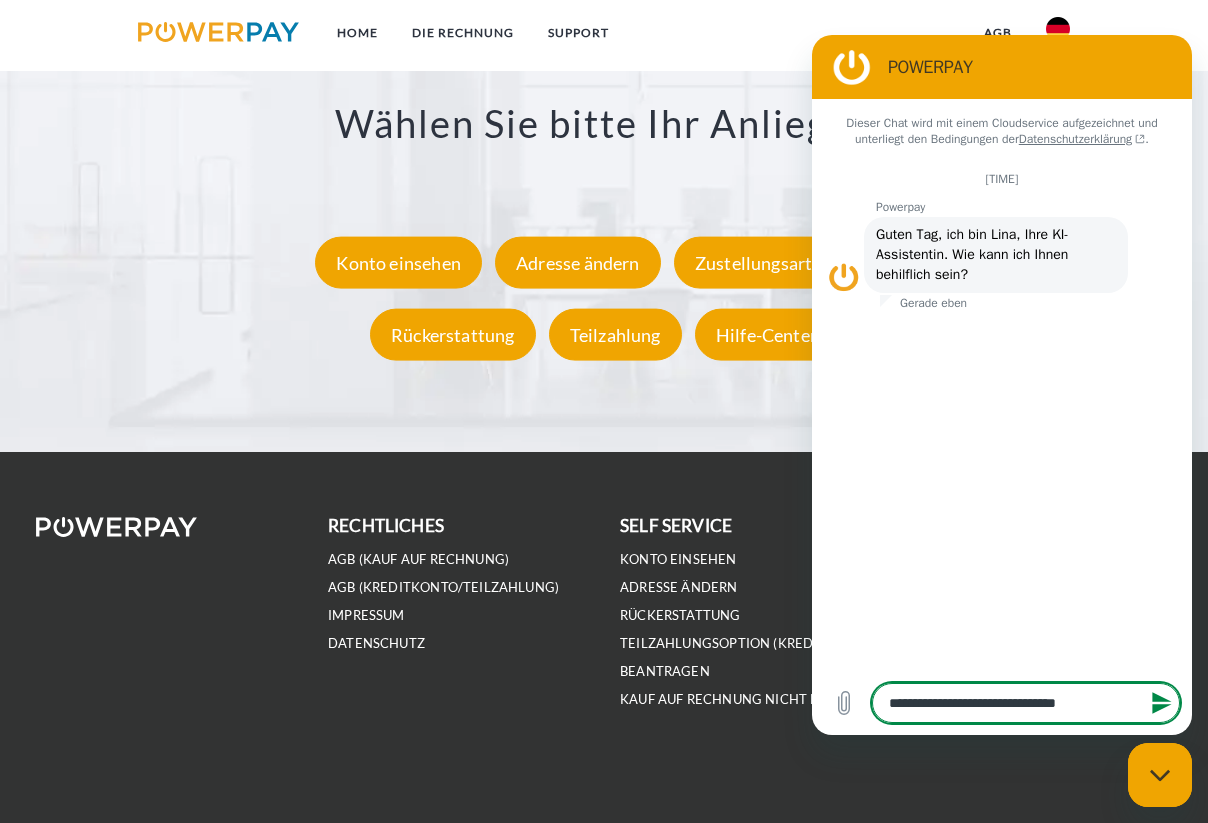 type on "**********" 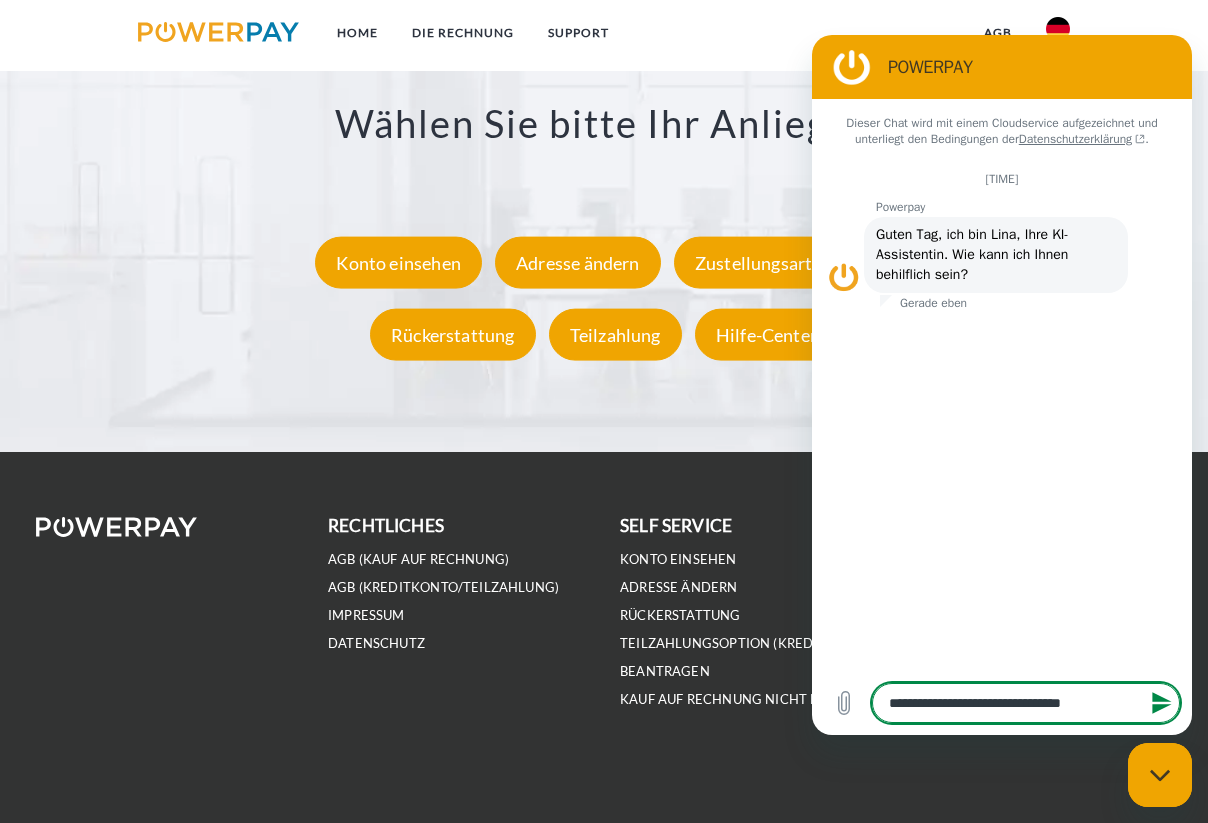 type on "**********" 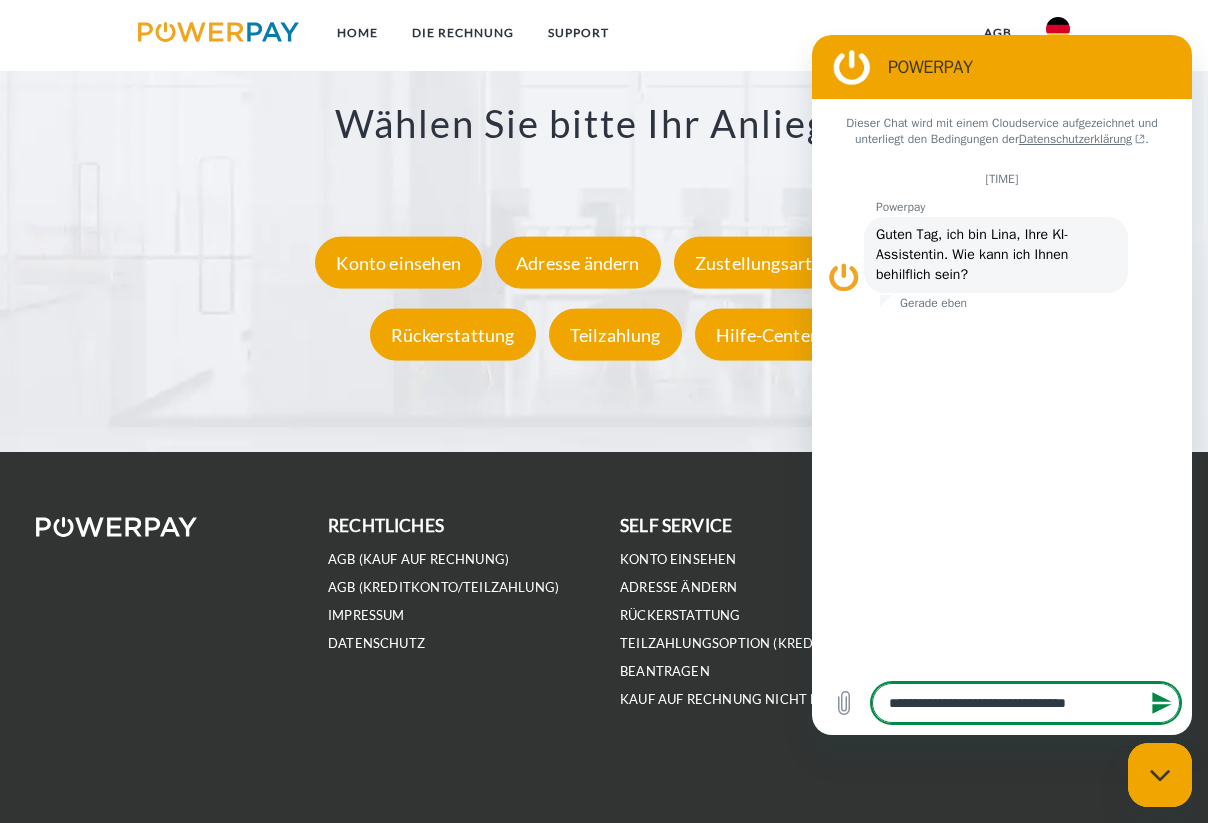 type on "**********" 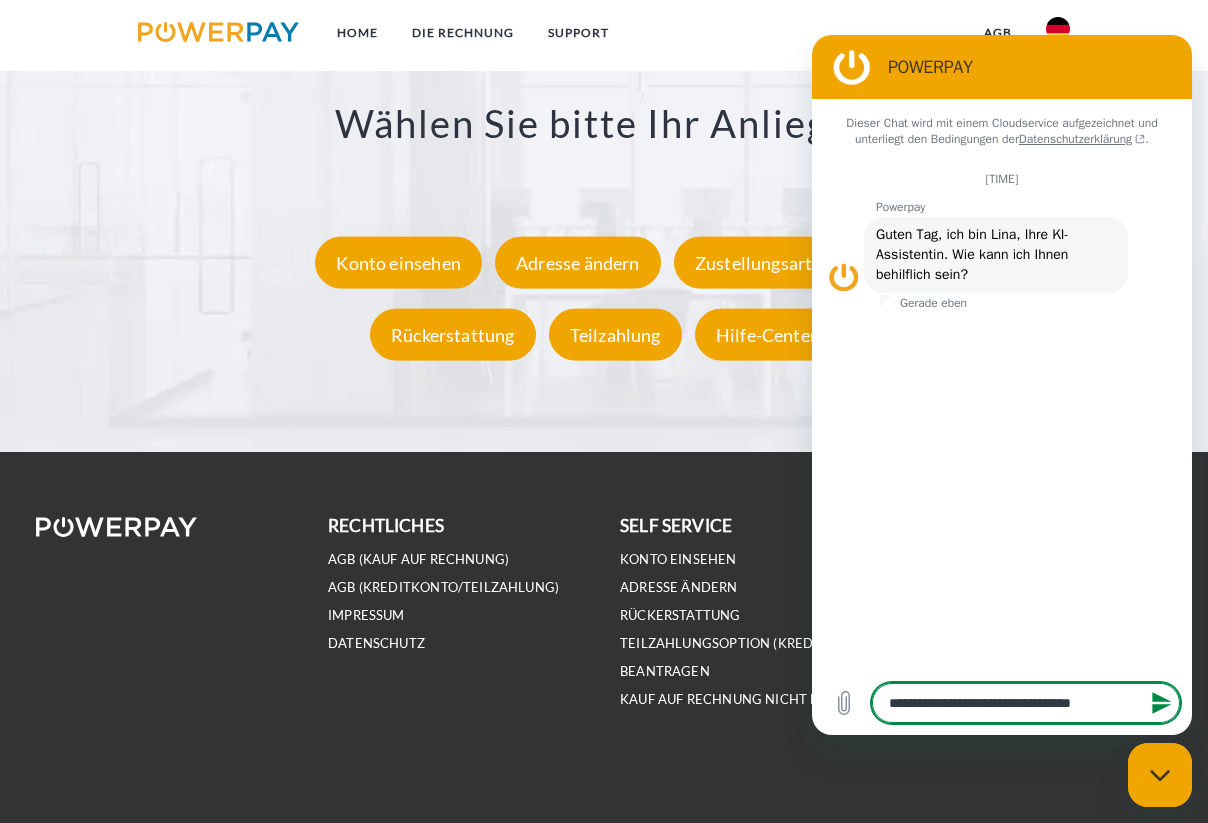 type on "**********" 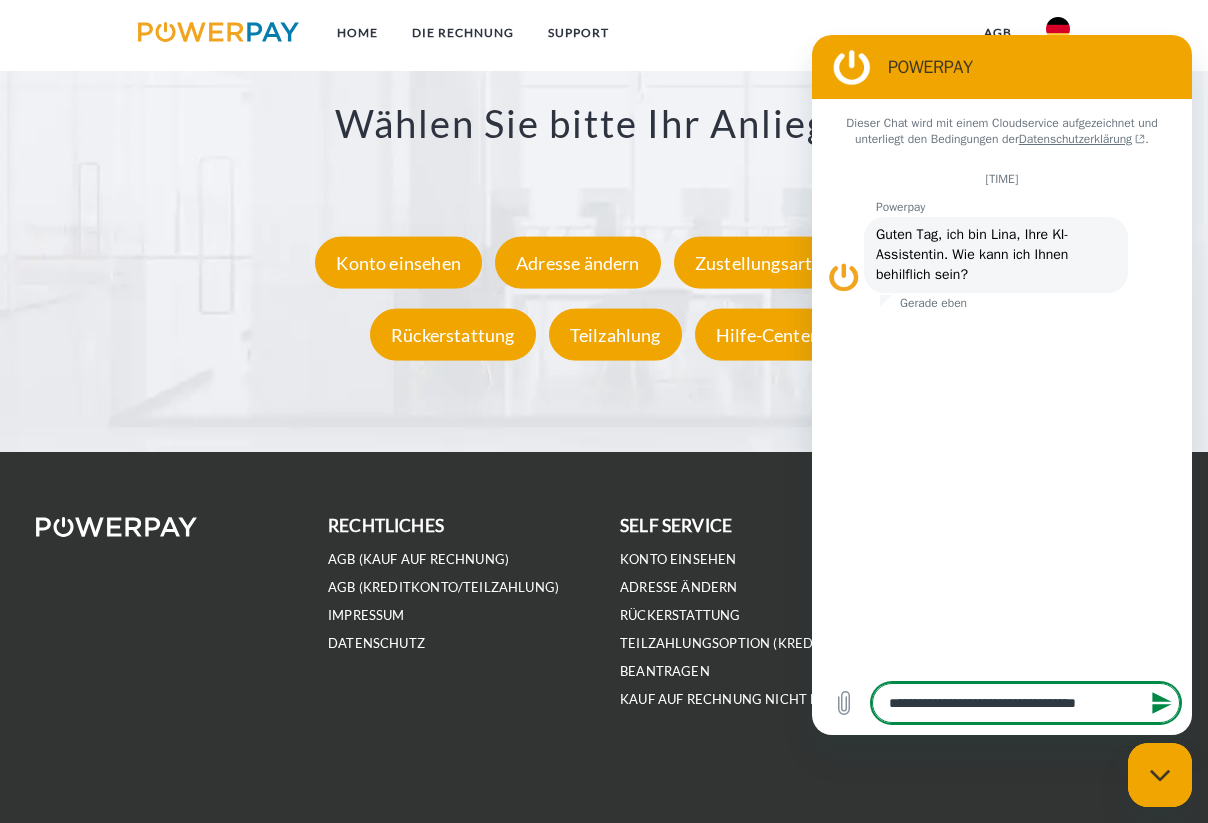 type on "**********" 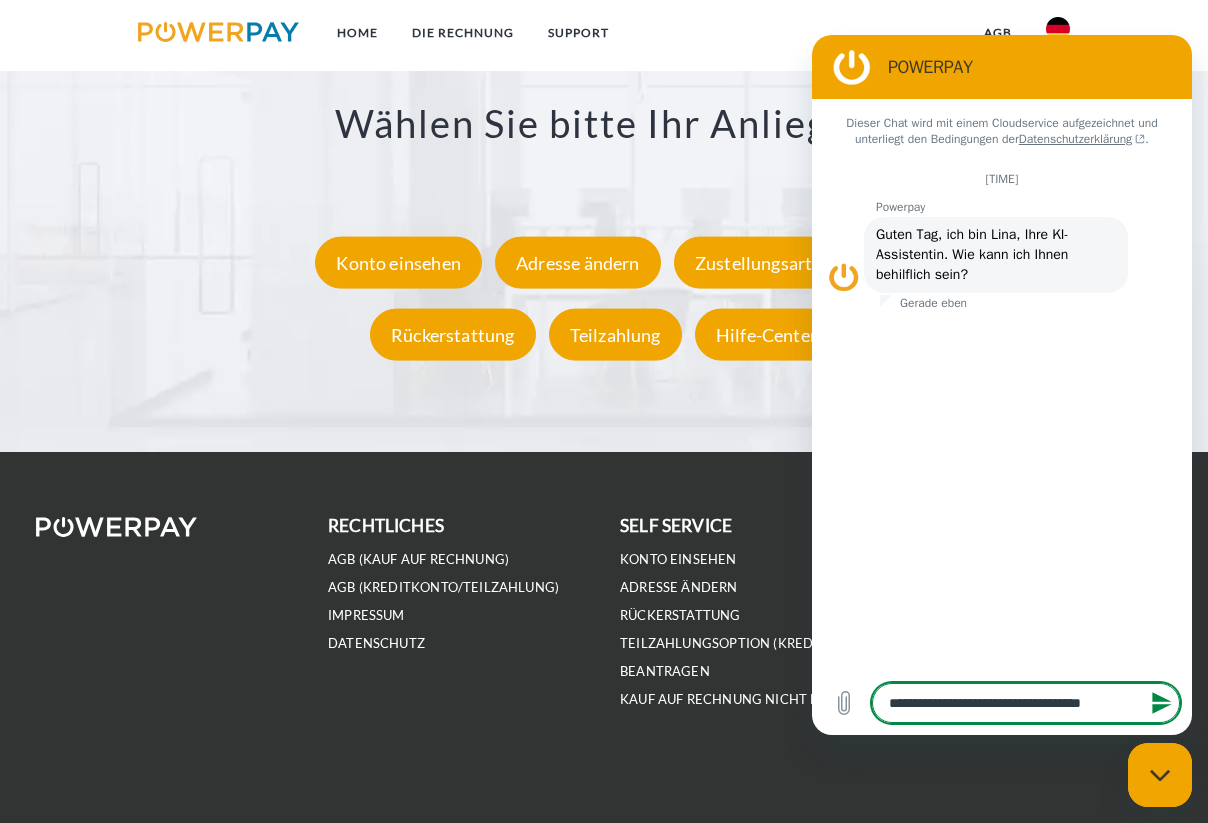 type on "**********" 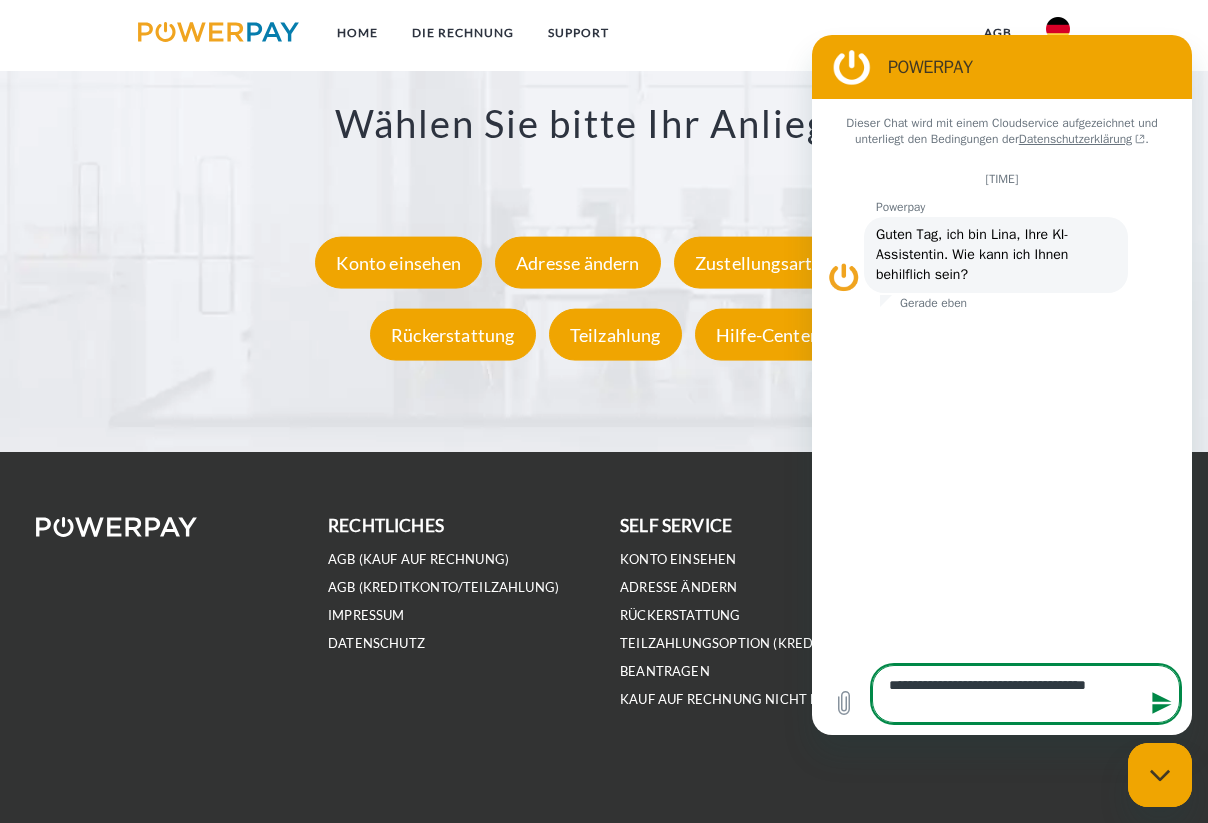type on "**********" 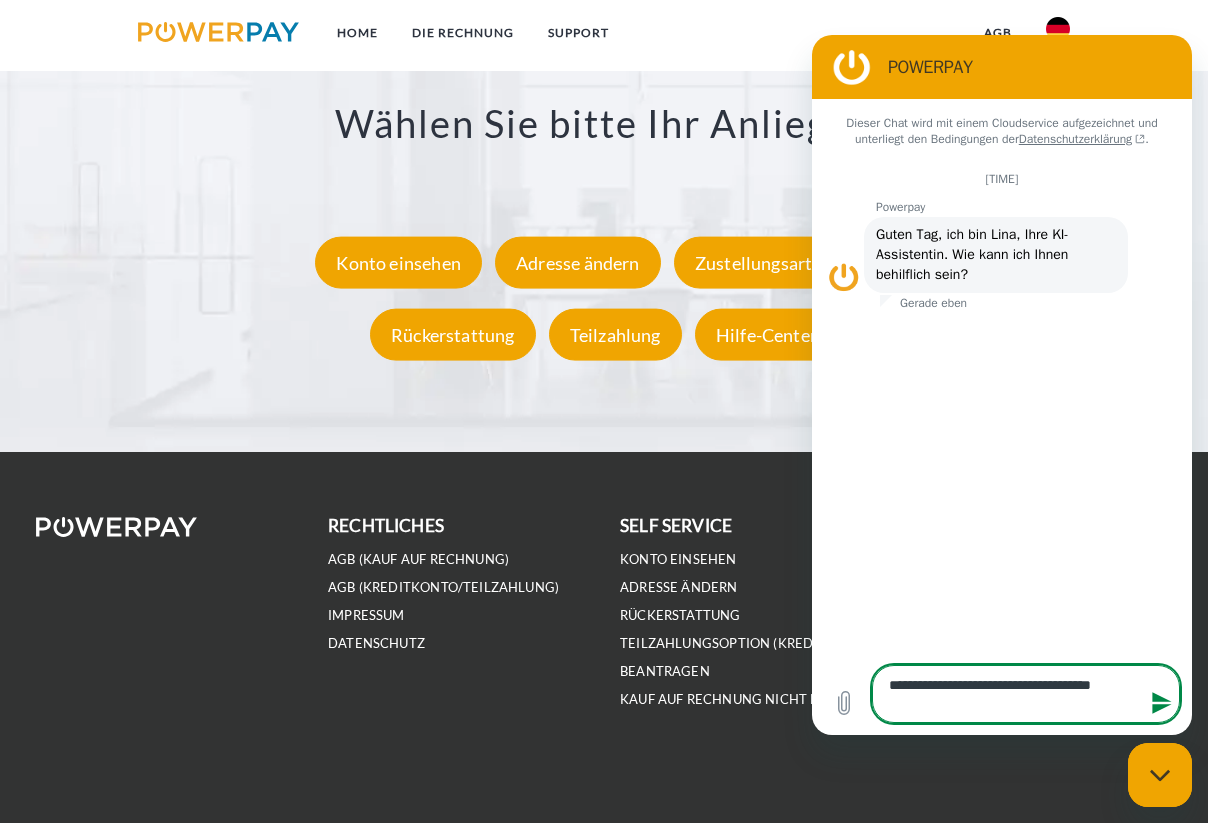 type on "**********" 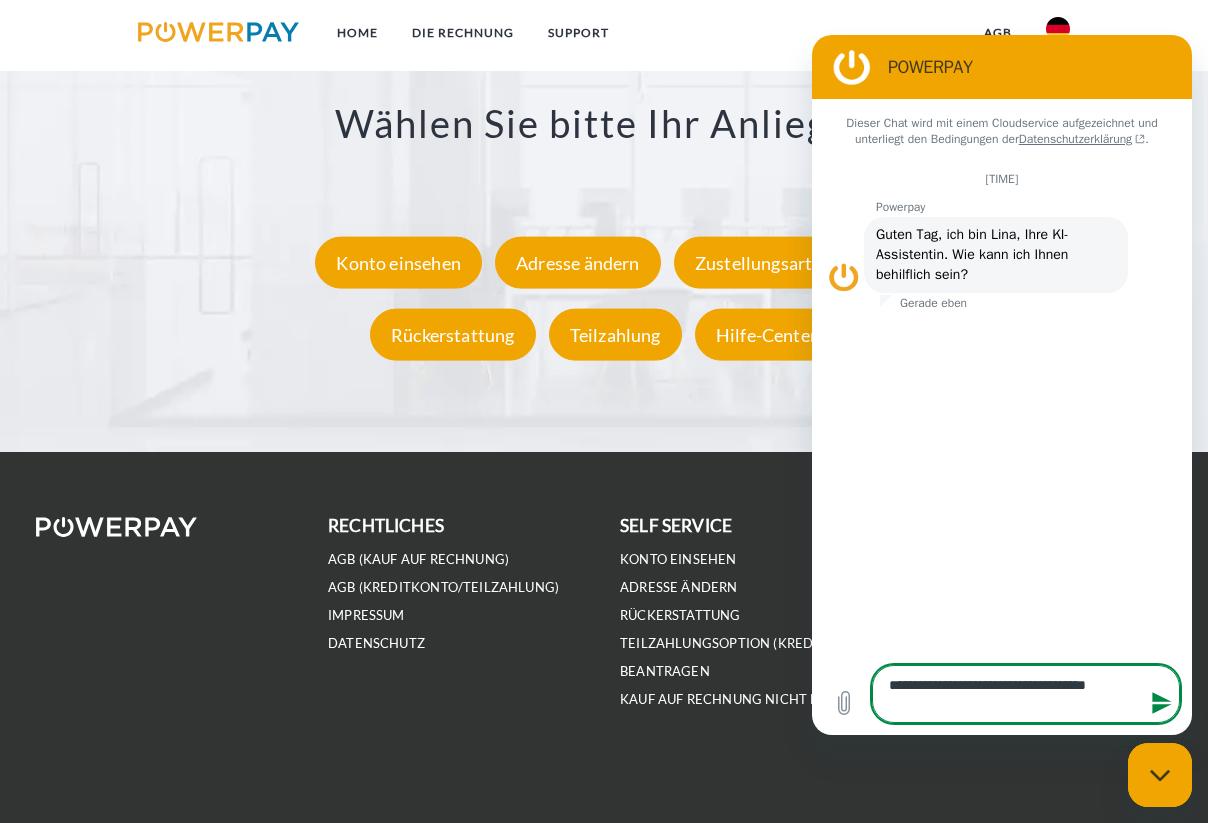 type on "**********" 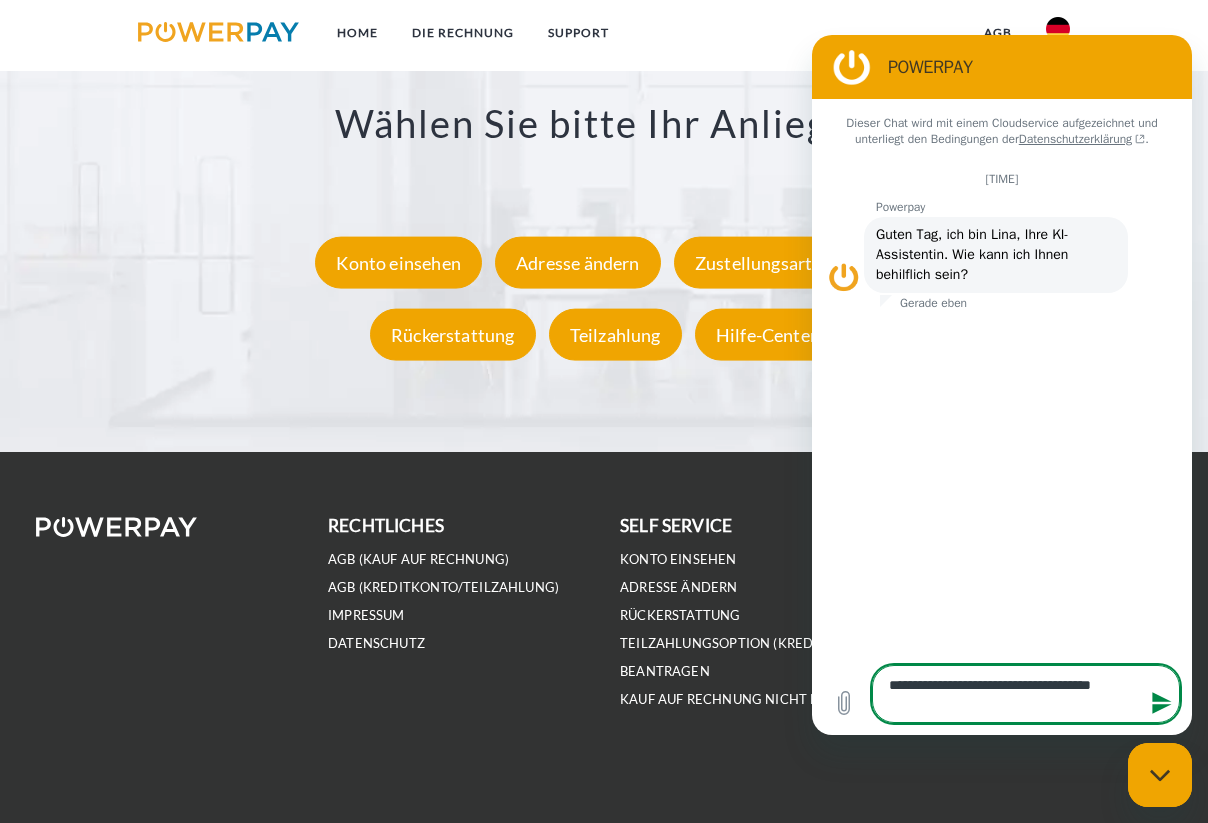type on "**********" 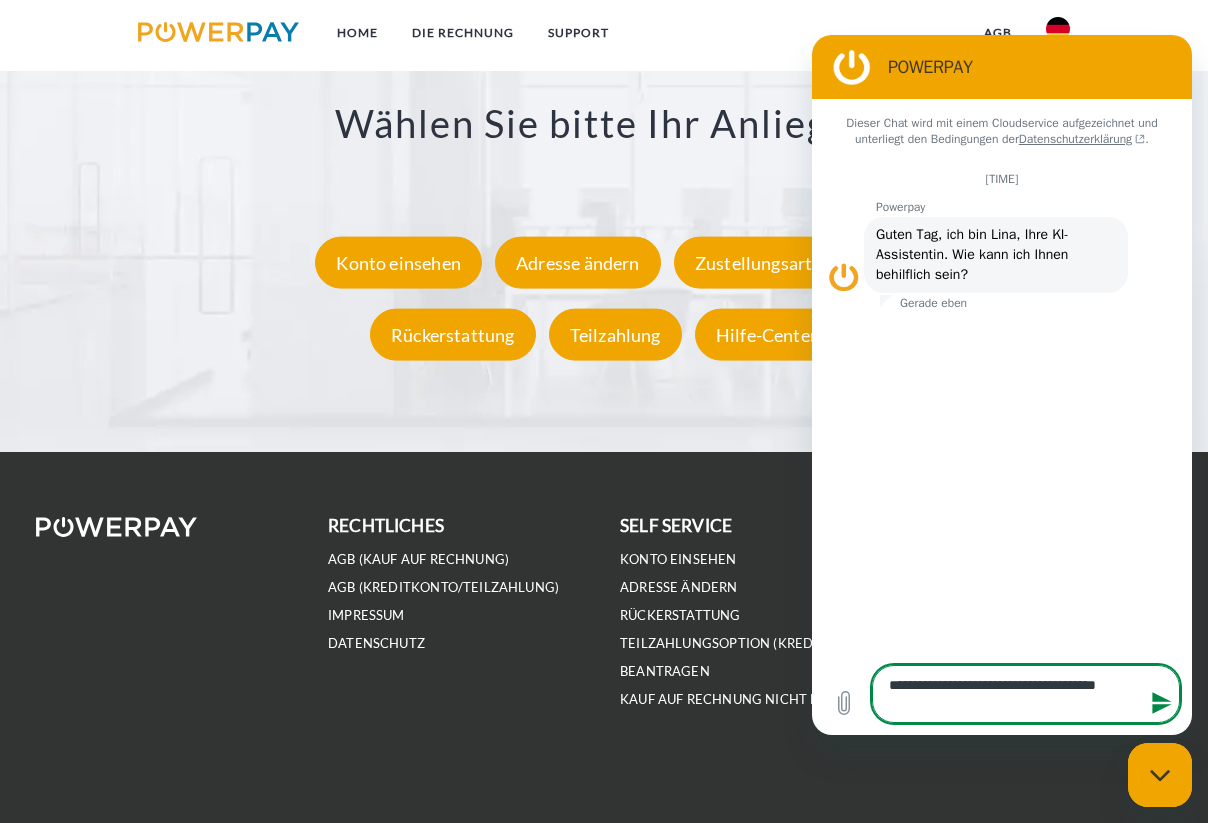 type on "**********" 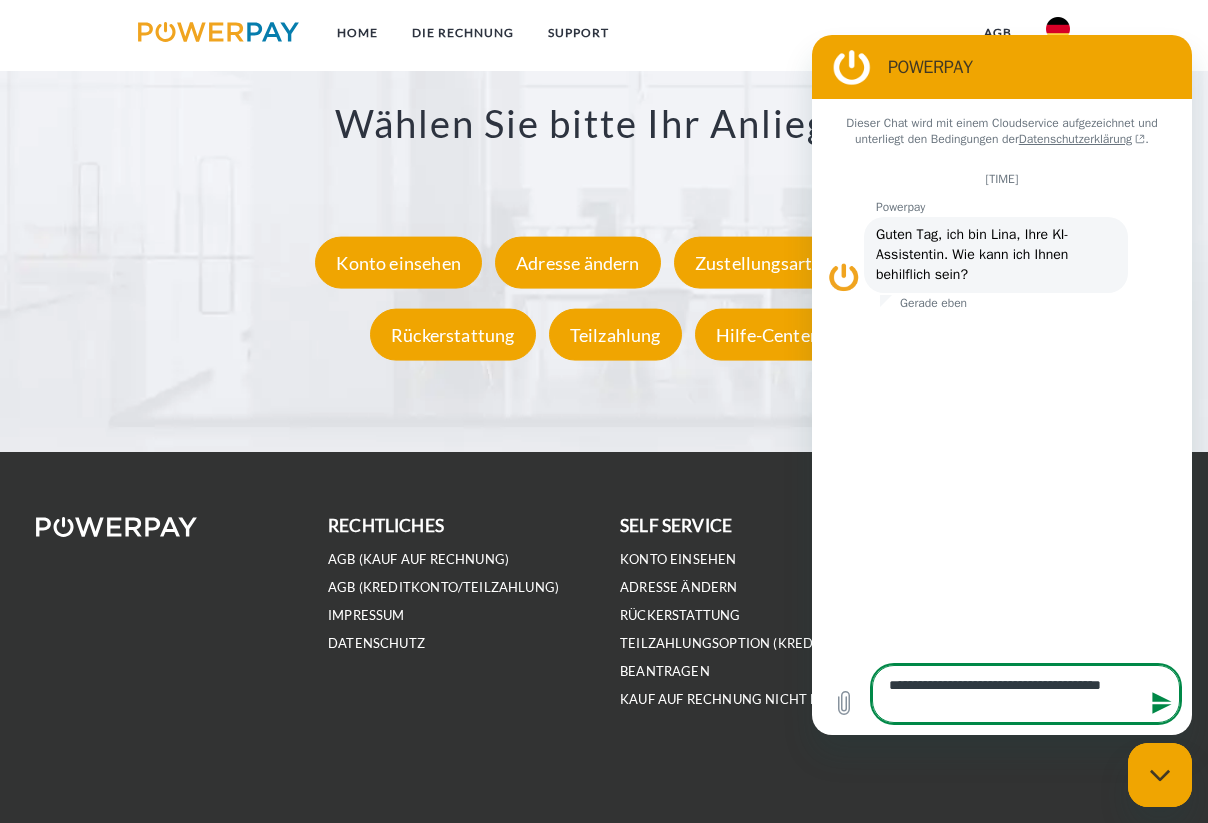 type on "**********" 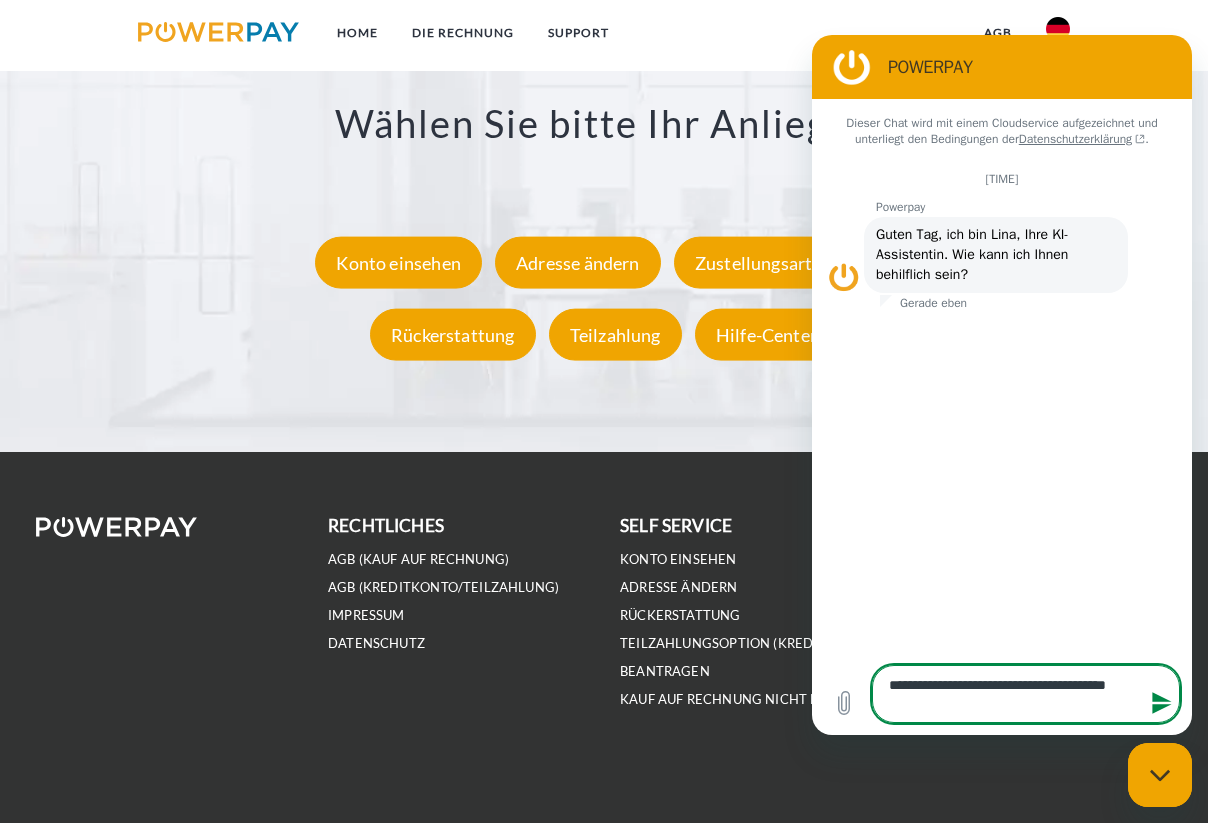 type on "**********" 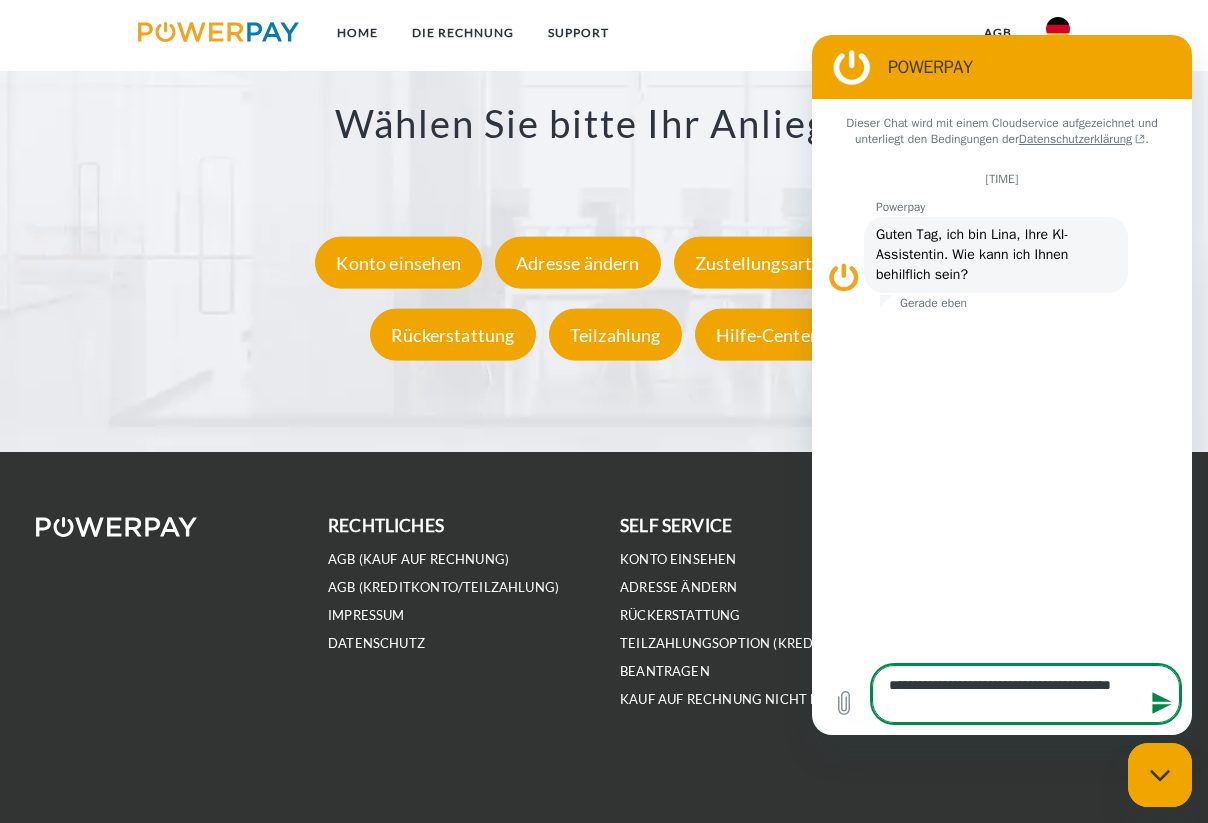type on "**********" 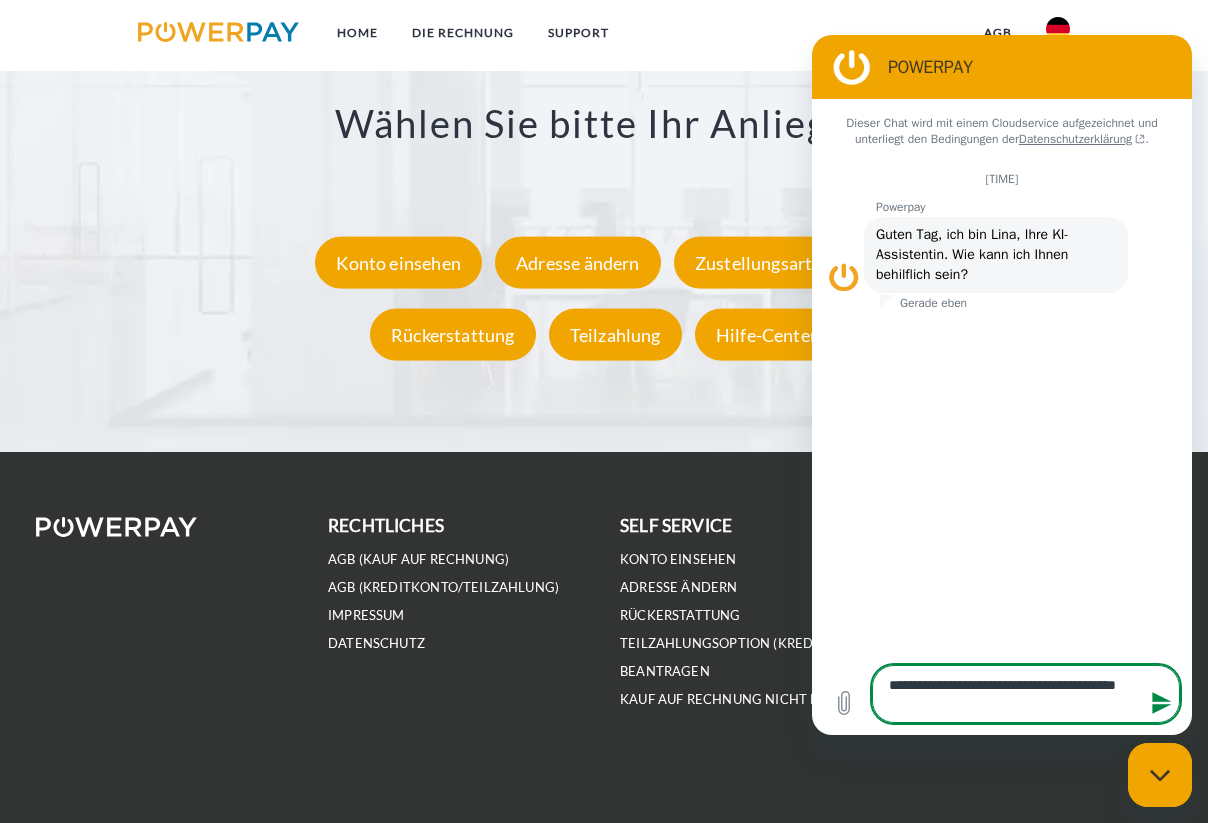 type on "**********" 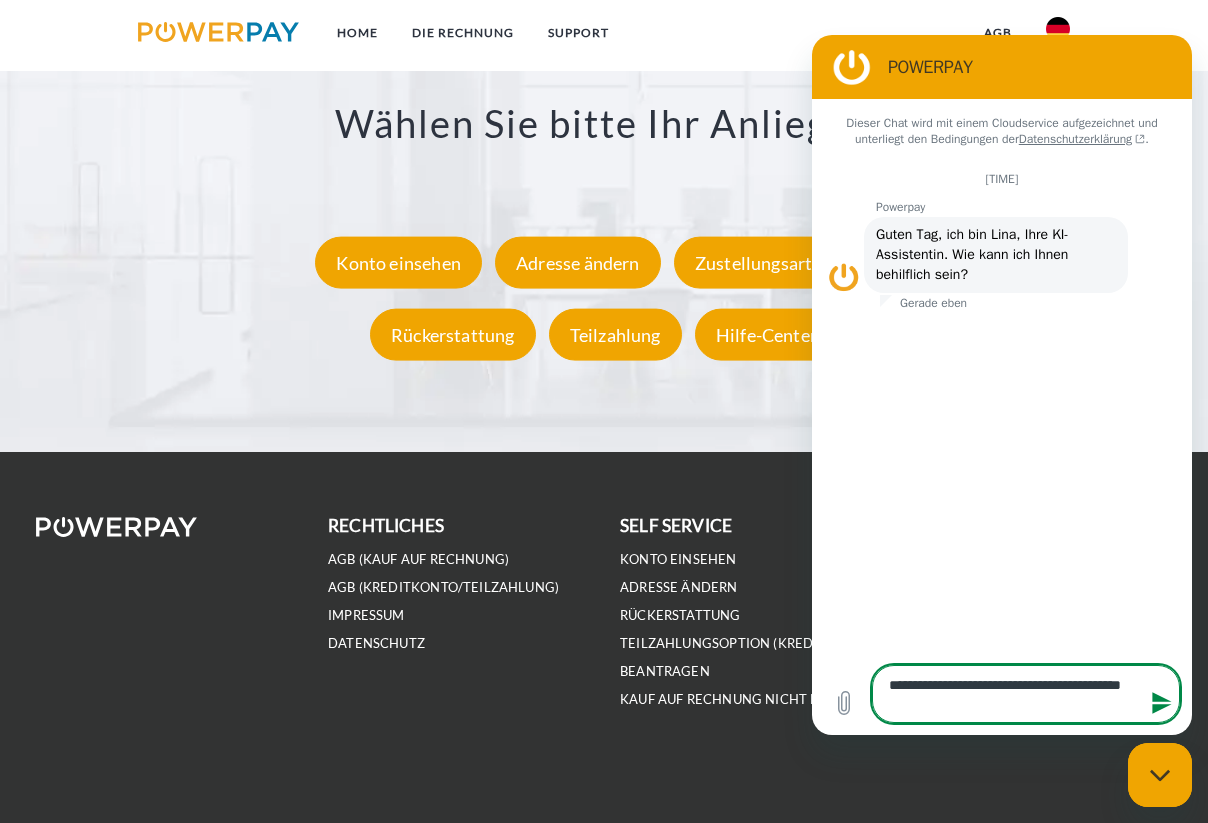 type on "**********" 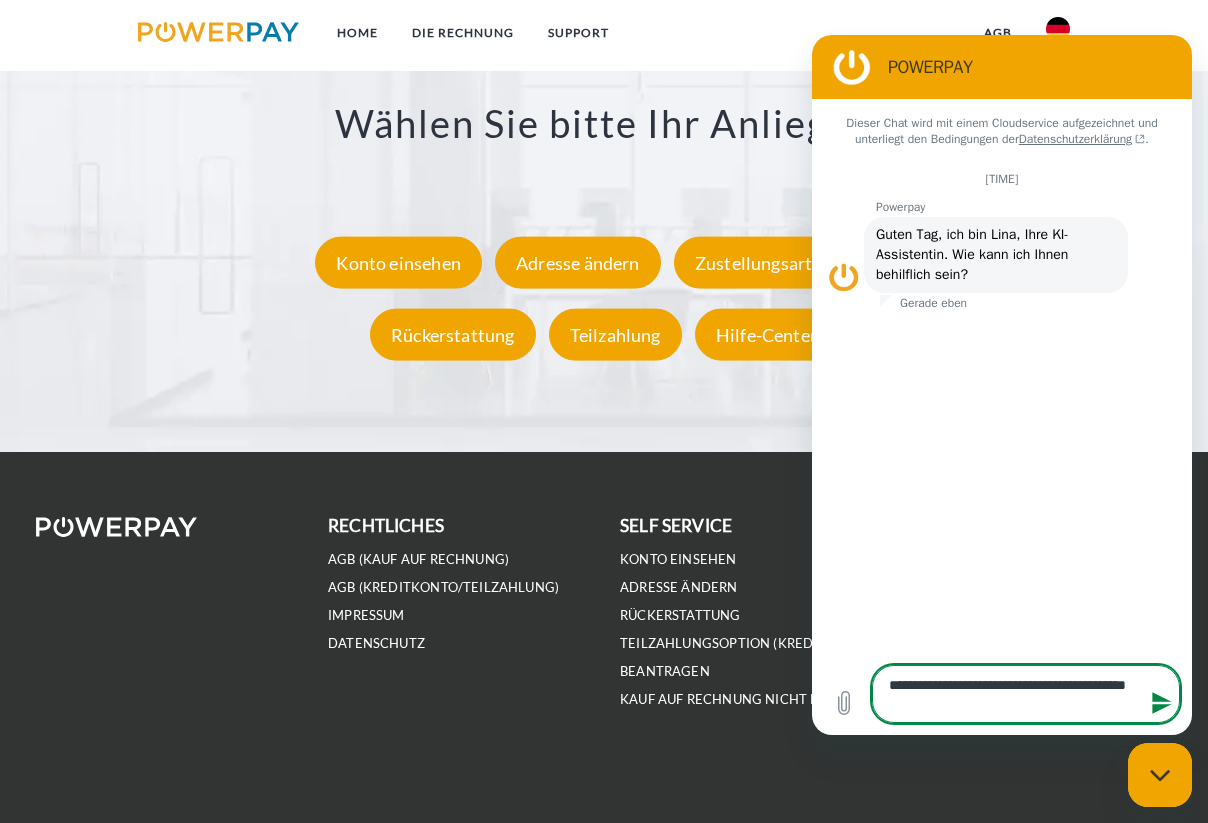type on "**********" 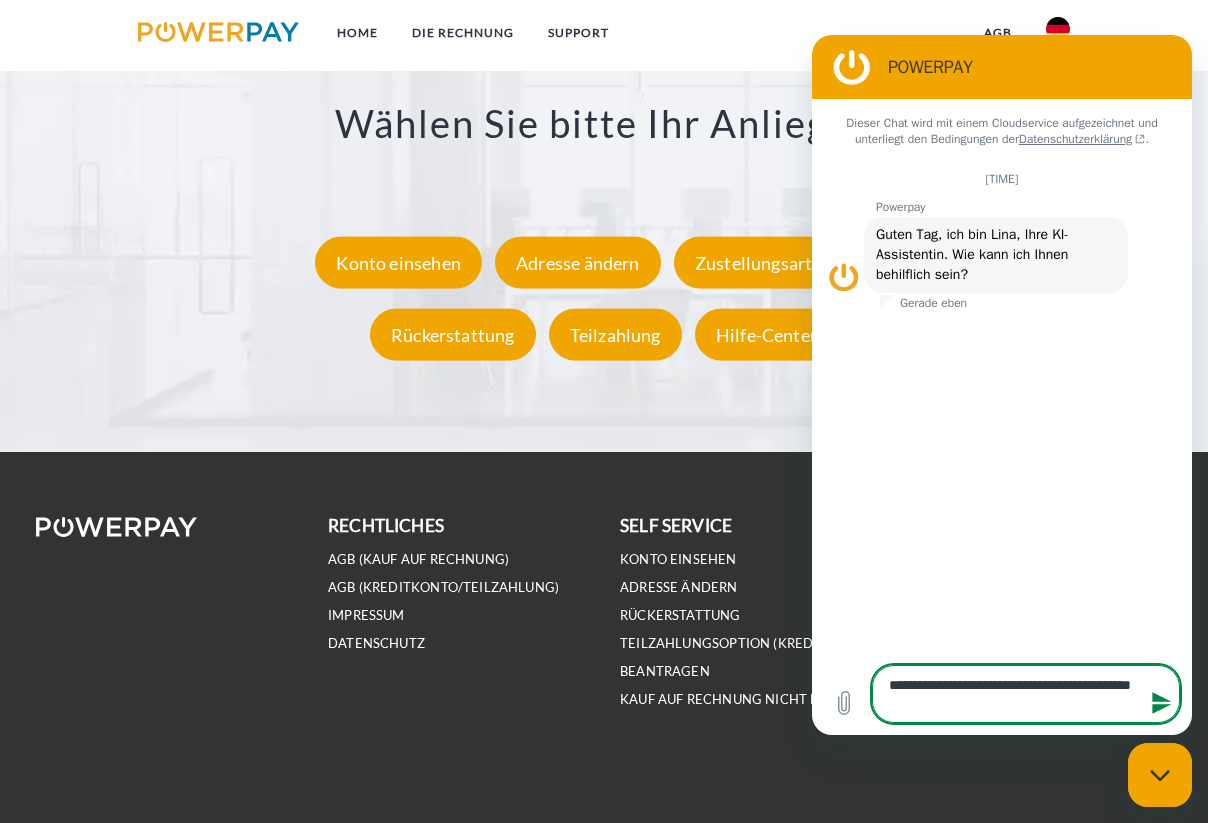 type on "**********" 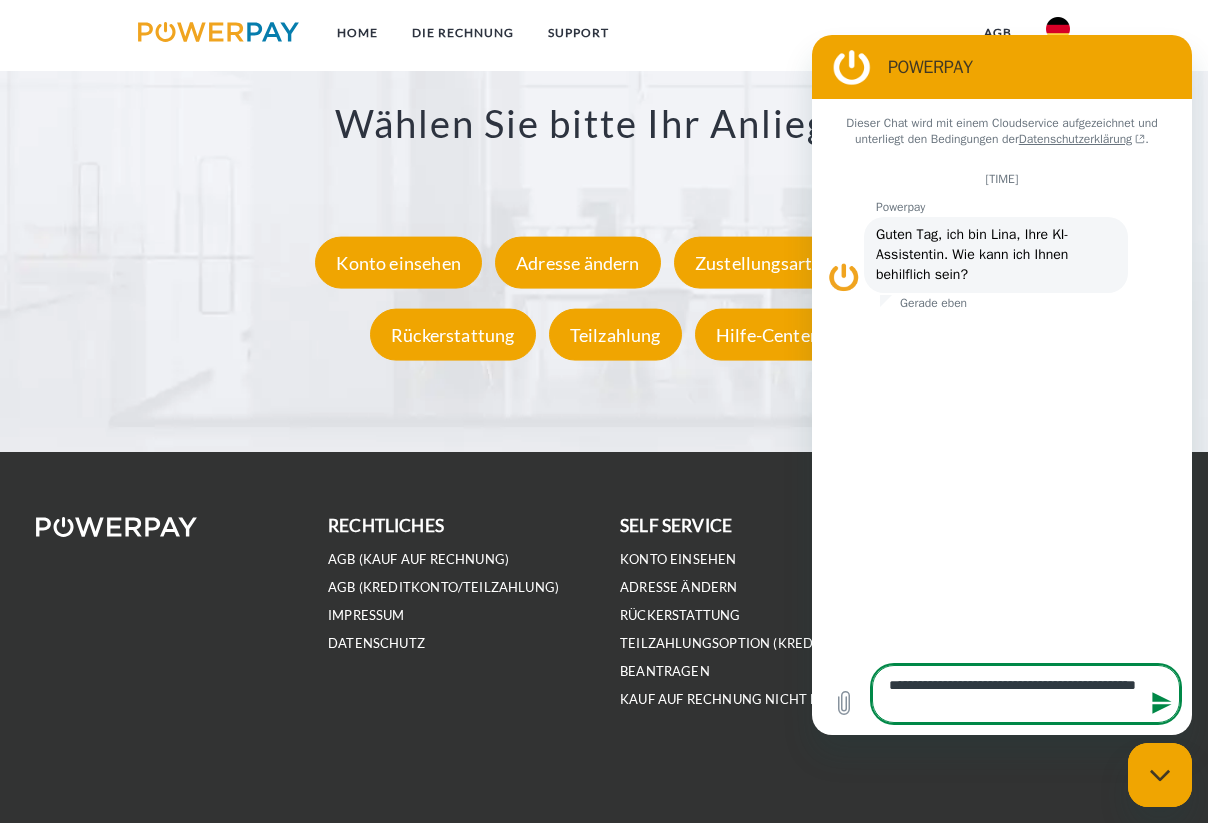 type on "**********" 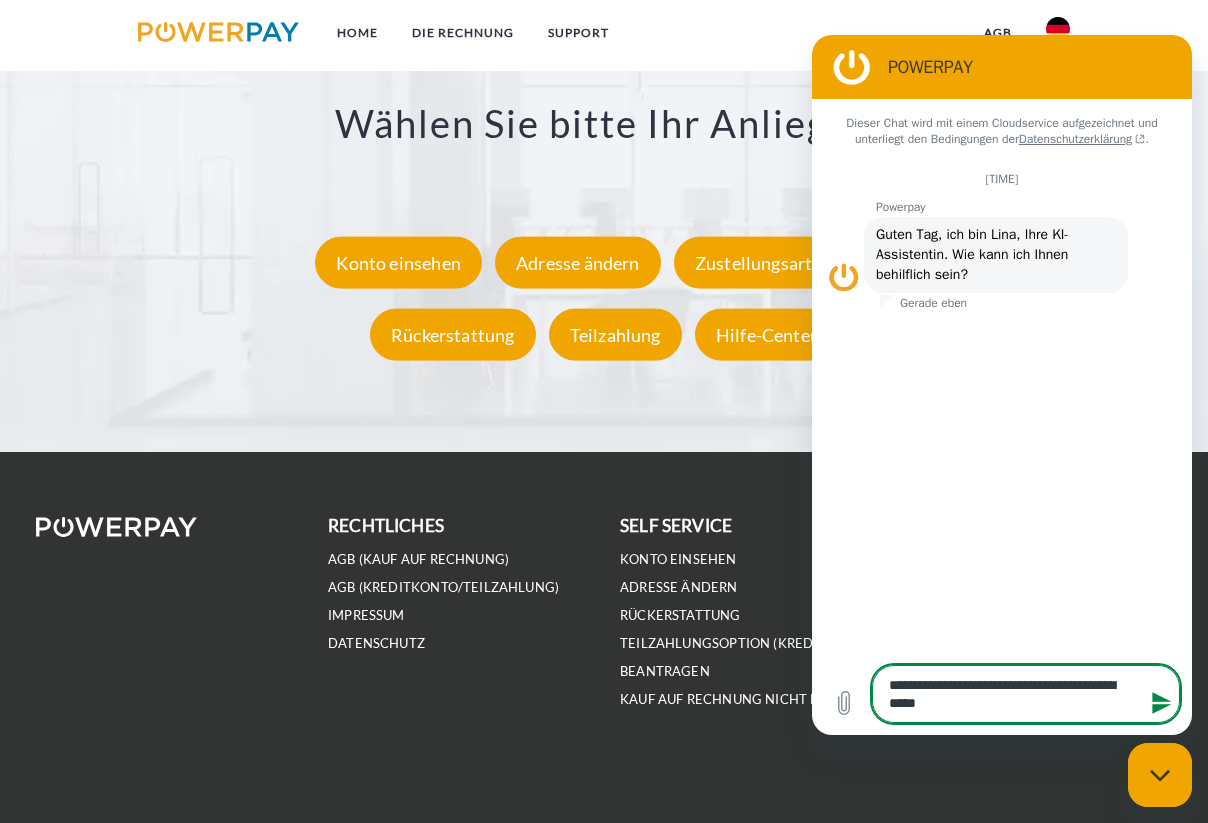 type on "**********" 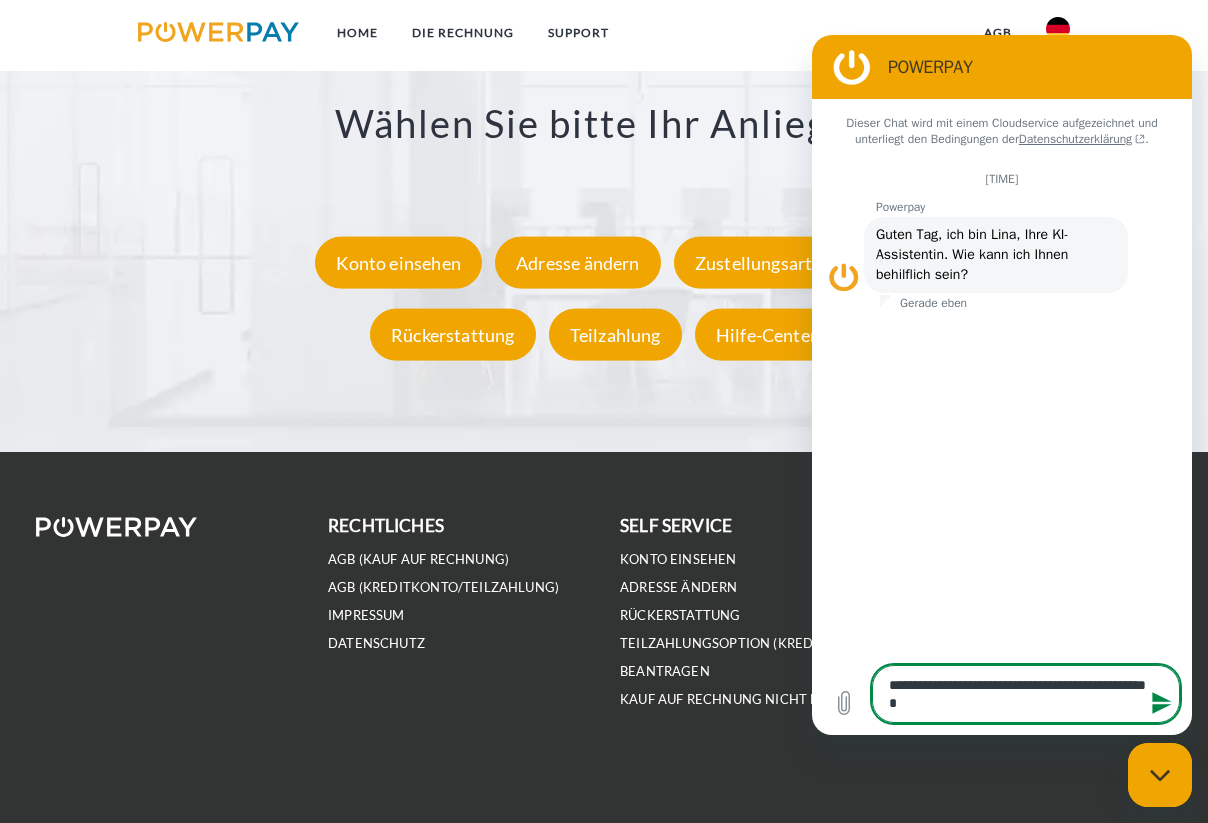 type on "**********" 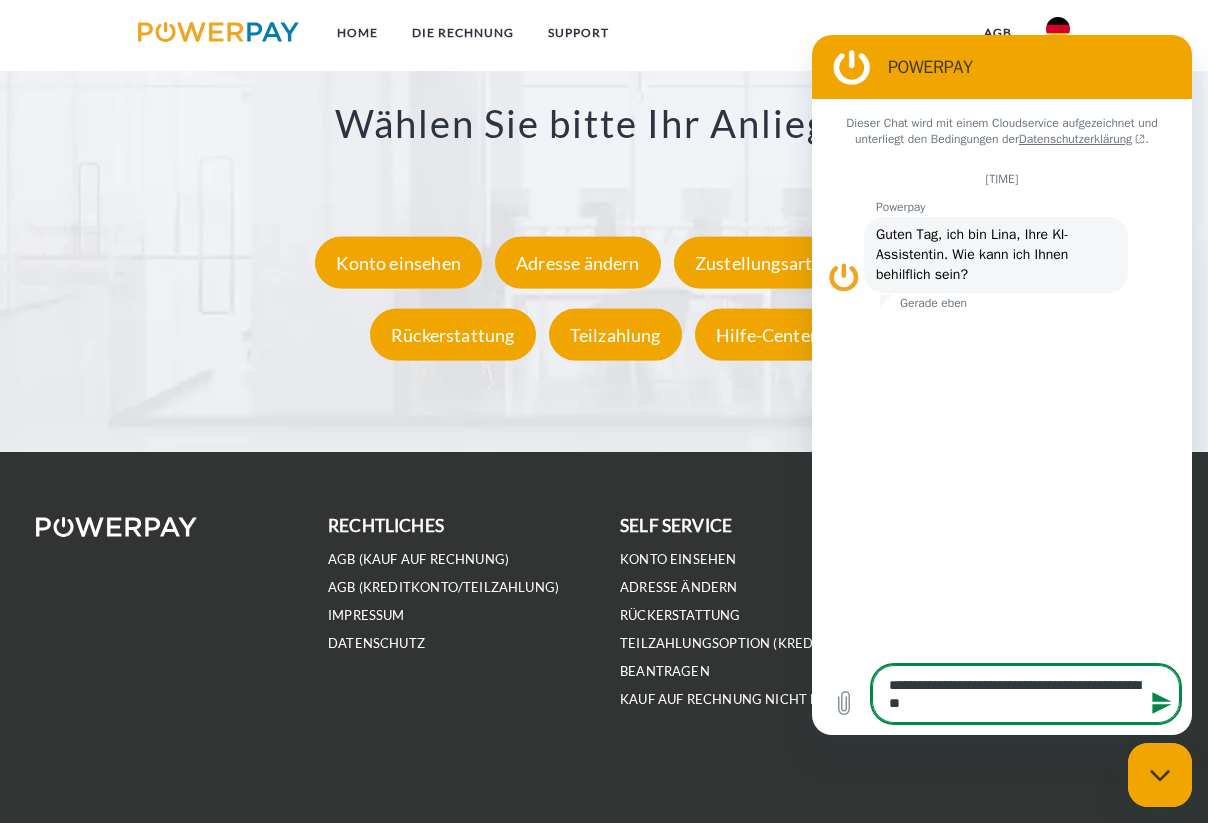 type on "*" 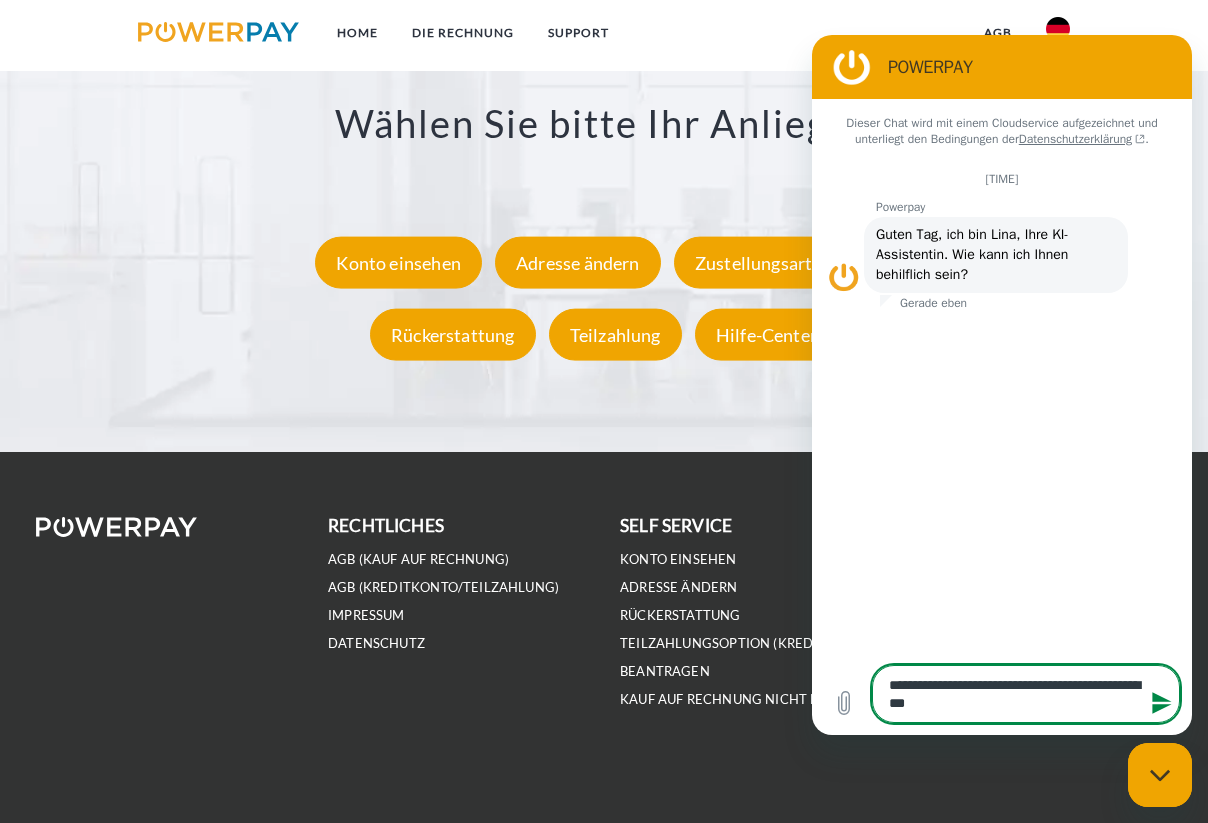 type on "**********" 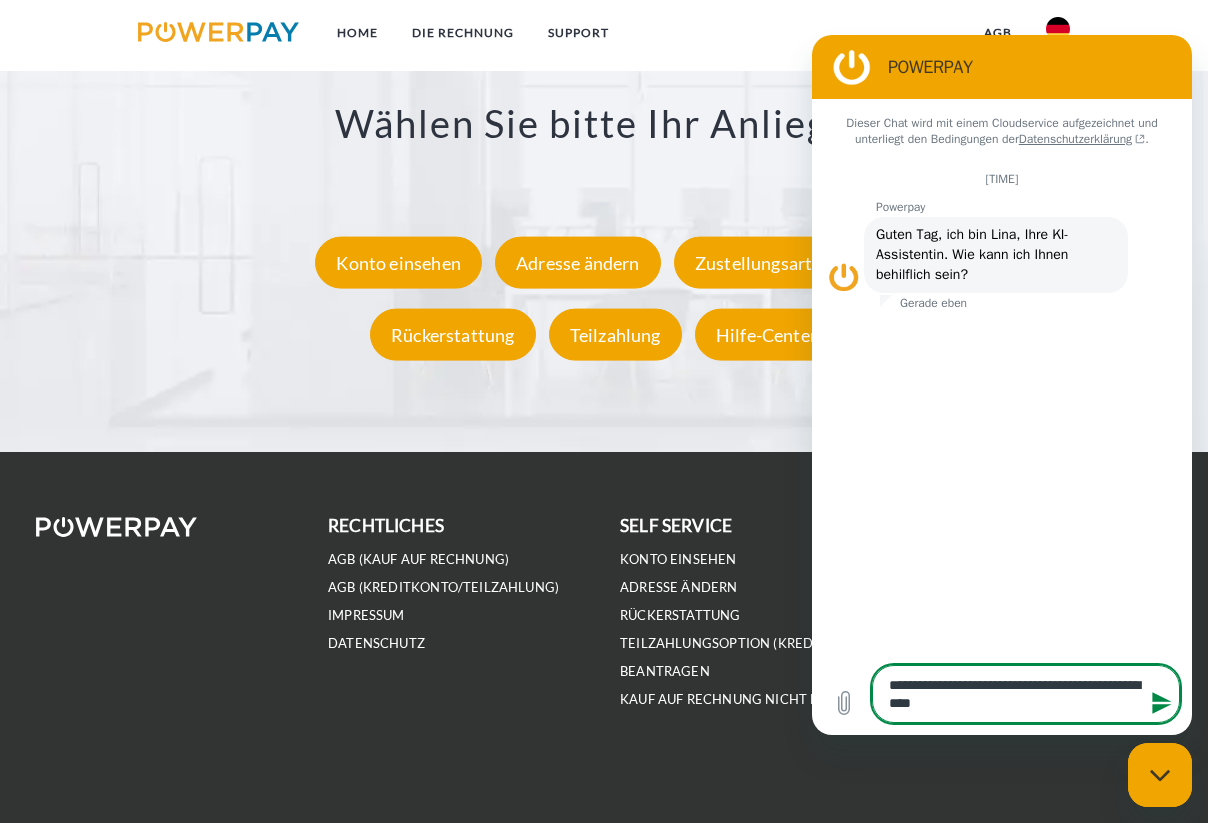 type on "**********" 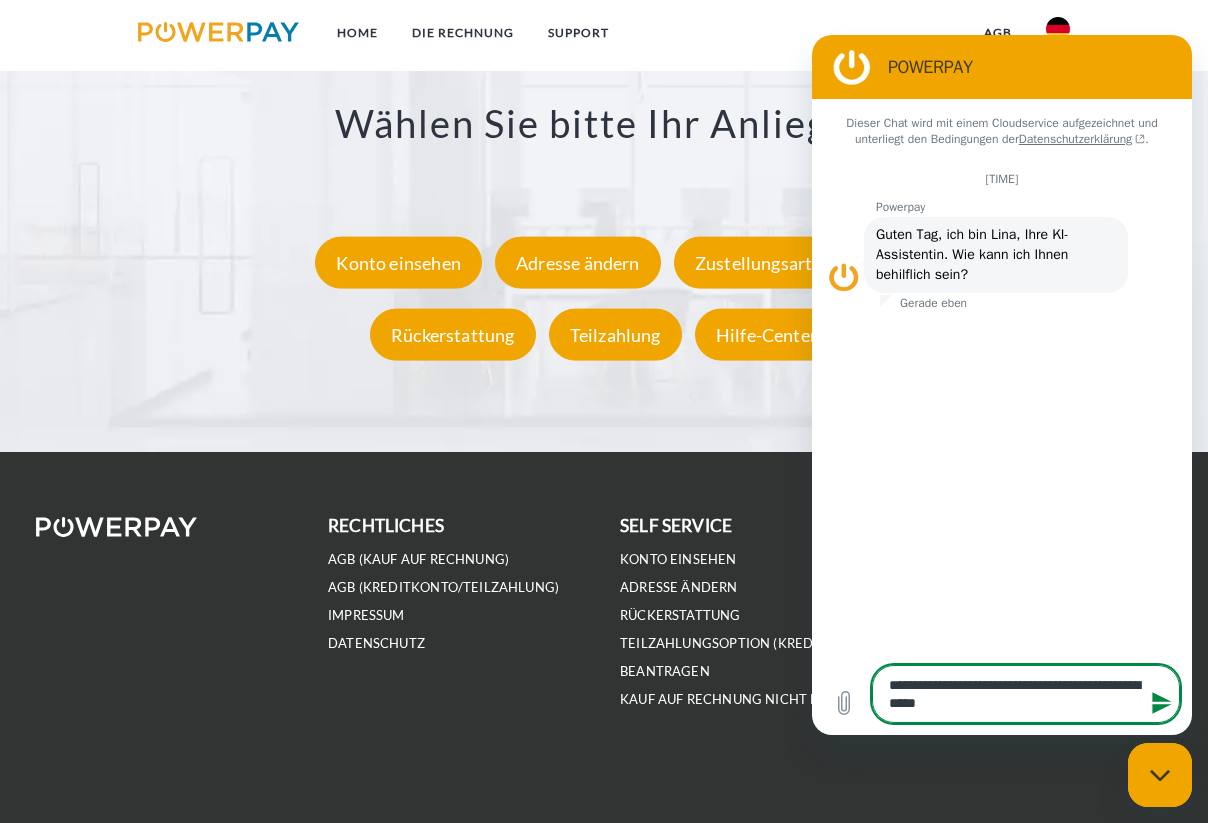 type on "**********" 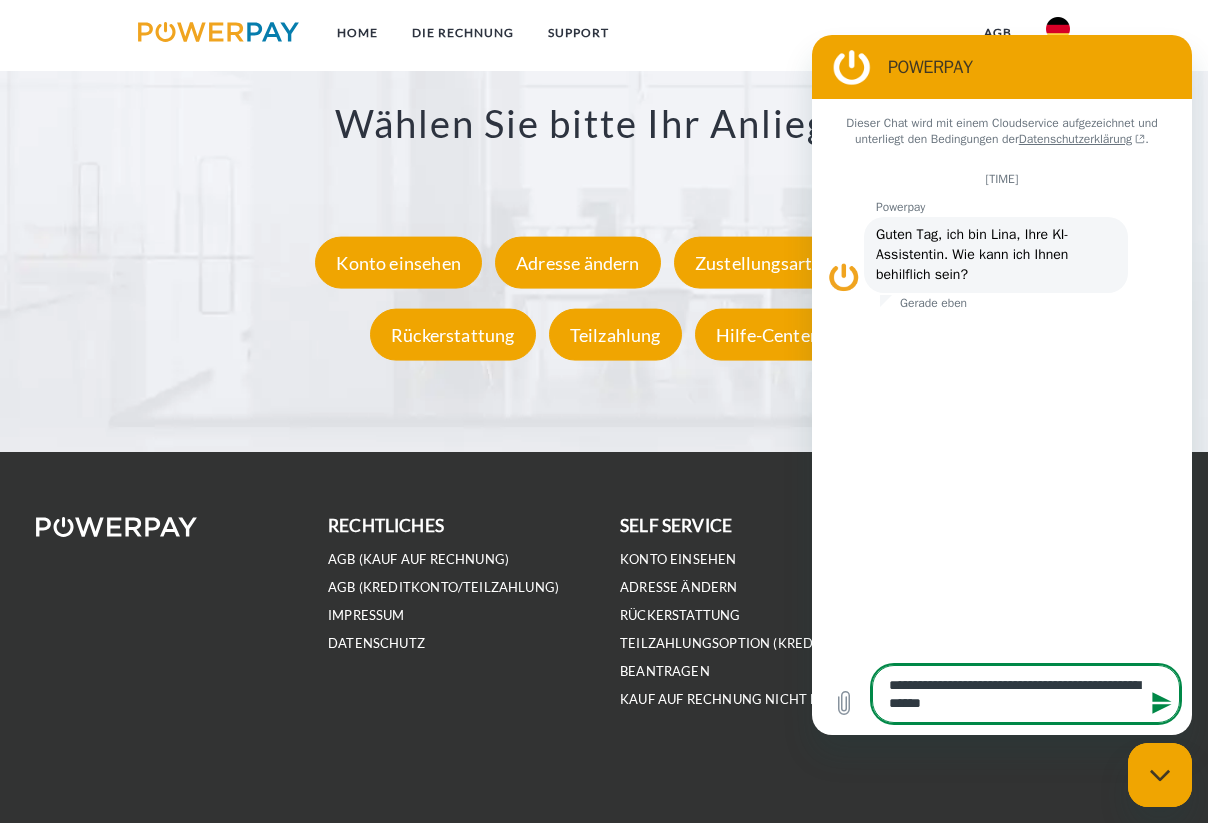 type on "**********" 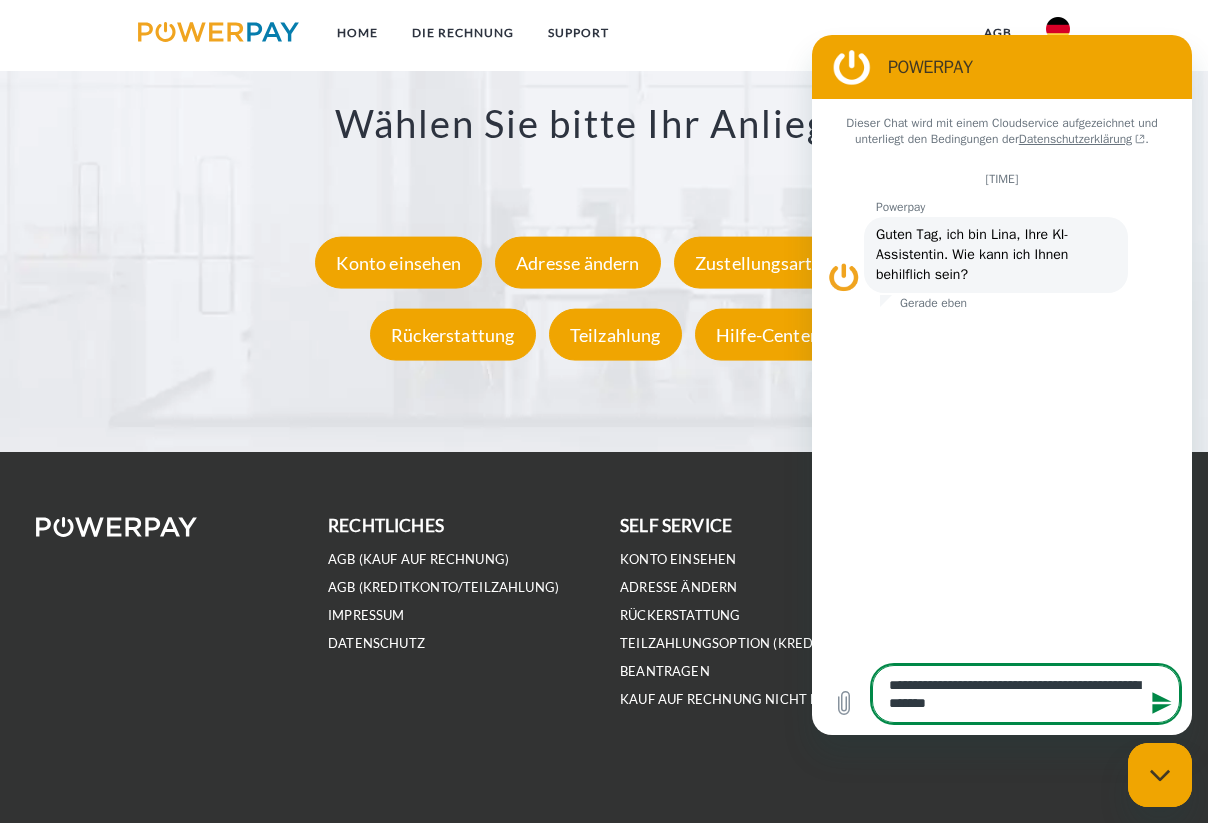 type on "**********" 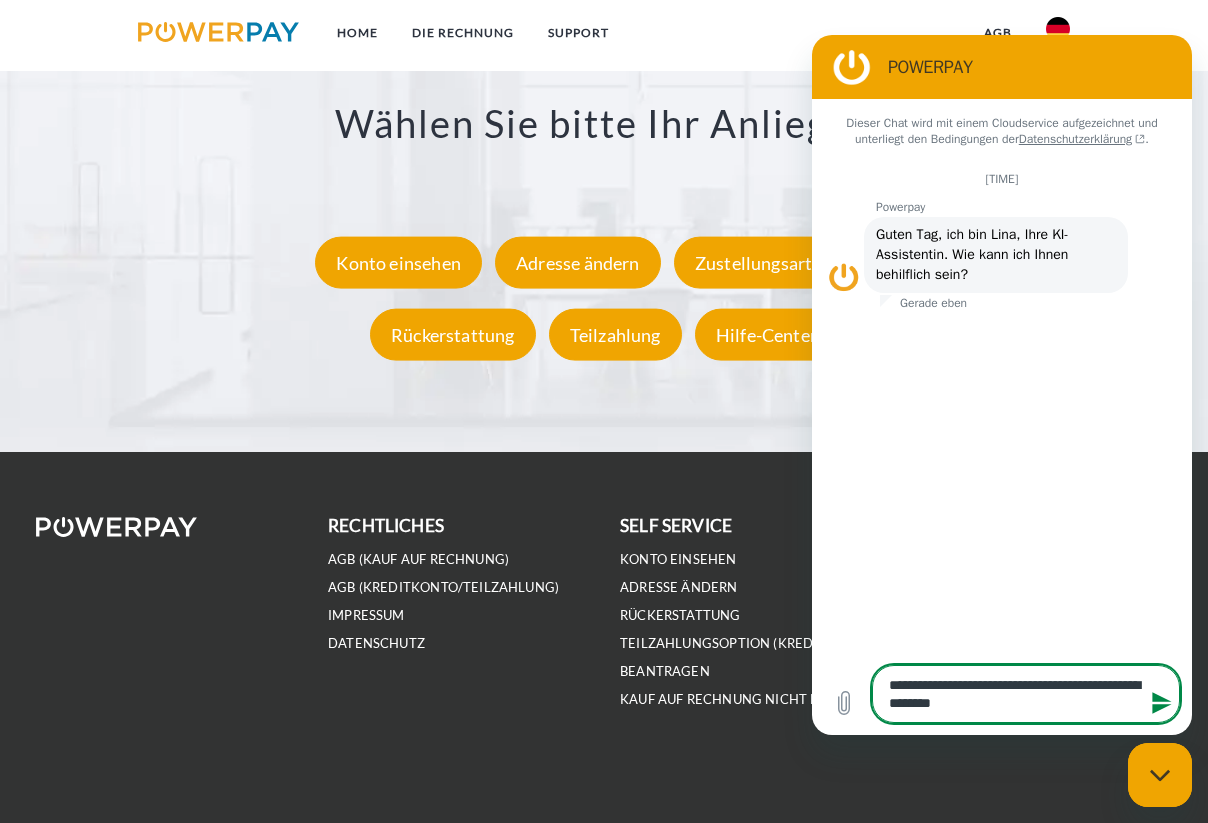 type on "**********" 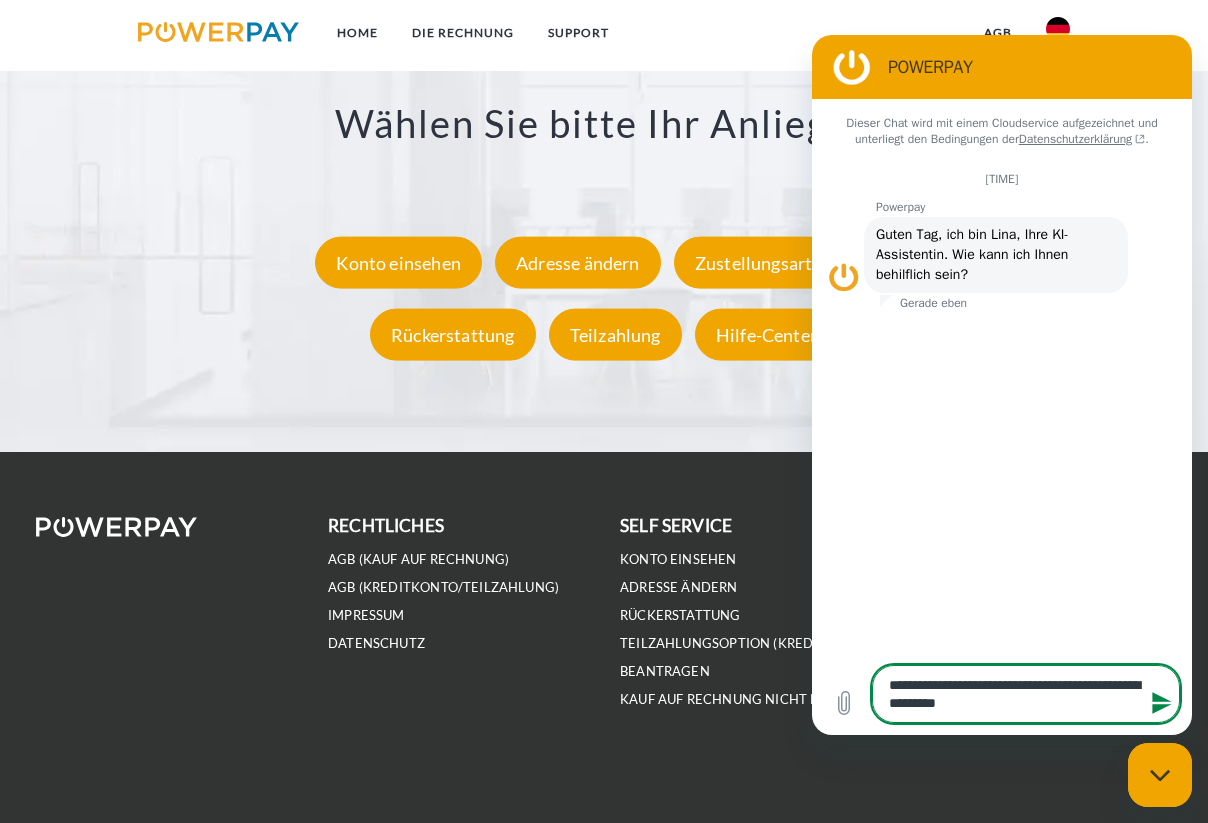 type on "**********" 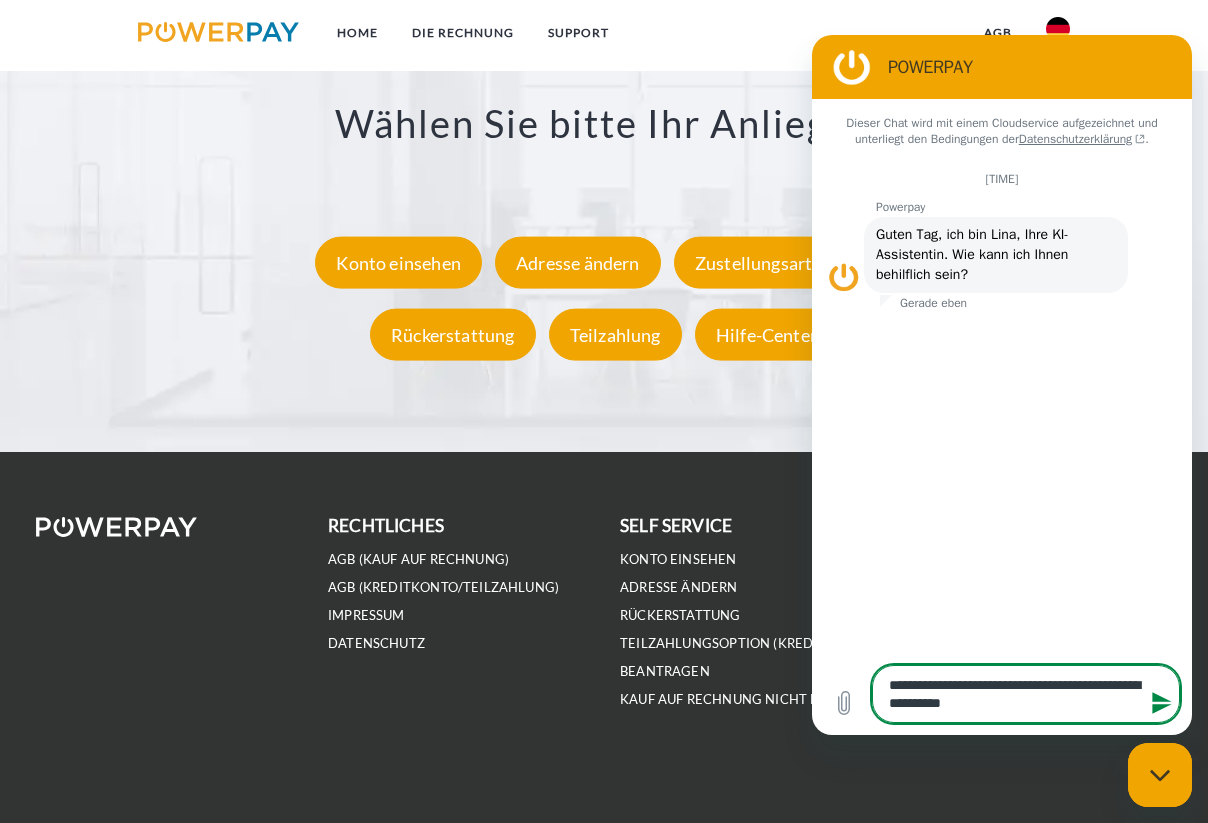 type on "**********" 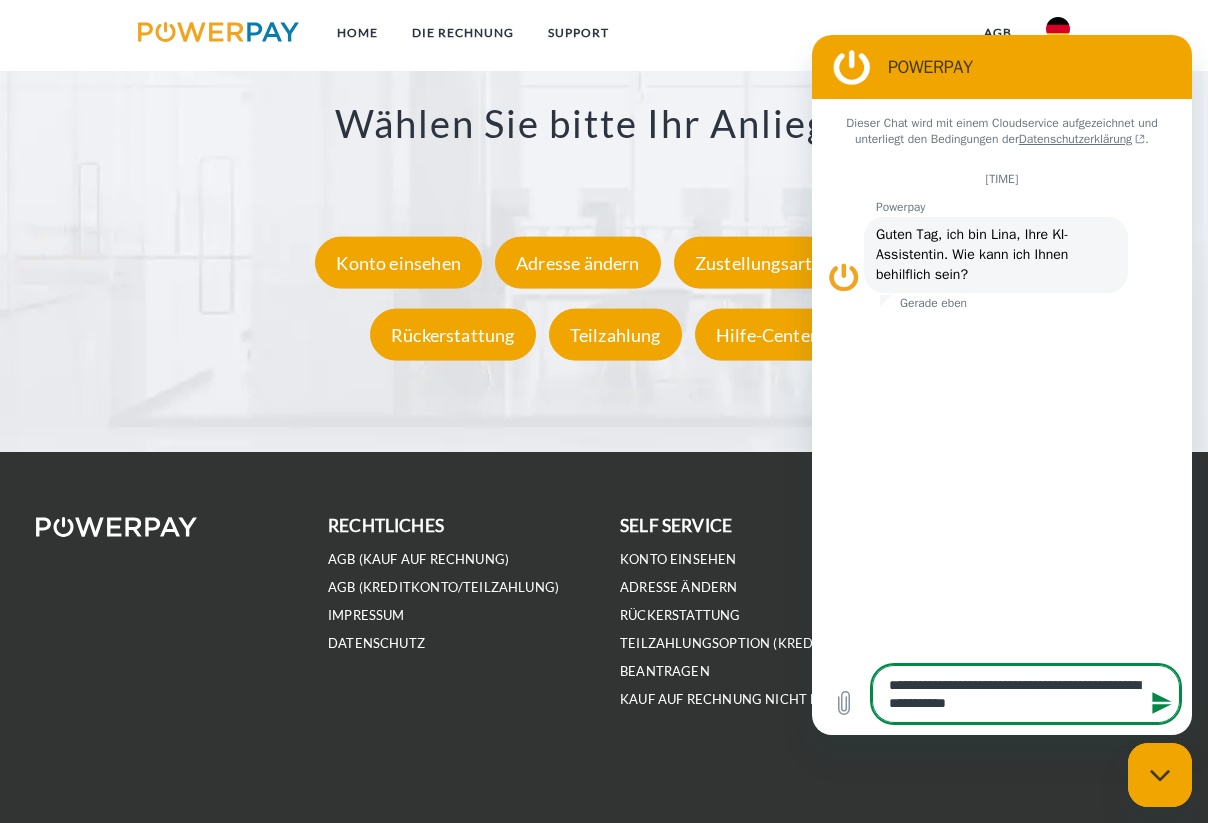 type on "**********" 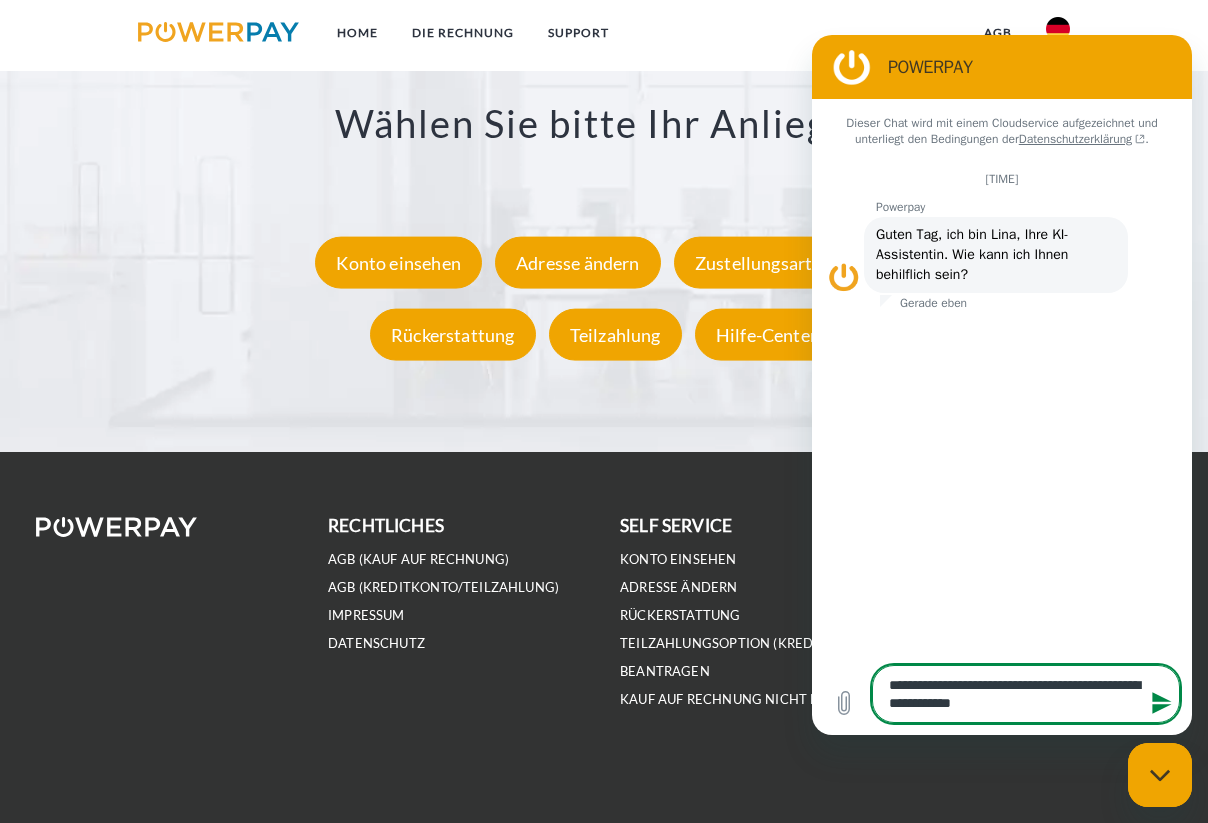 type on "**********" 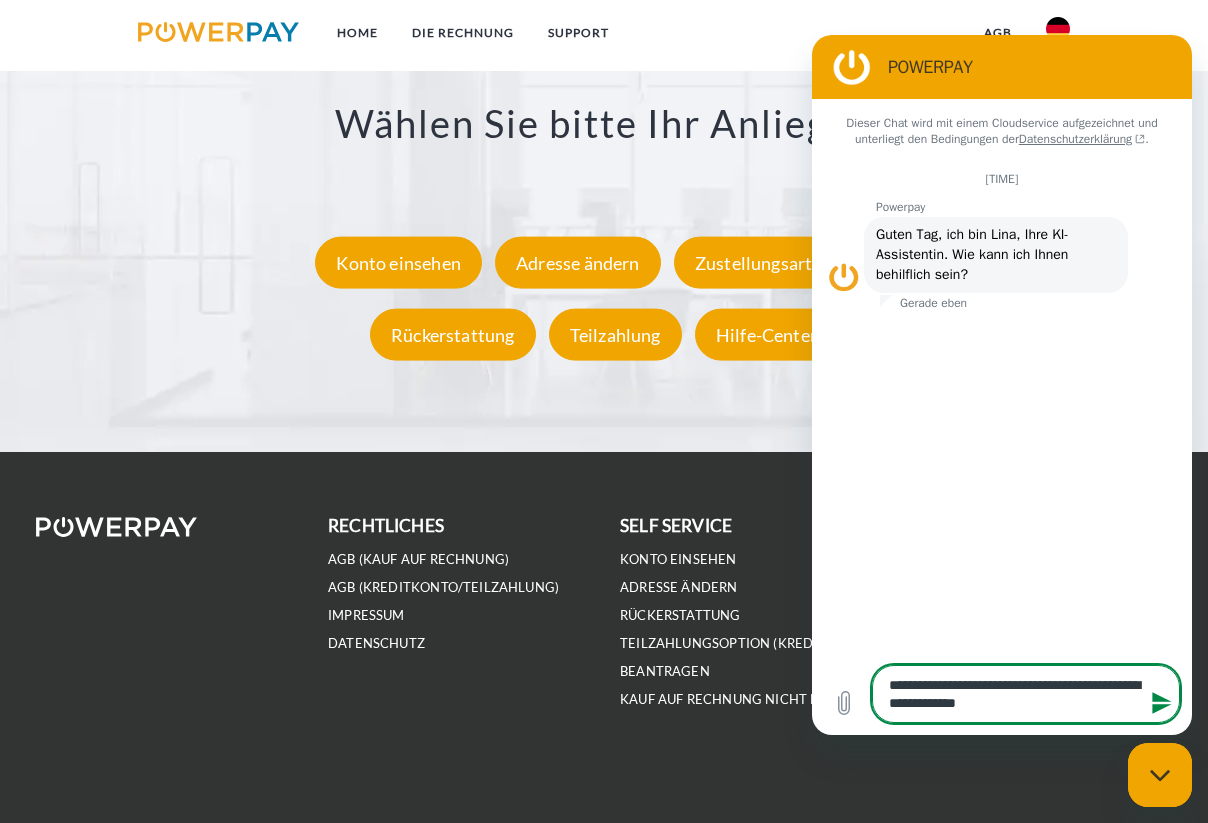 type on "**********" 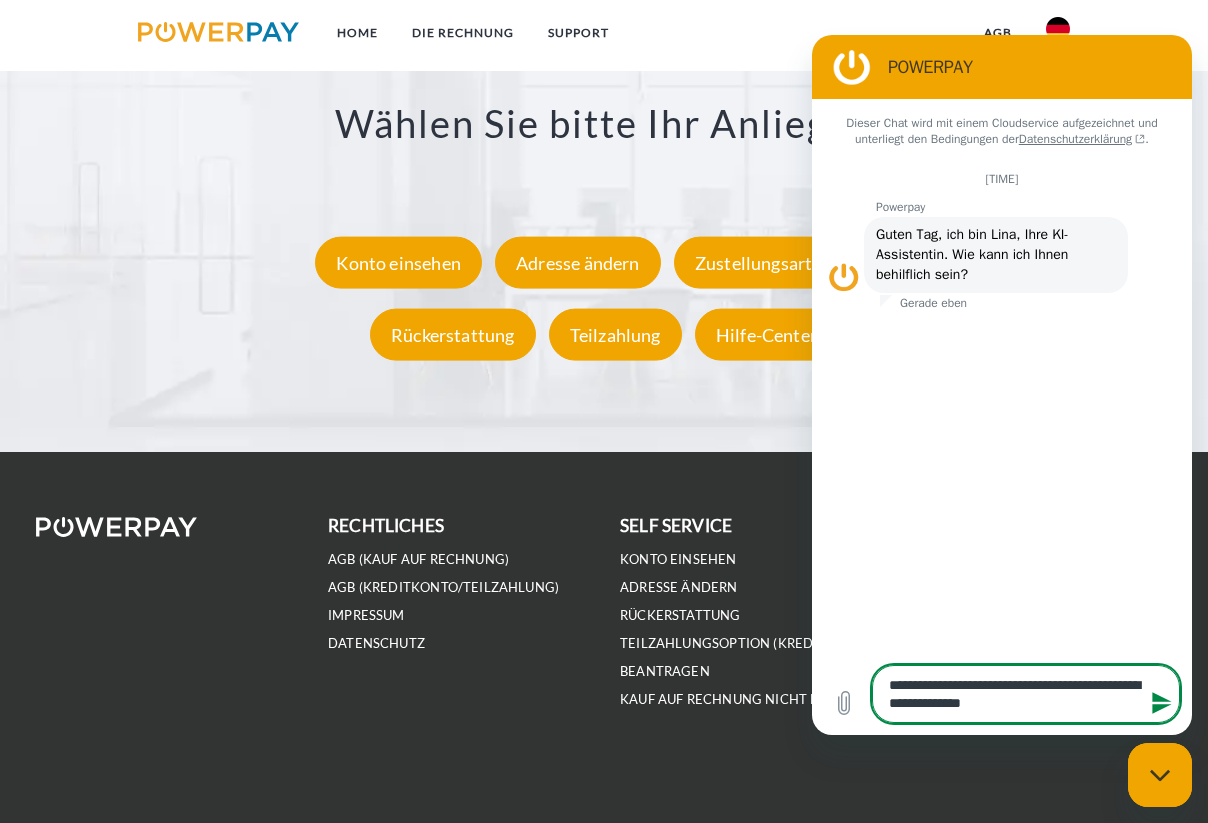 type on "**********" 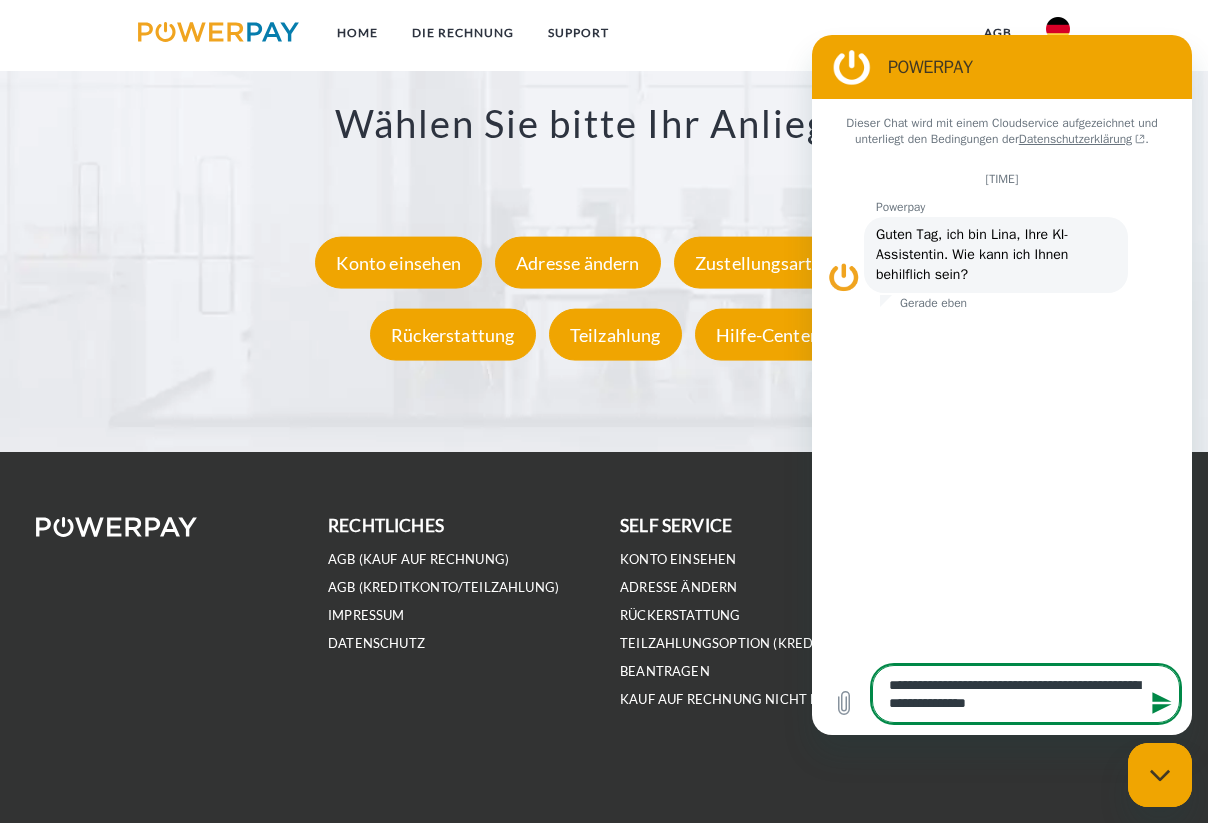 type on "**********" 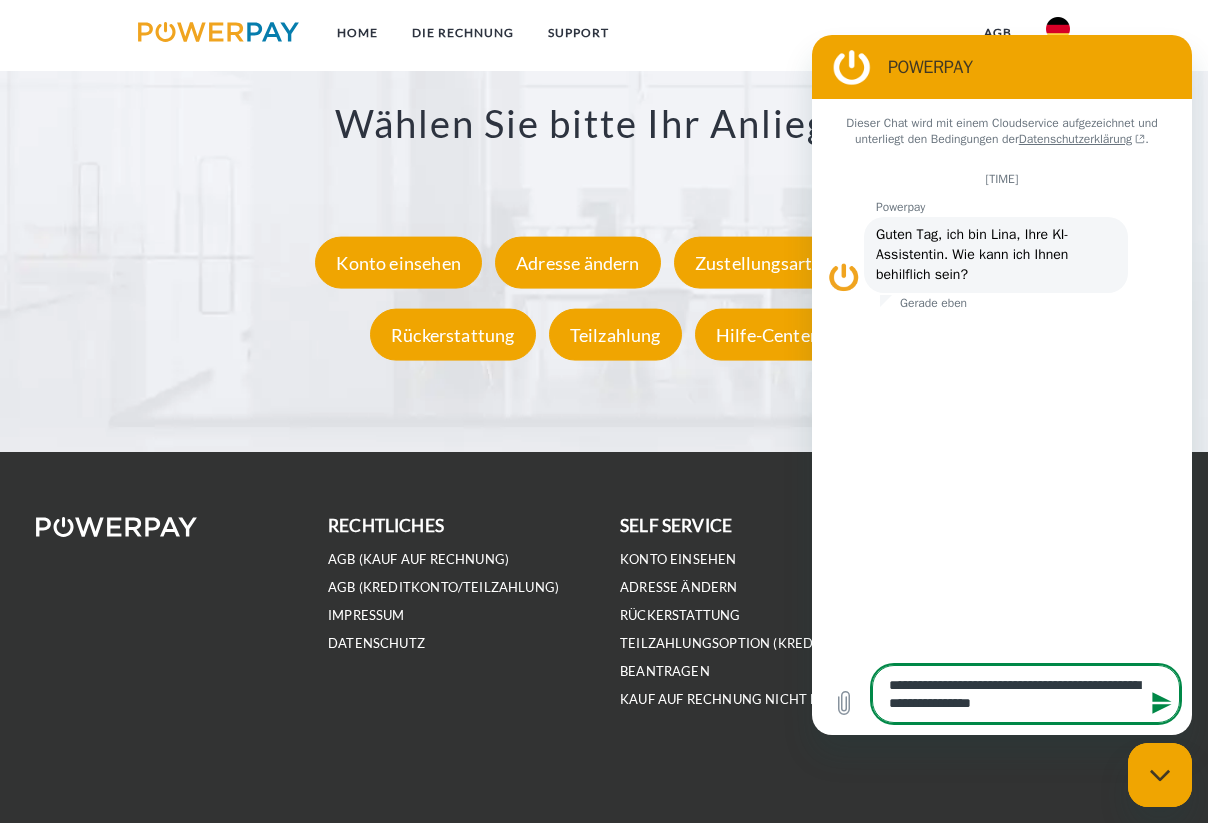 type on "**********" 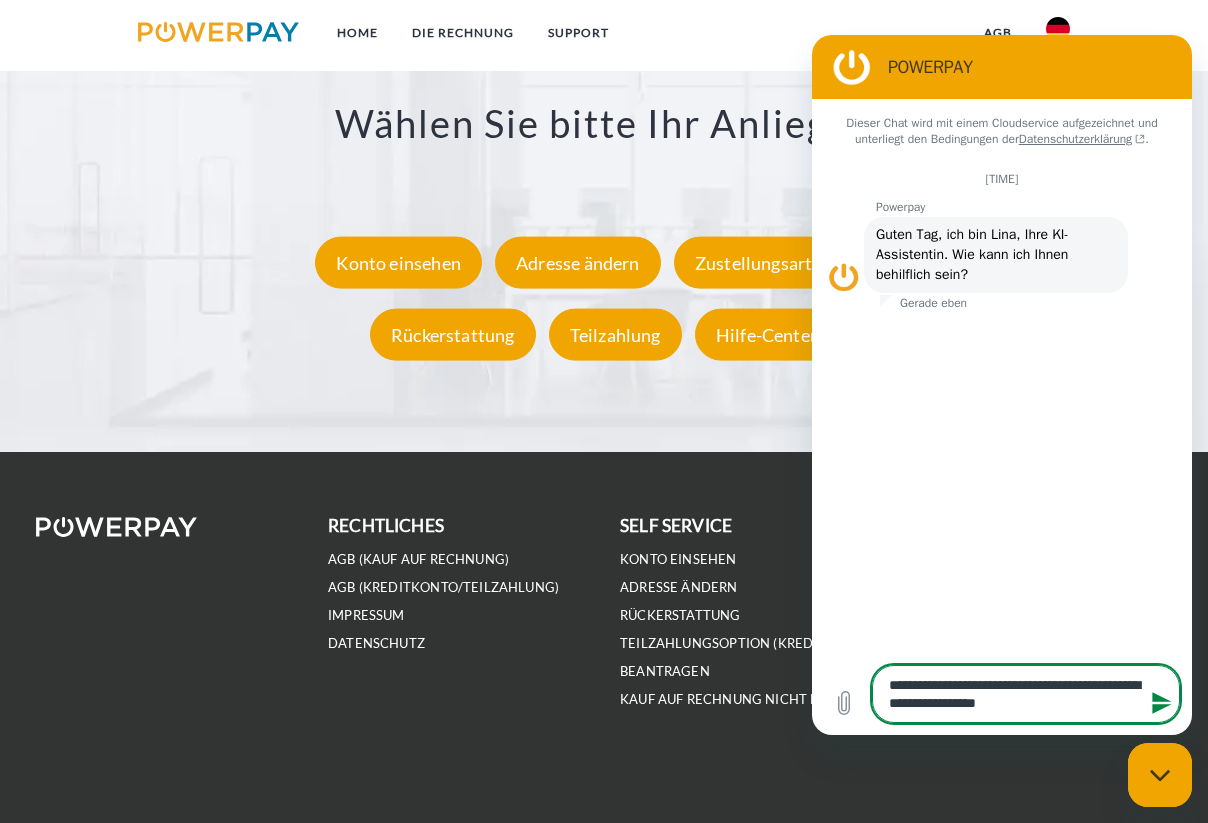 type on "**********" 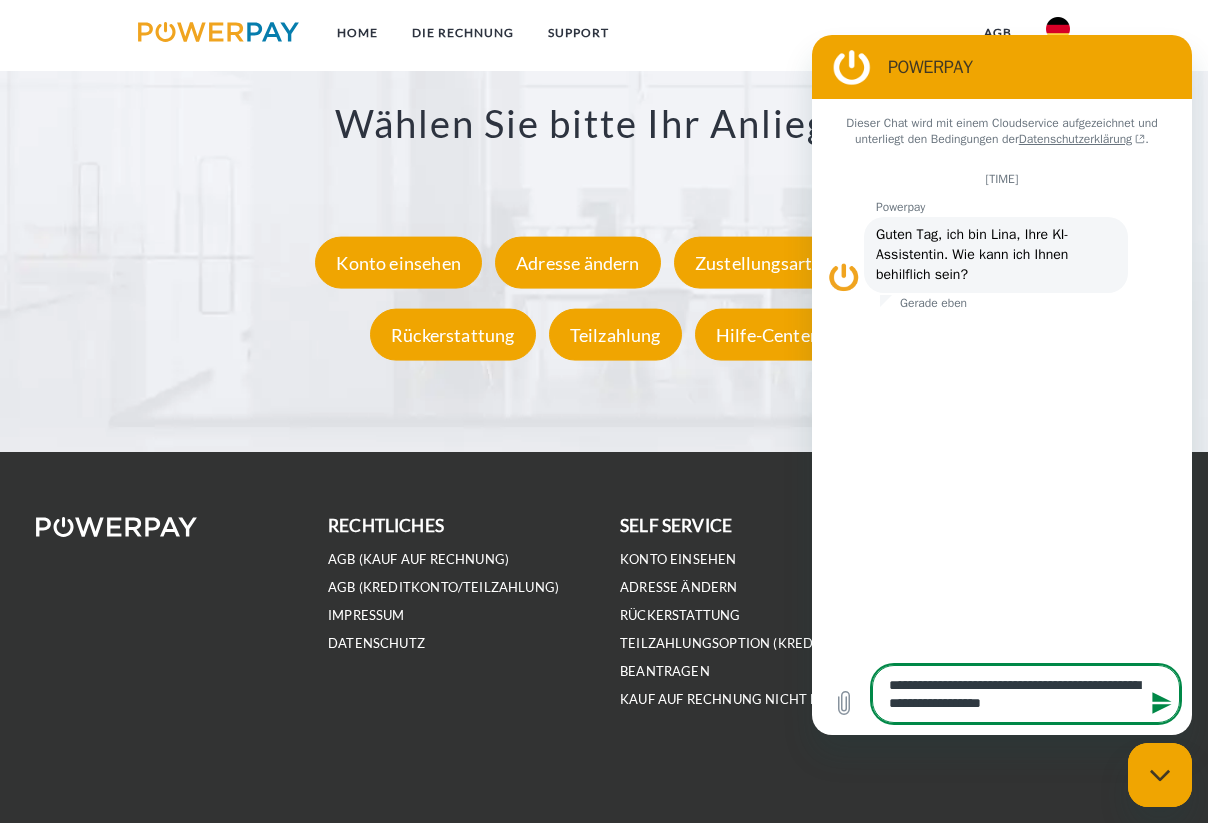 type on "**********" 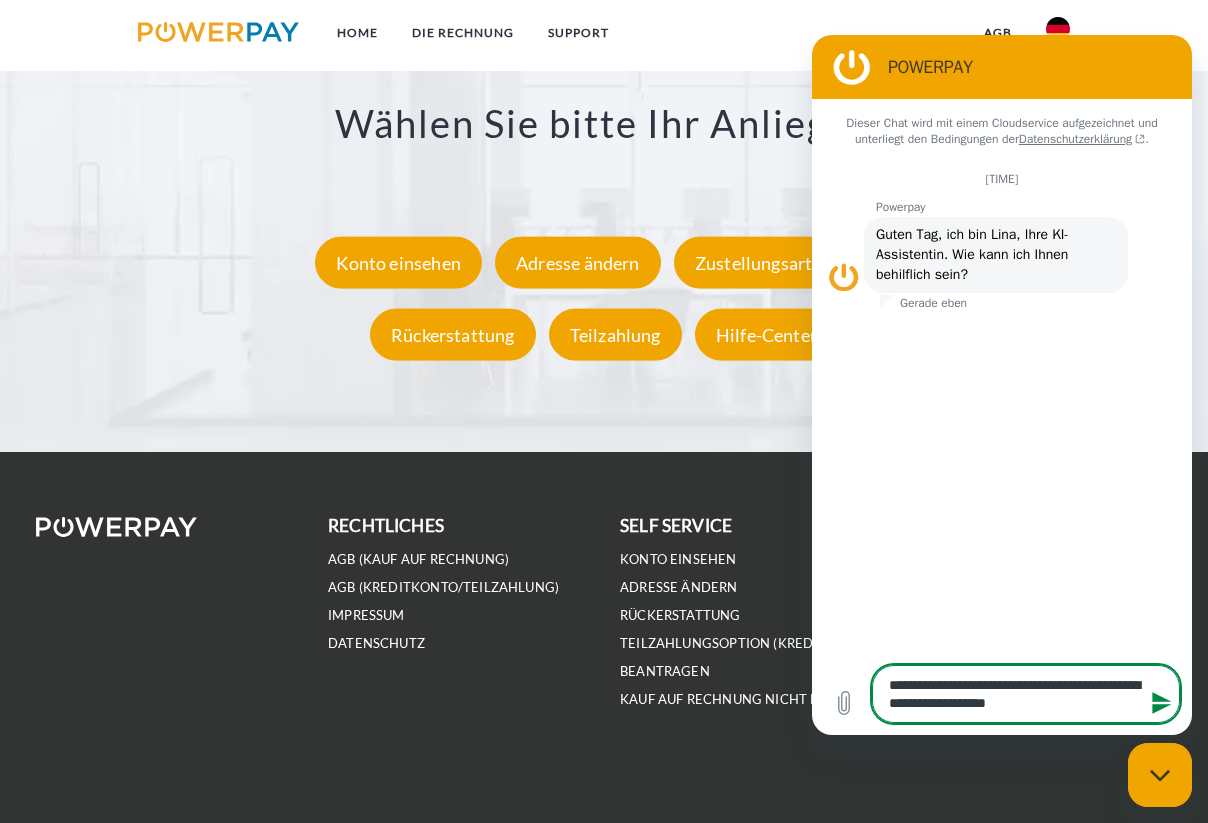 type on "**********" 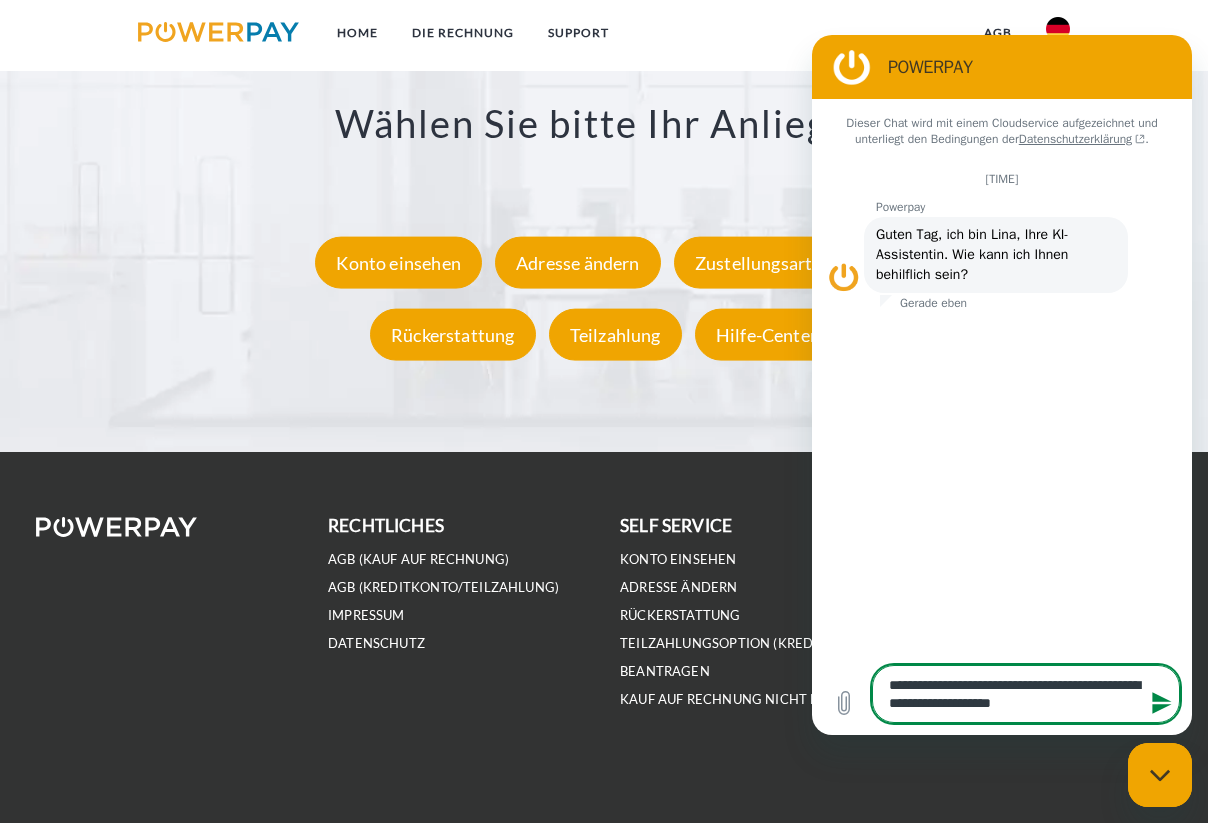 type on "**********" 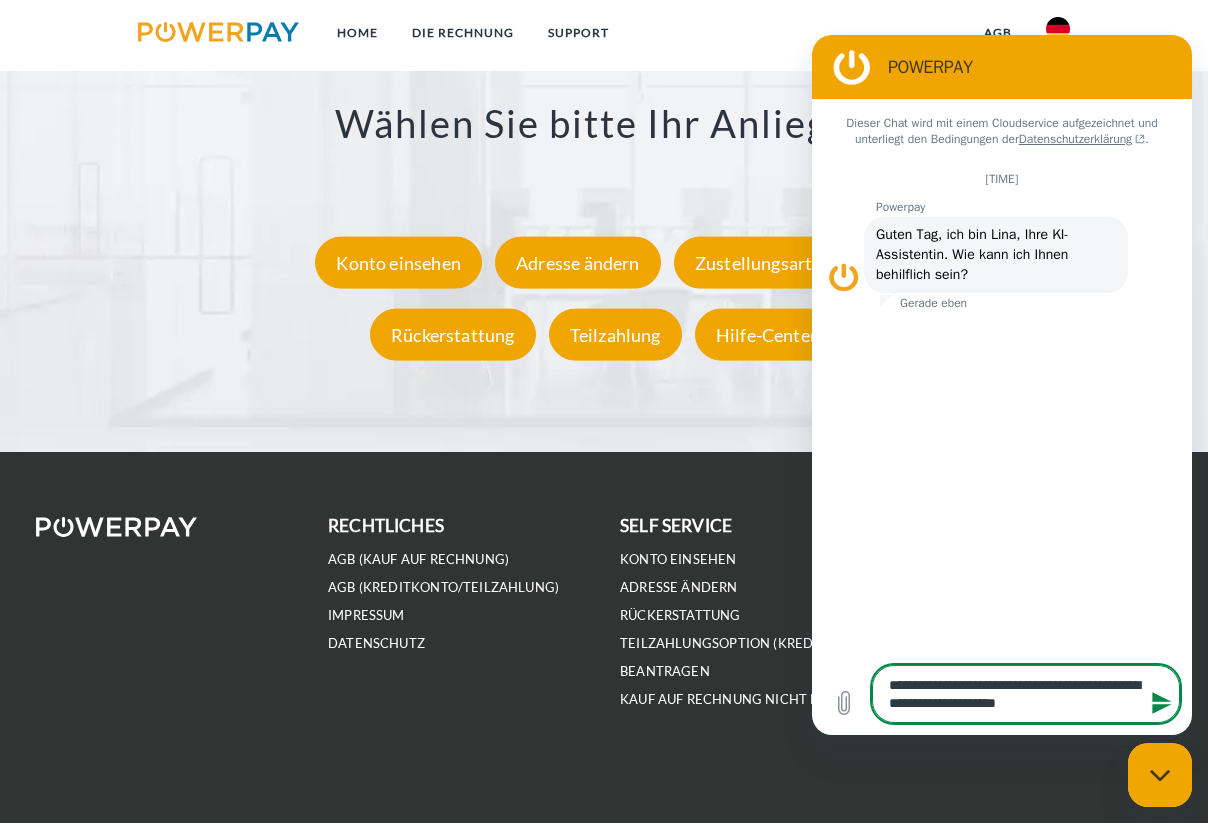 type on "**********" 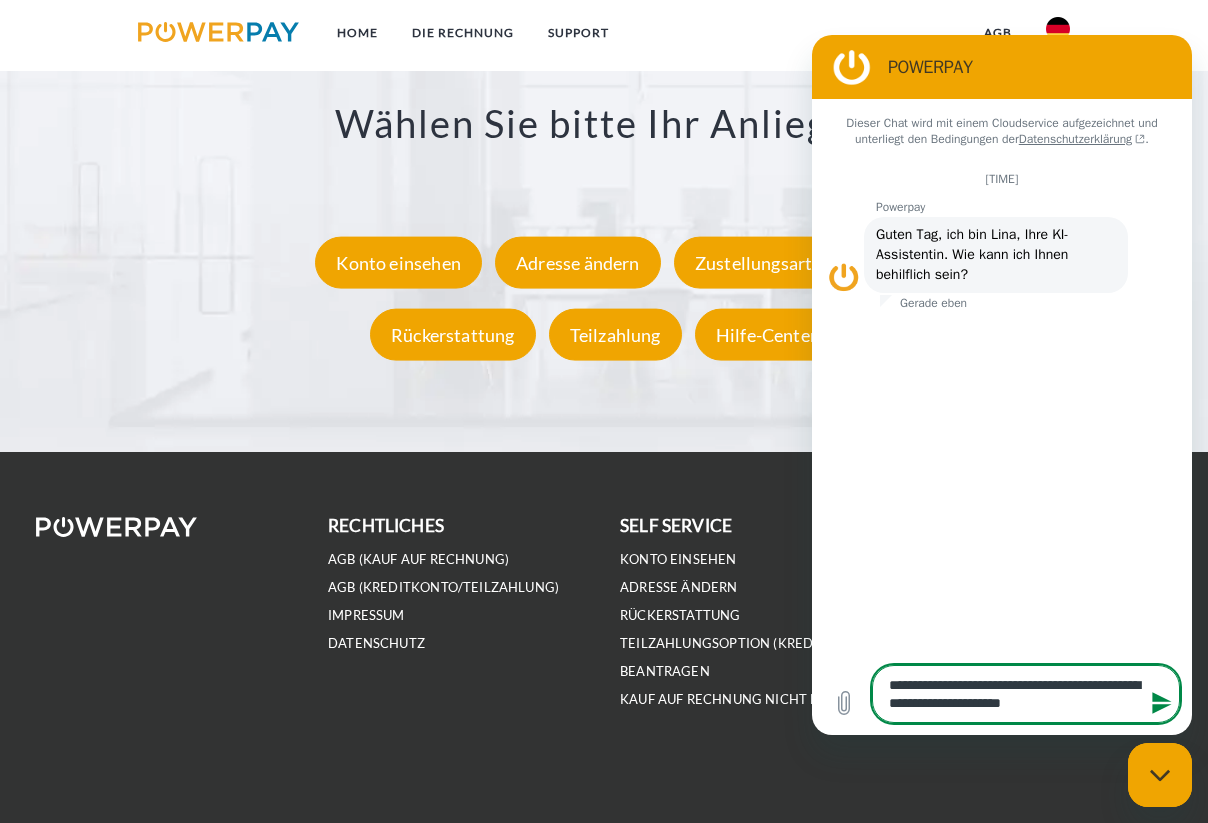 type on "**********" 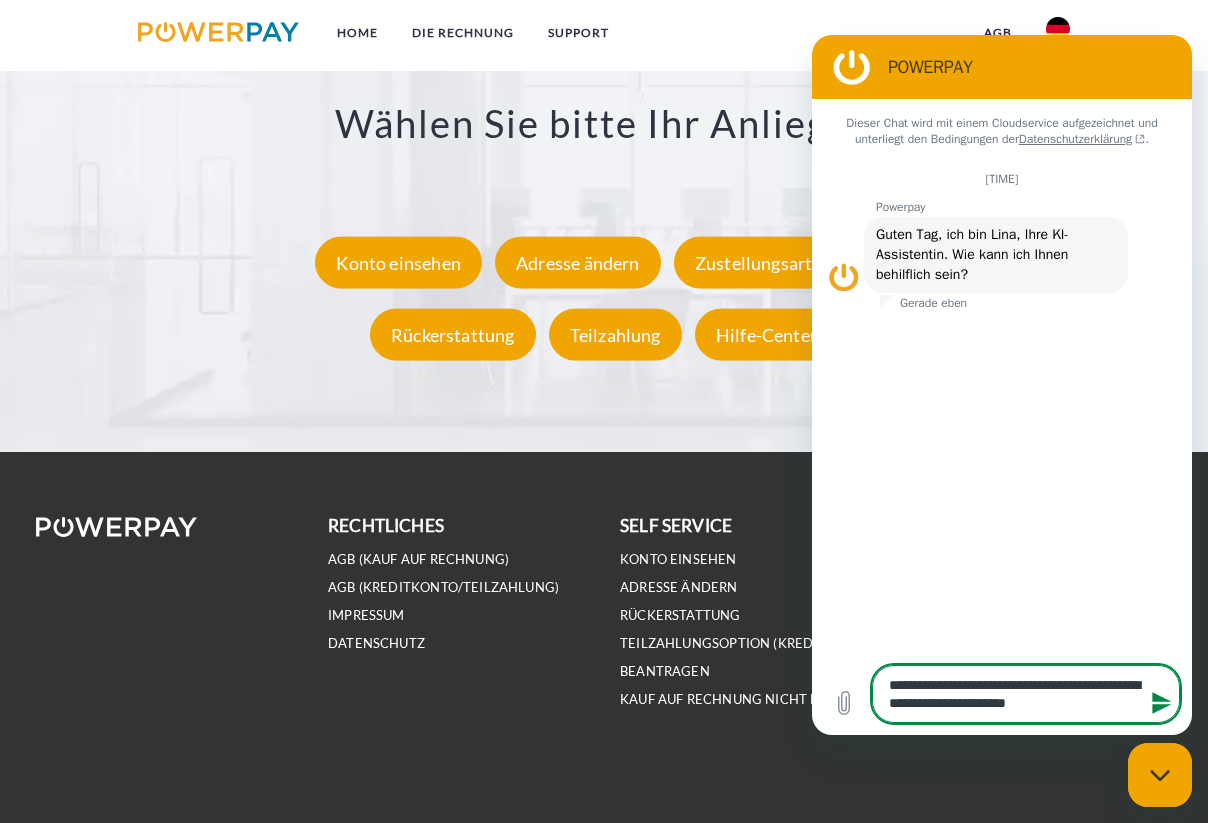 type on "*" 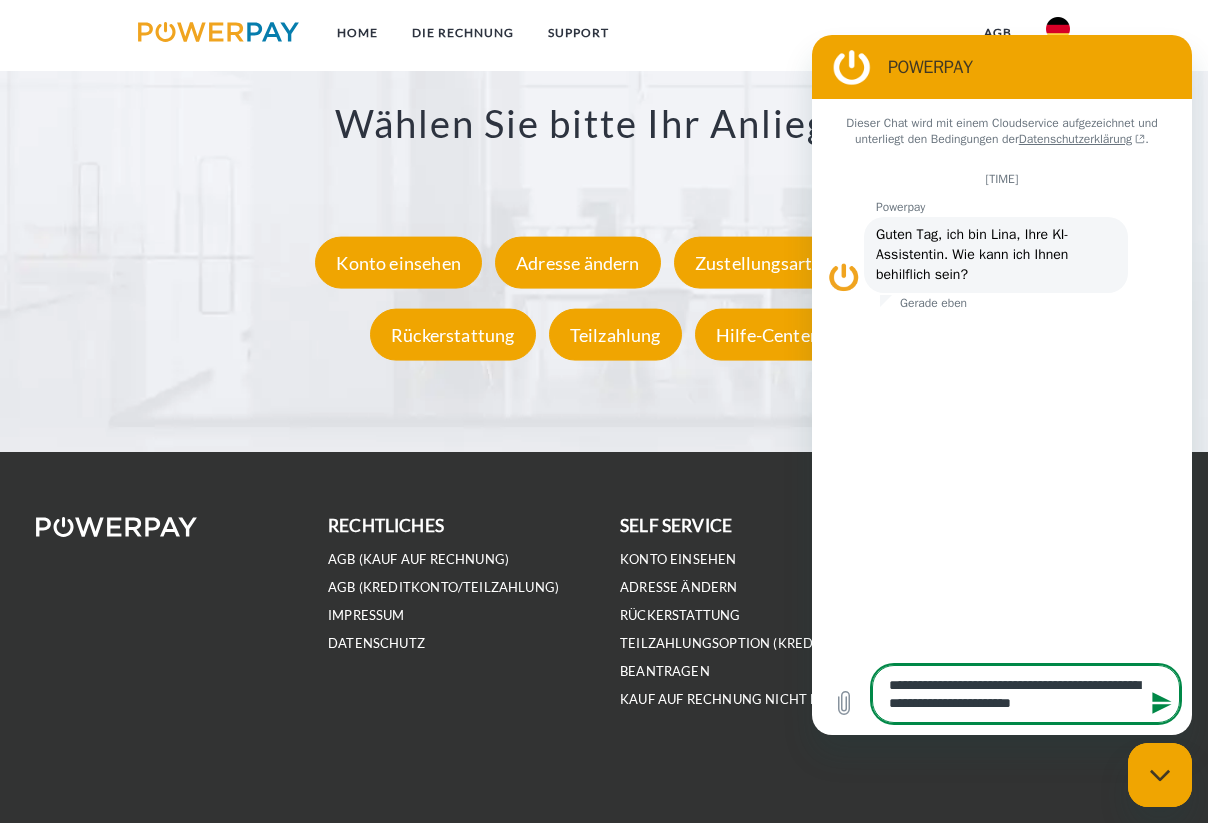 type on "**********" 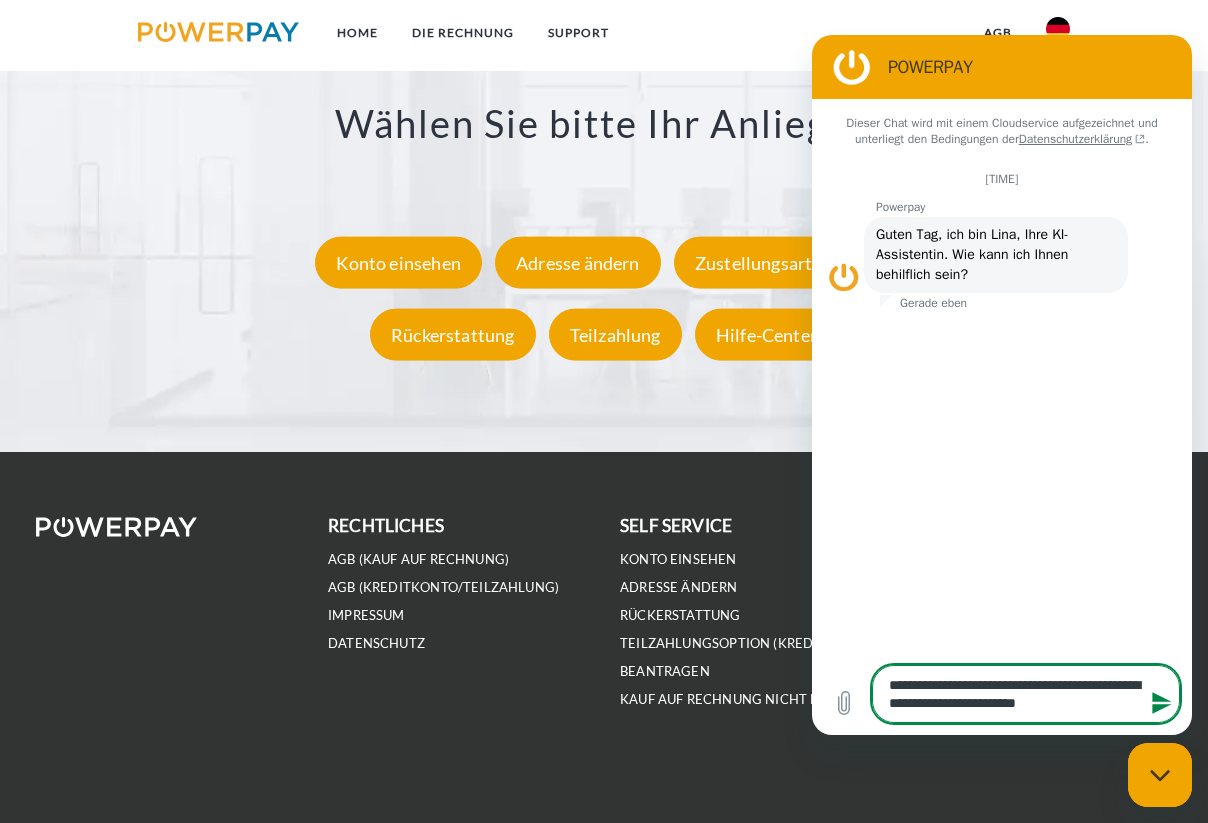 type on "**********" 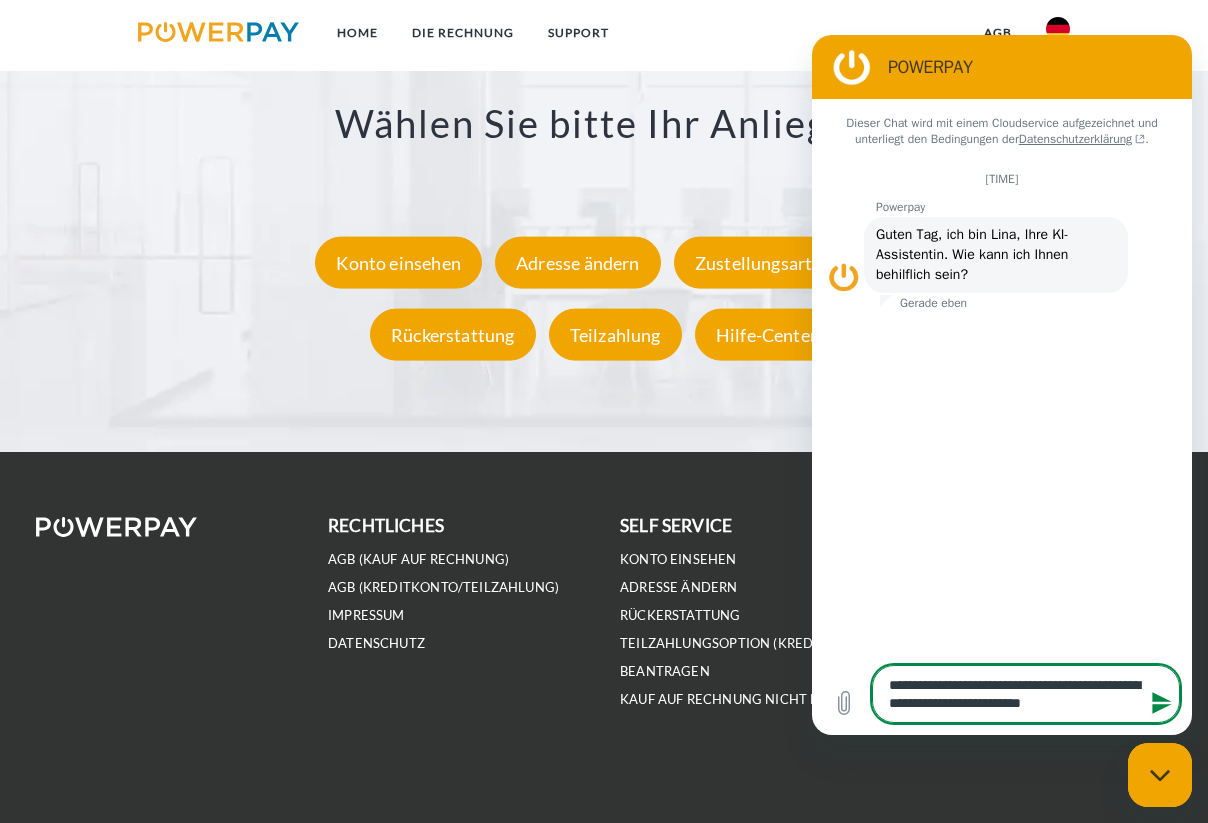 type on "**********" 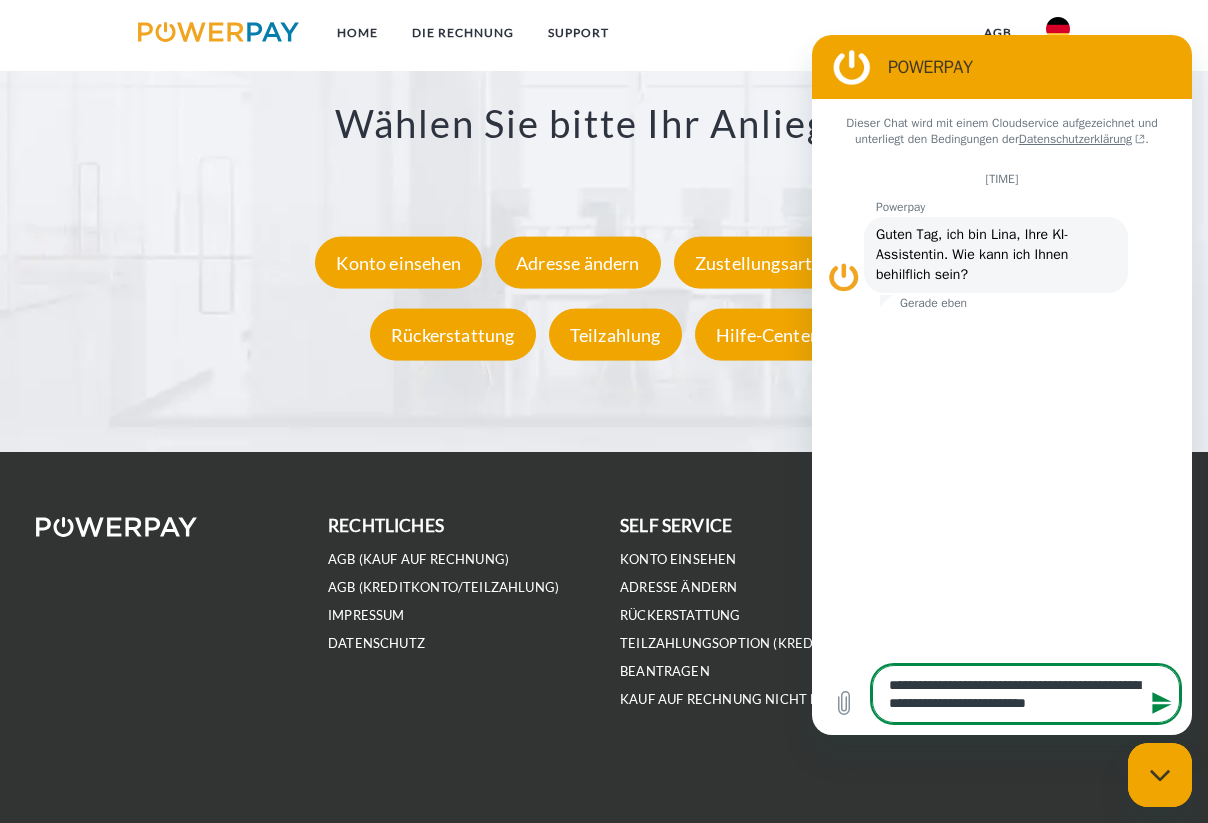 type on "**********" 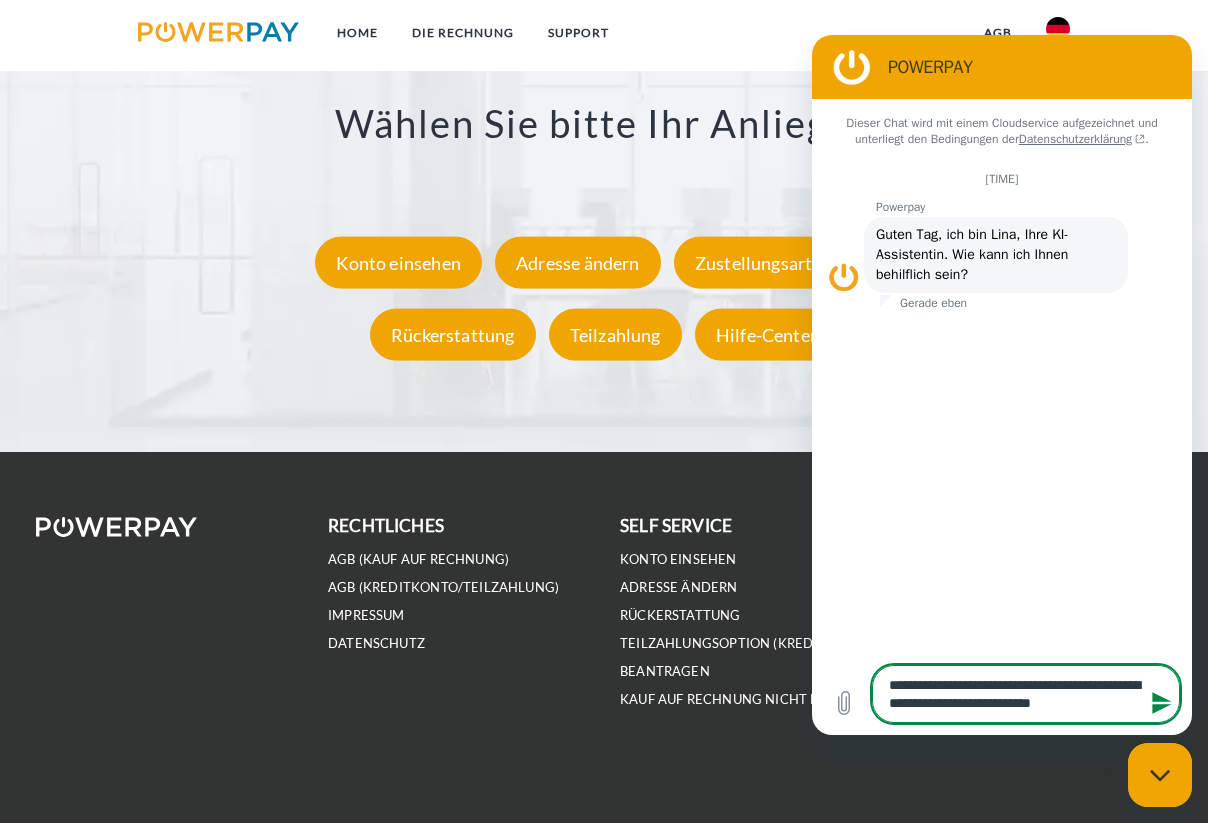 type on "**********" 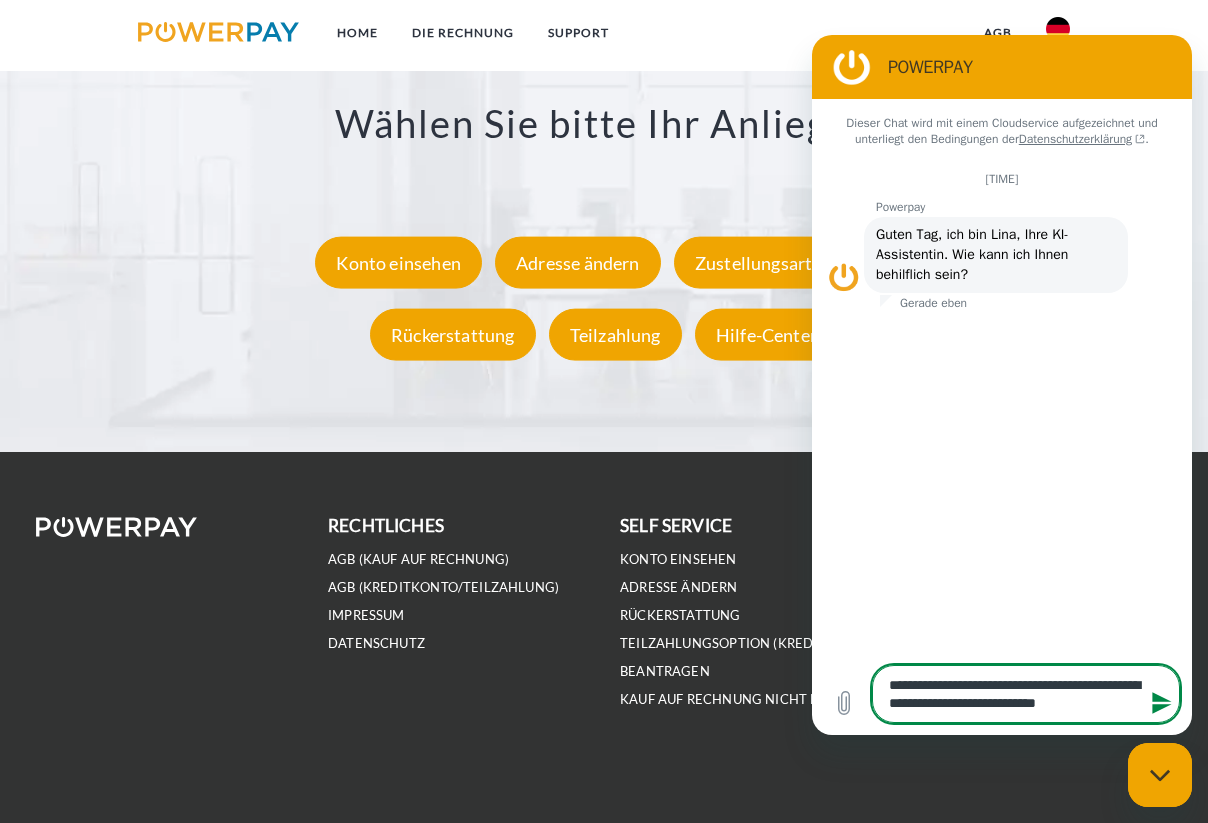 type on "**********" 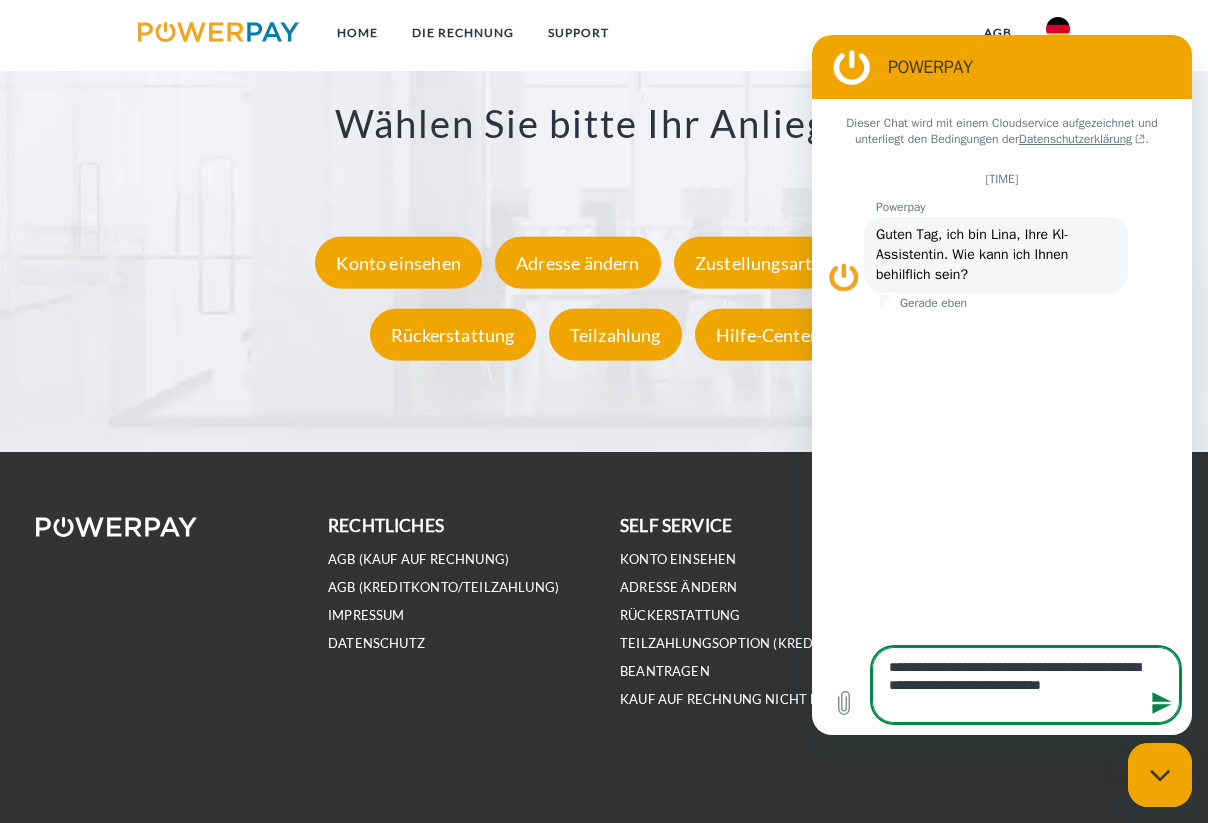 type on "**********" 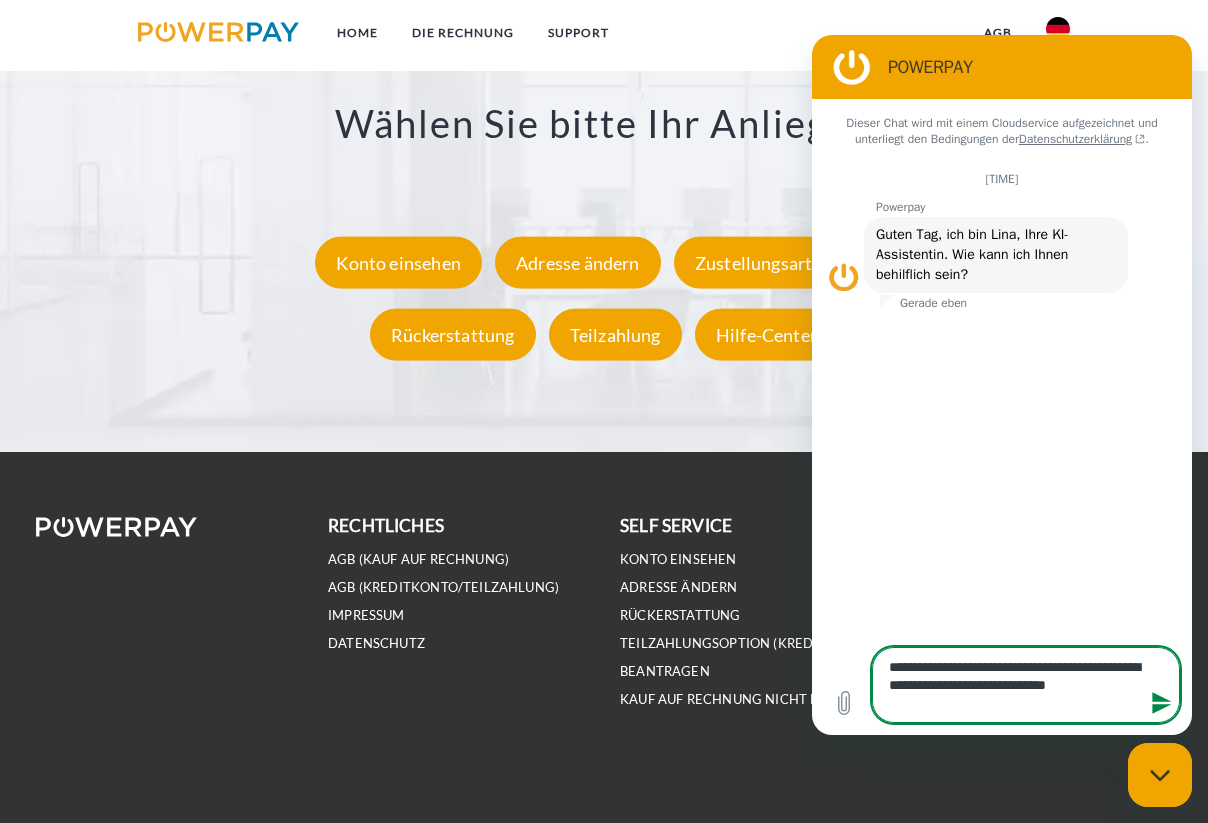 type on "**********" 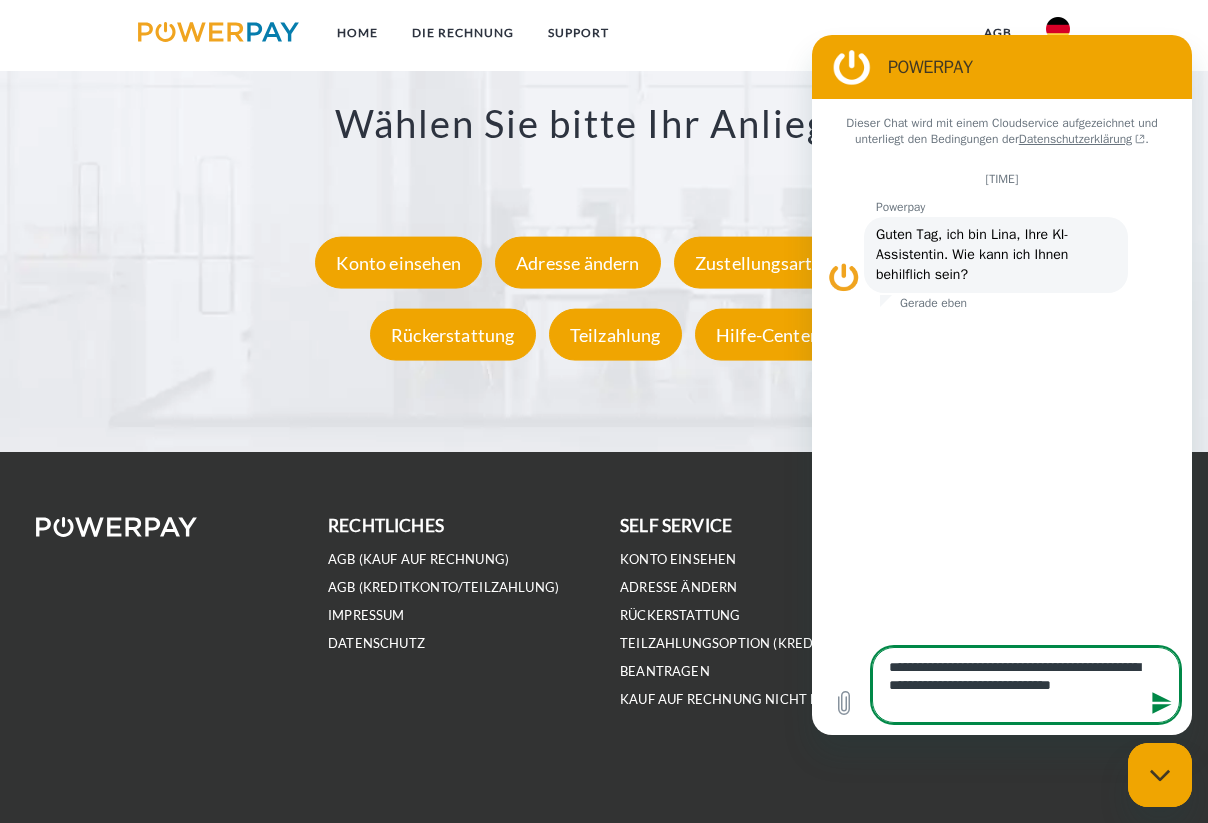 type on "**********" 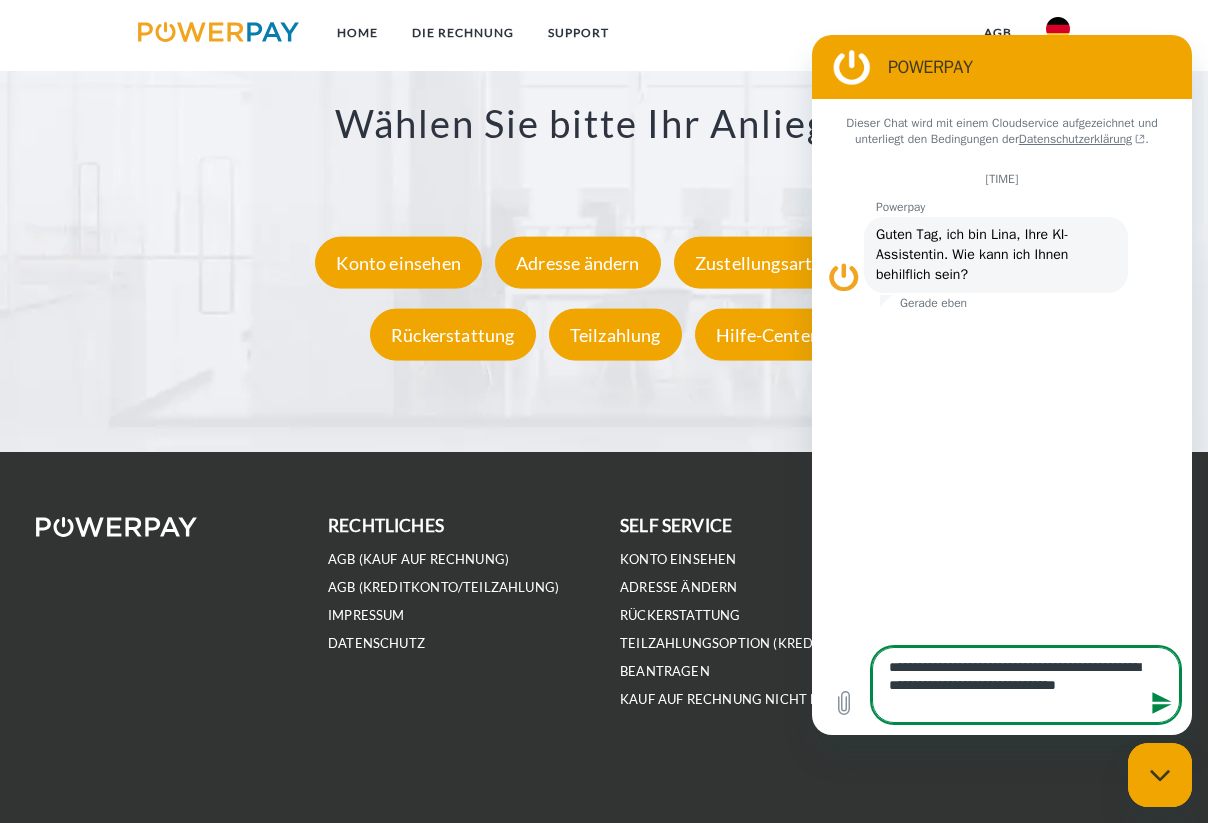 type on "**********" 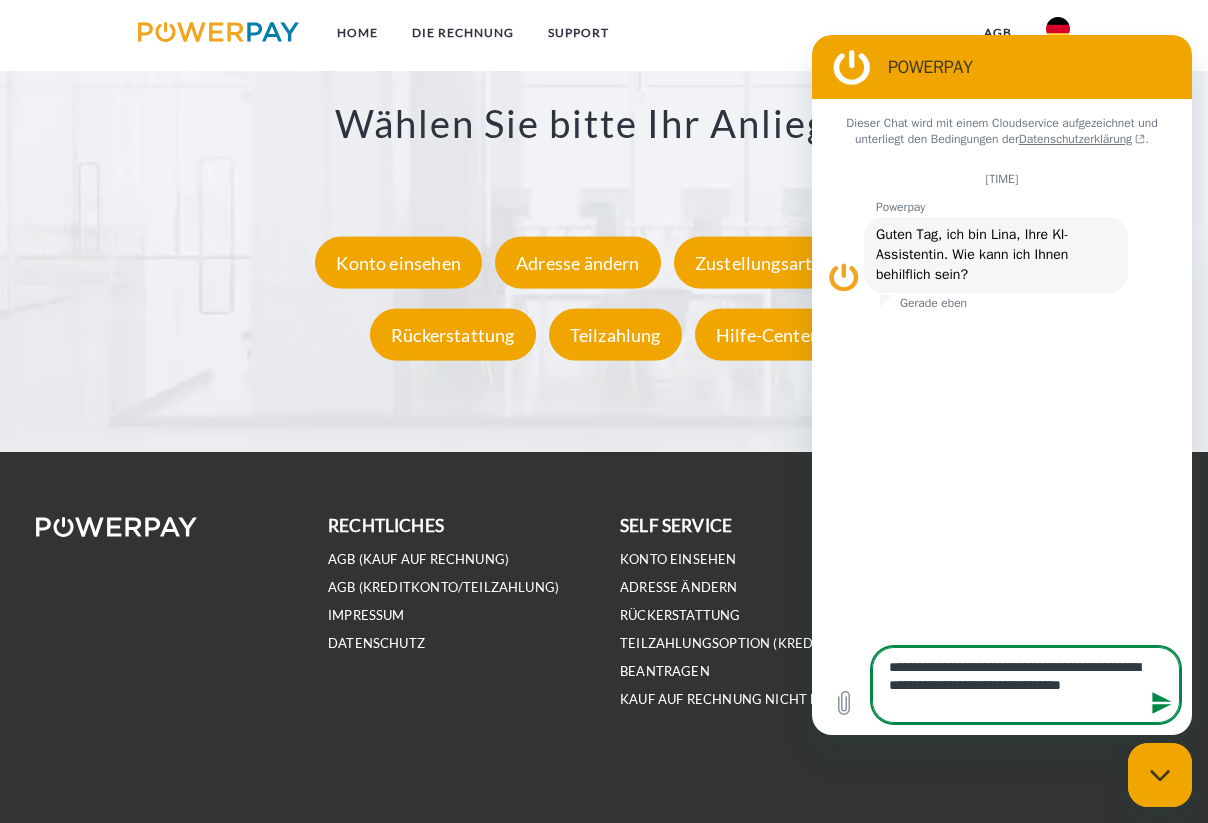 type on "**********" 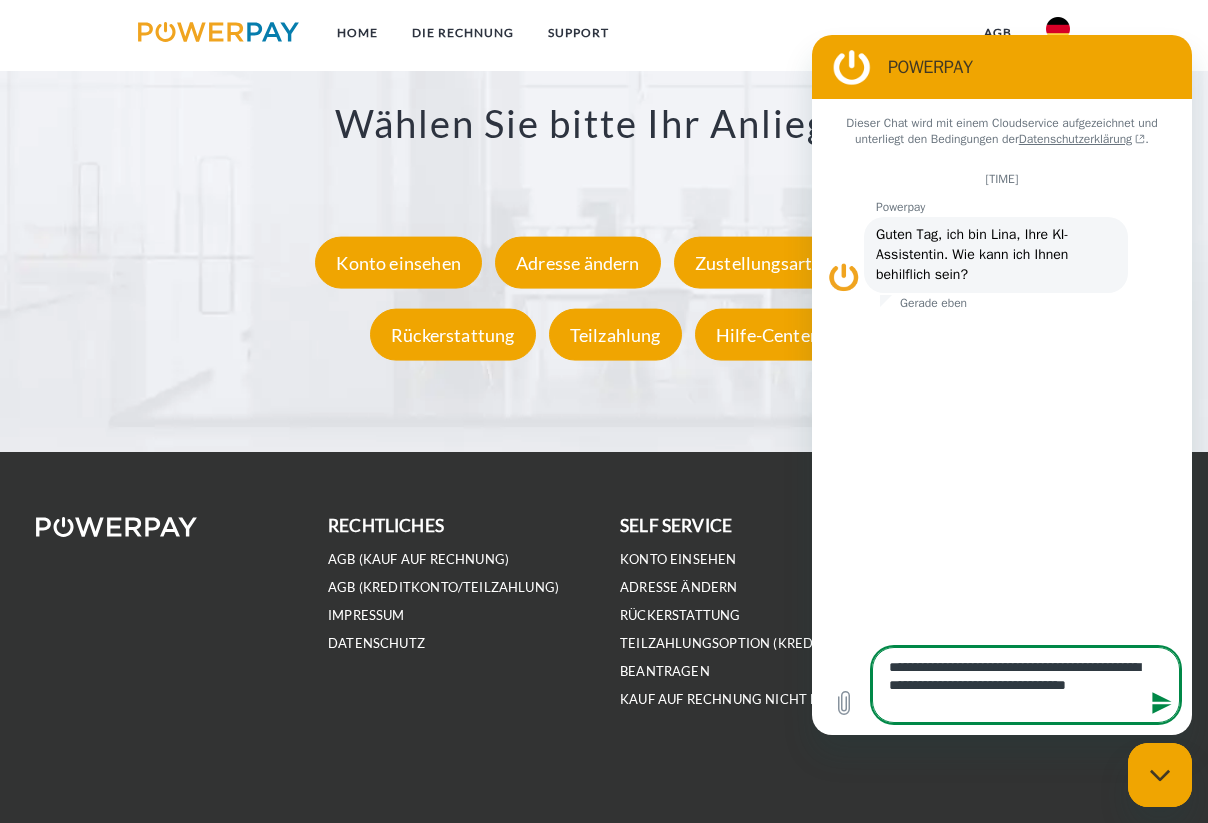 type on "**********" 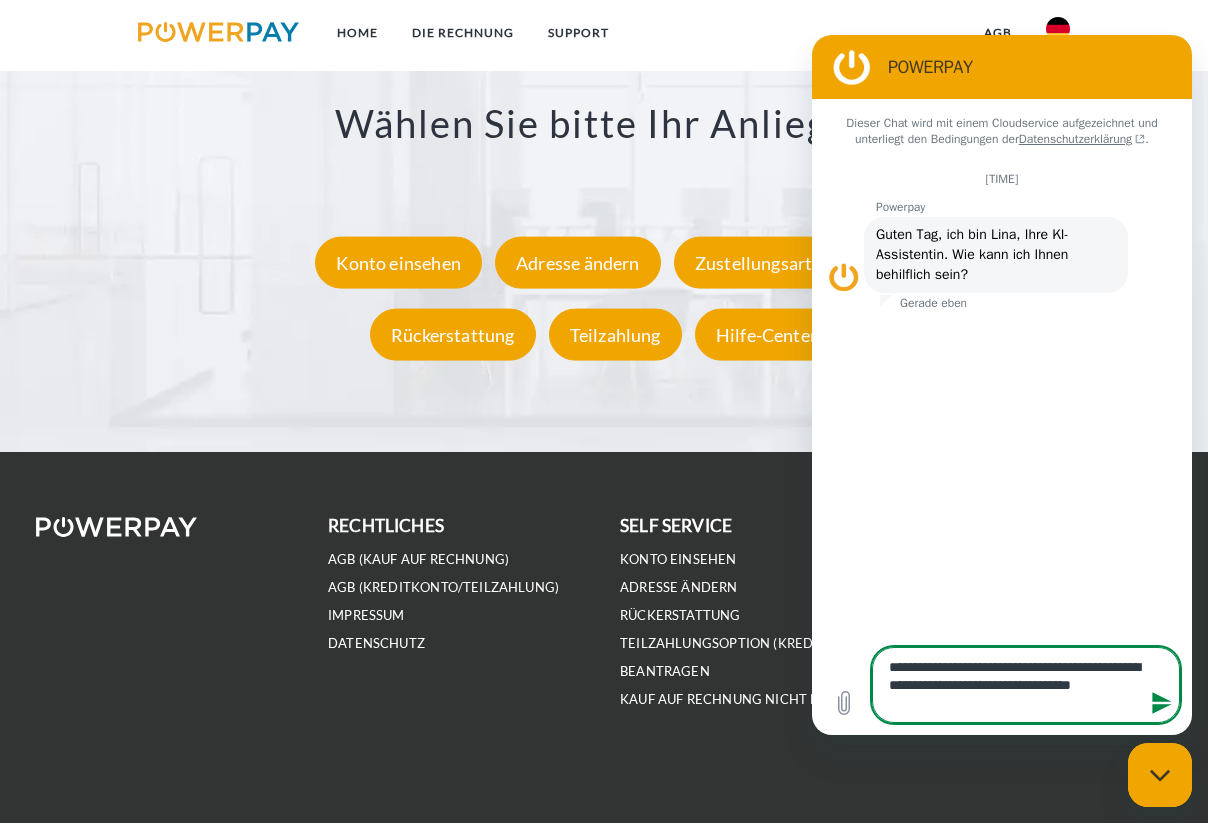type on "**********" 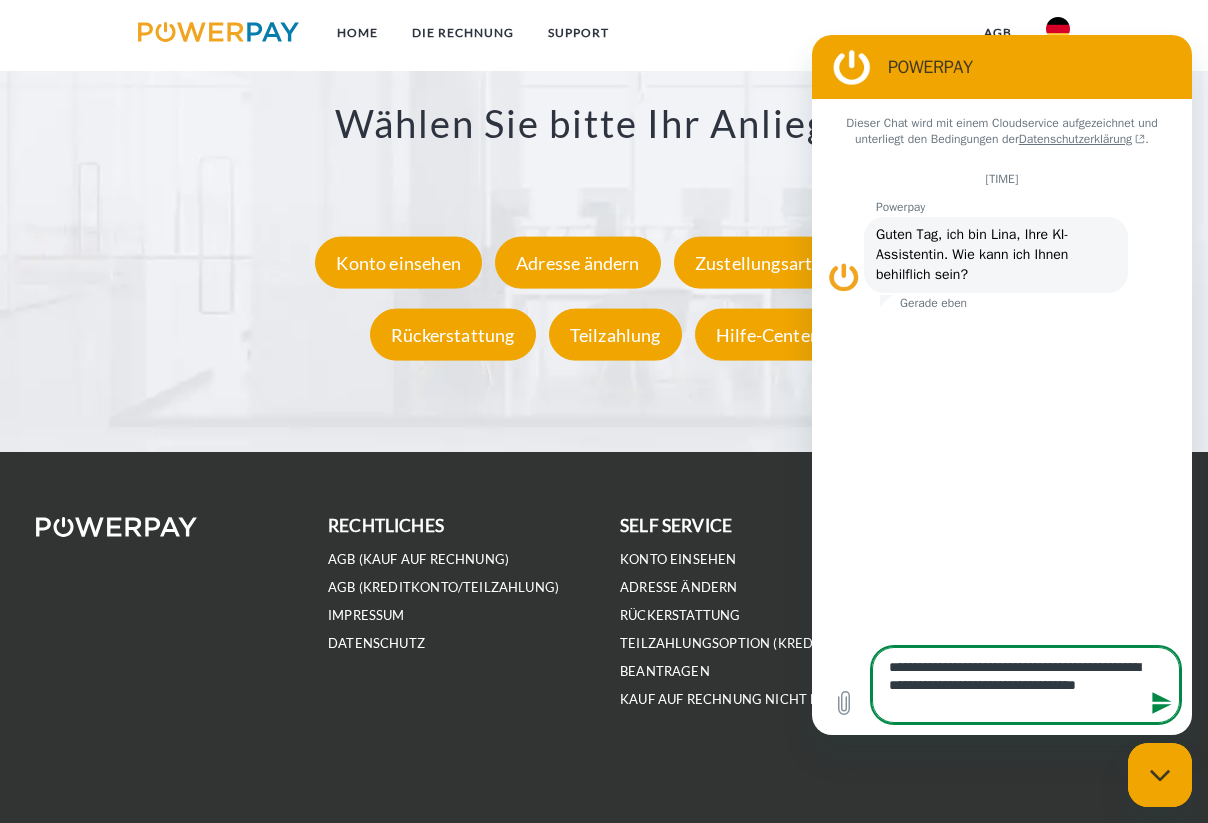 type on "**********" 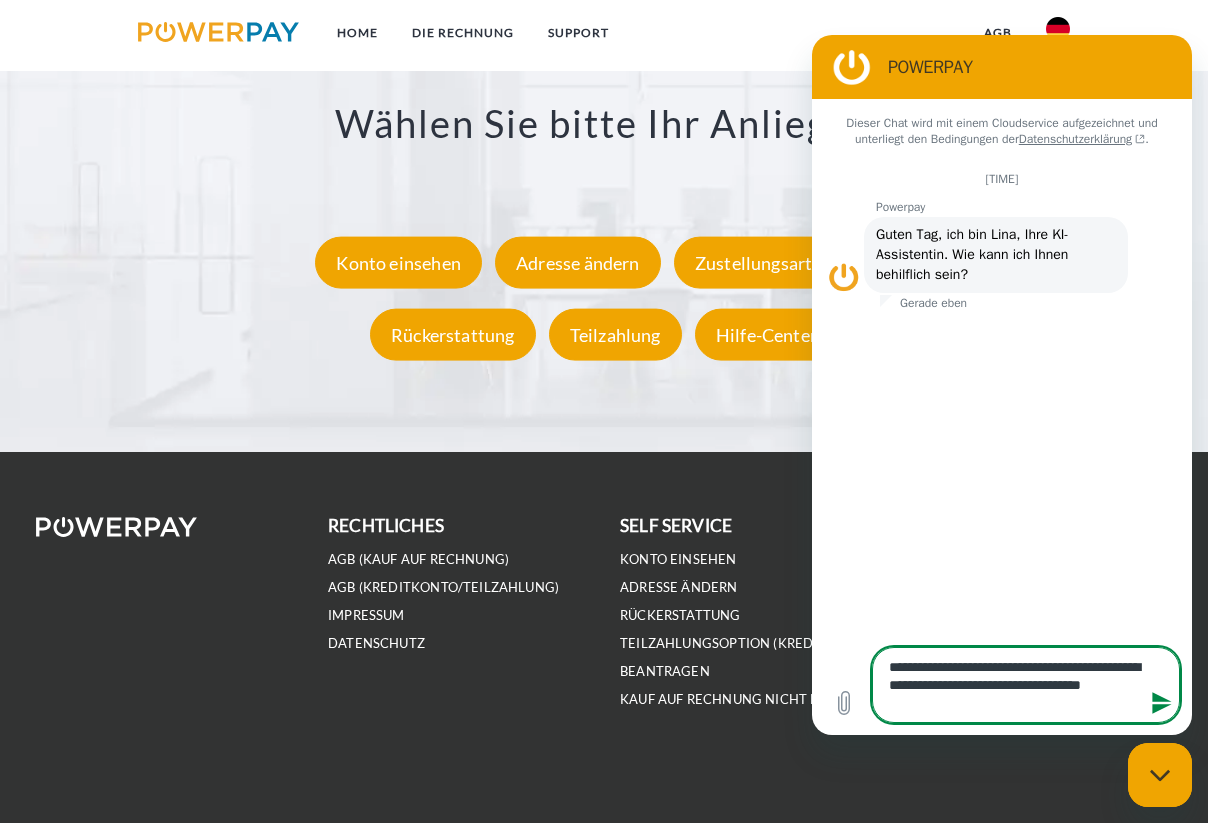 type on "**********" 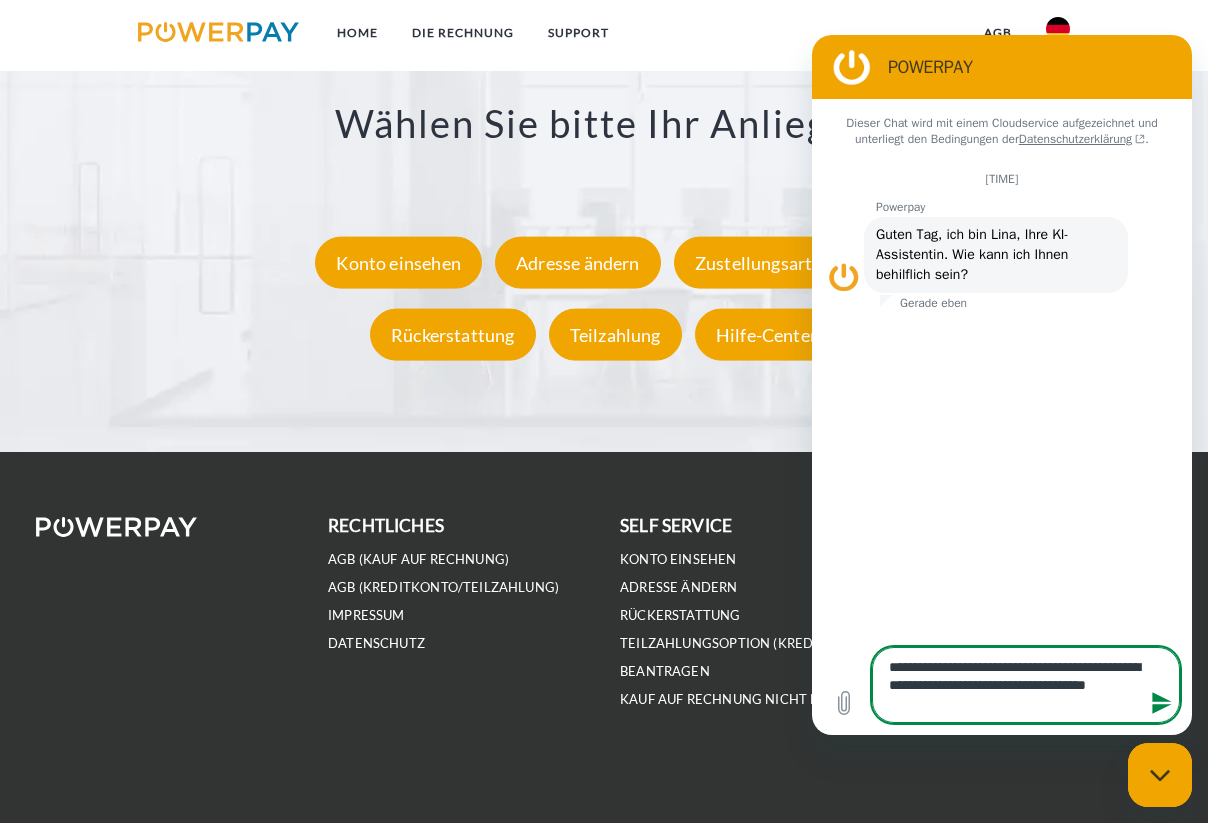 type on "**********" 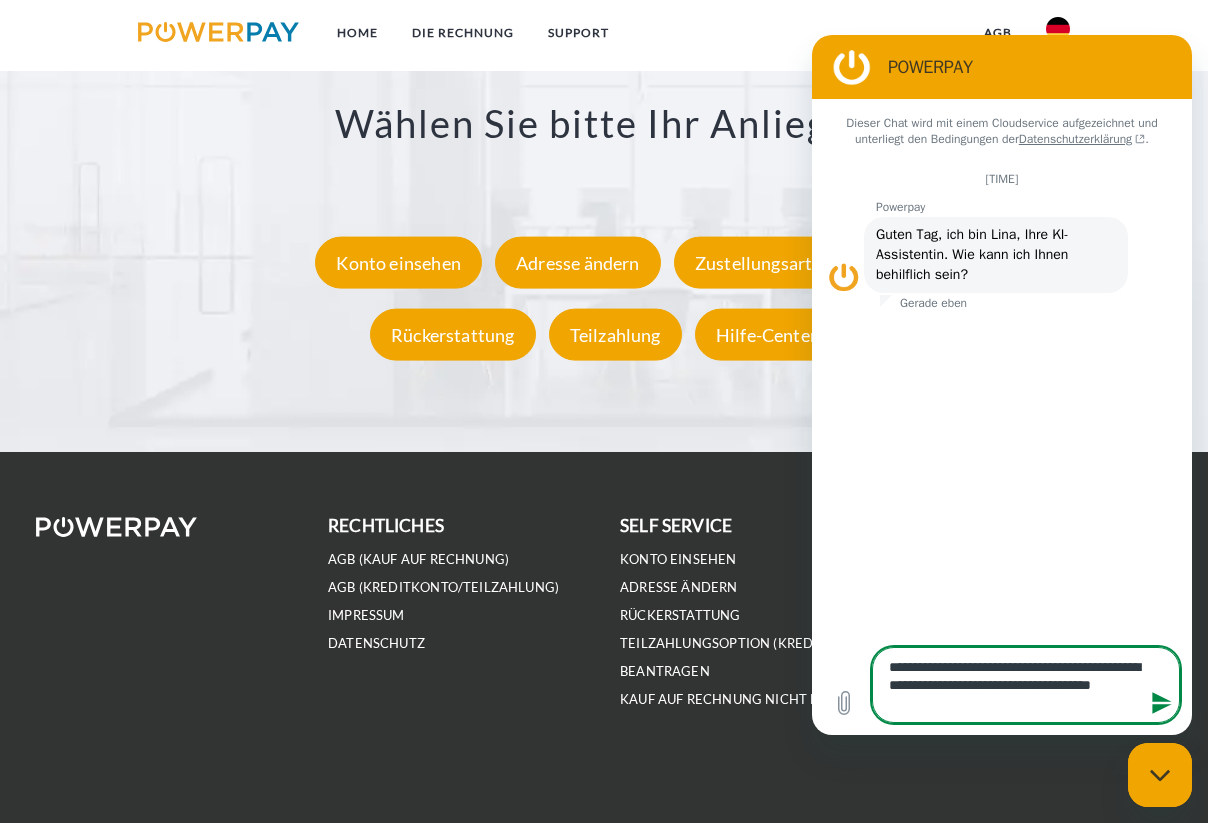 type on "**********" 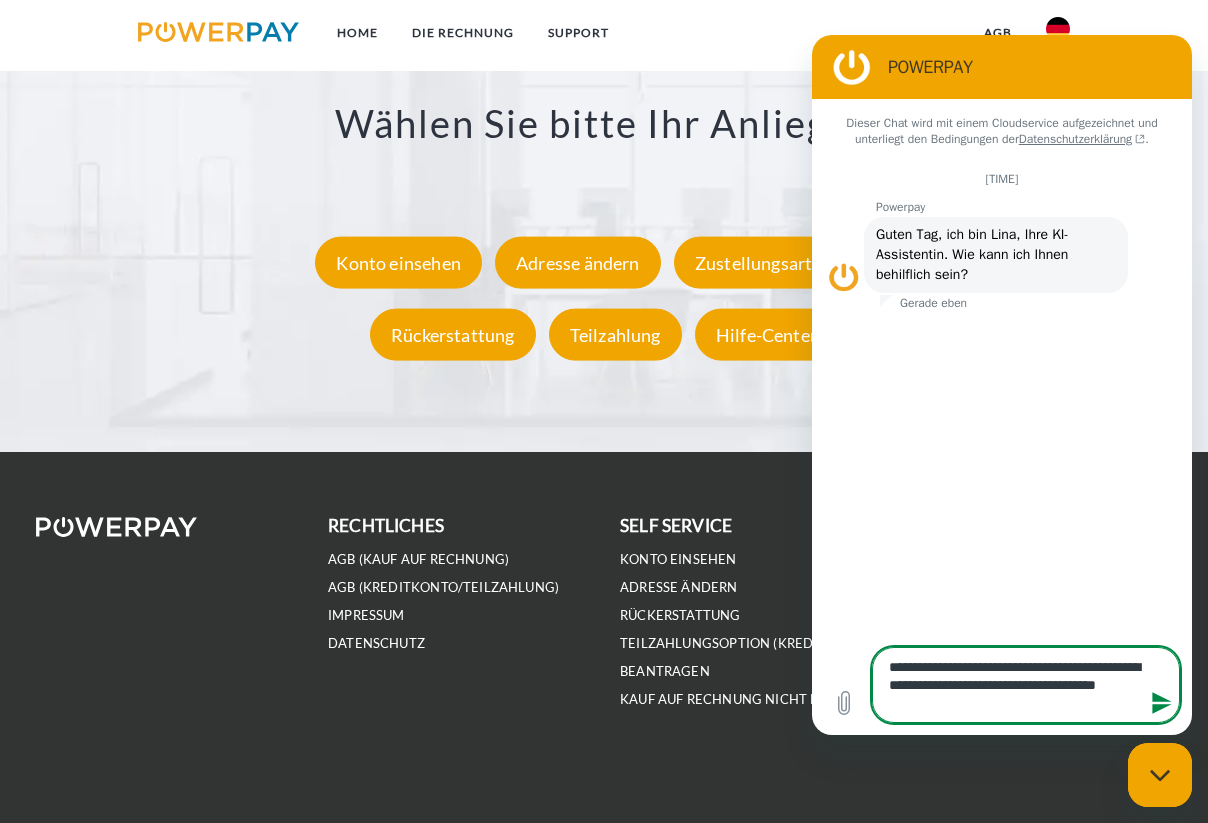 type on "**********" 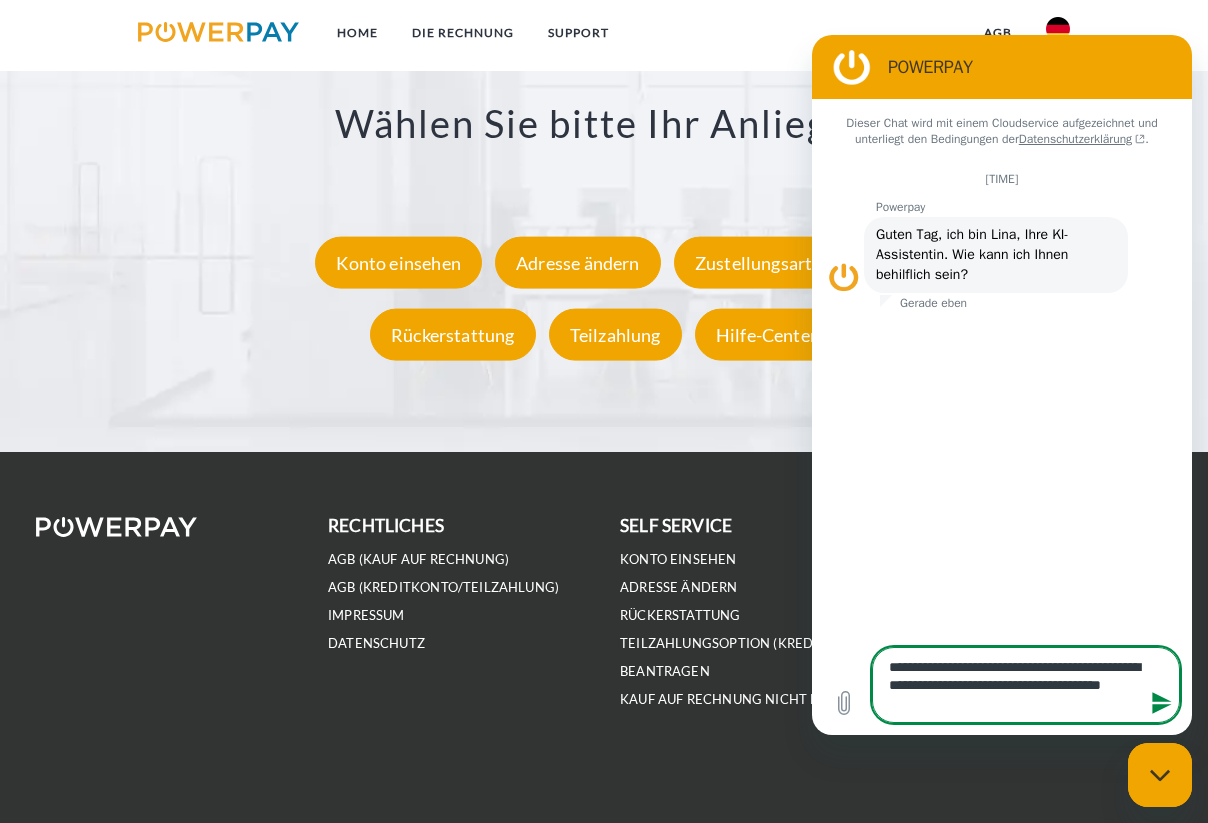 type on "**********" 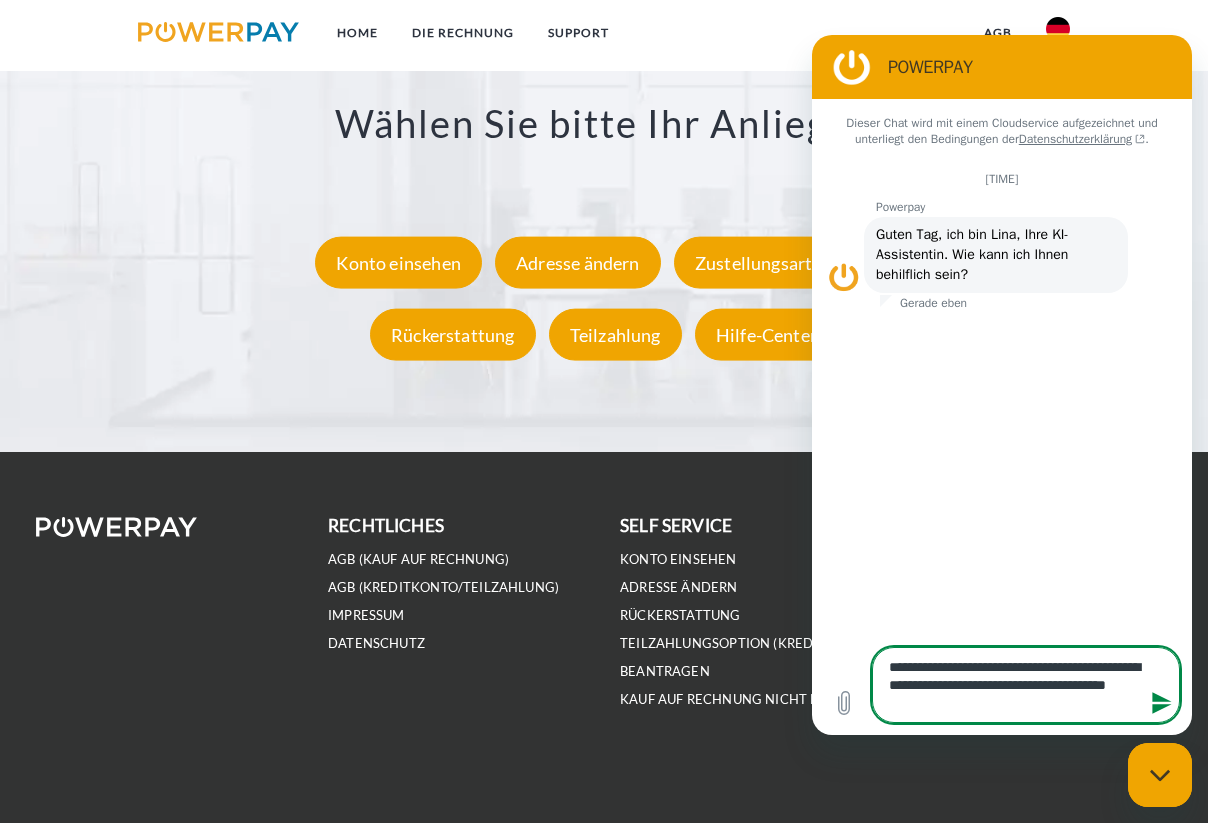 type on "**********" 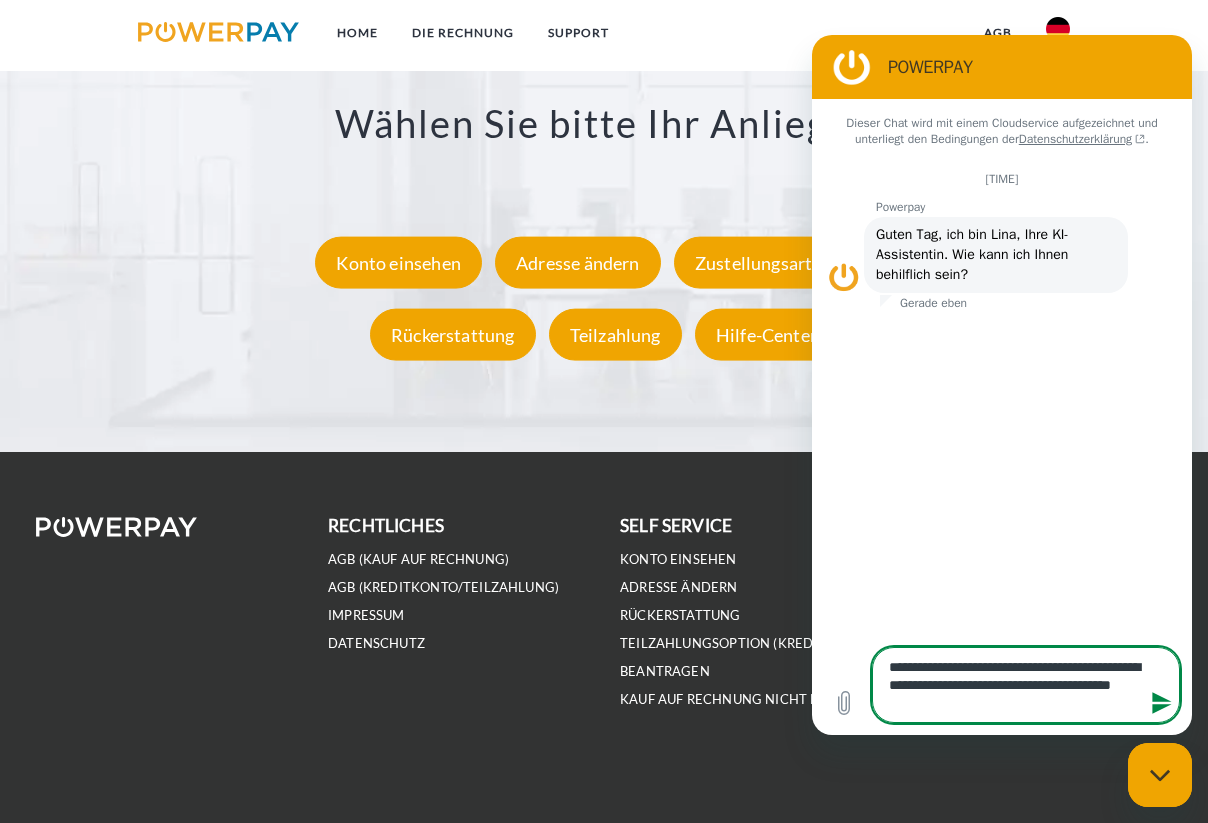 type on "**********" 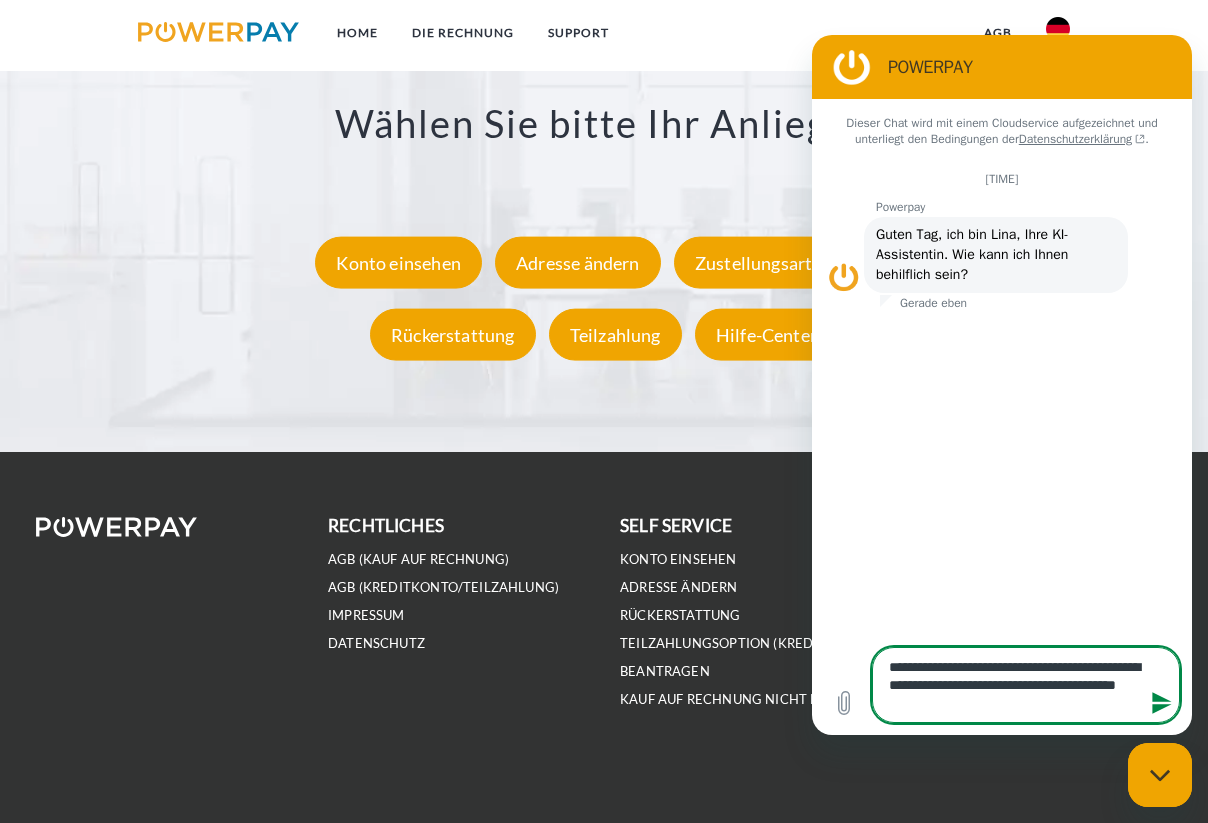 type on "**********" 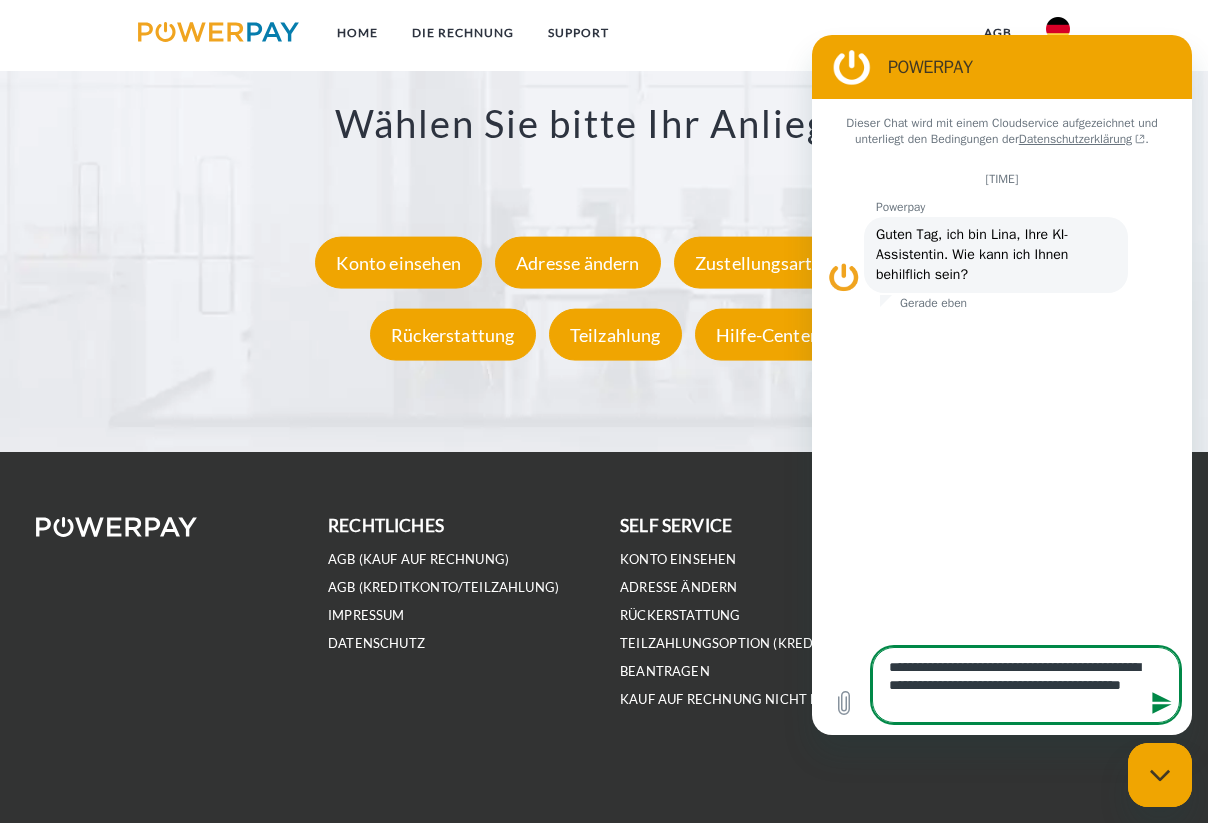 type 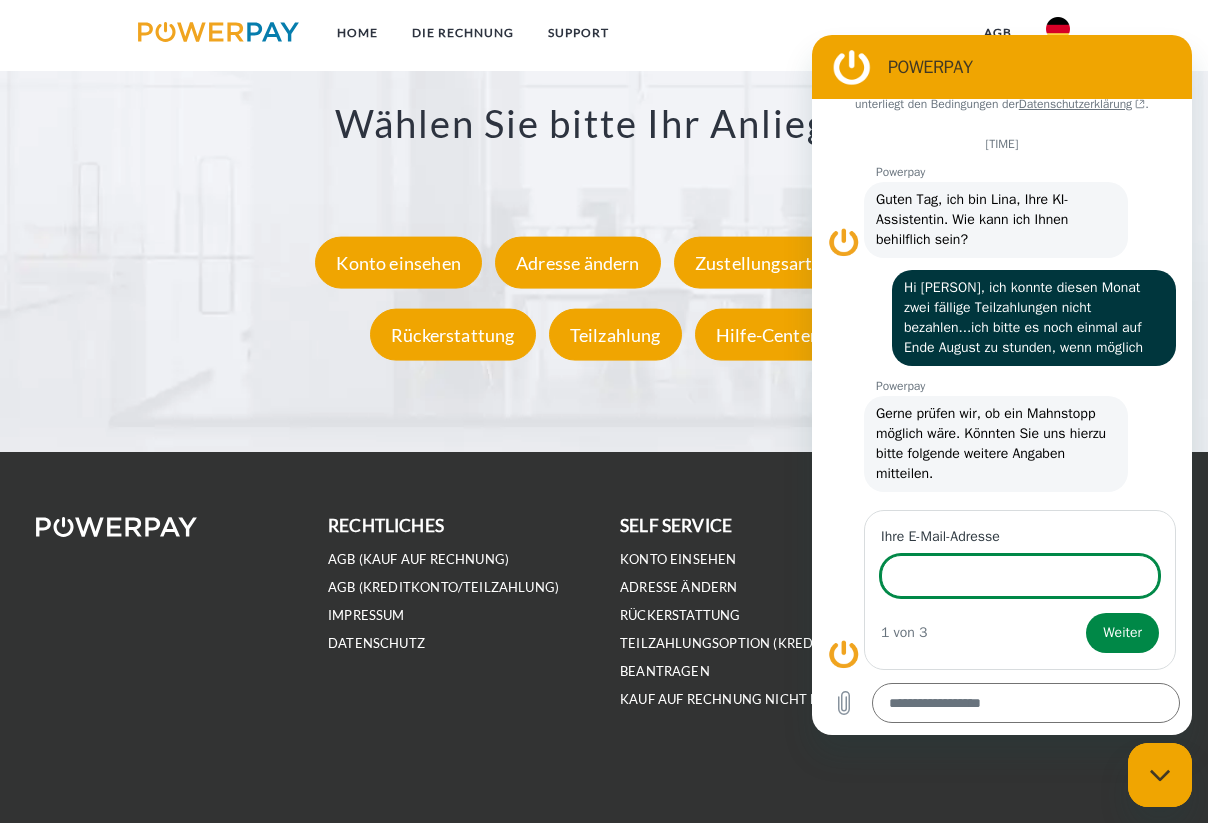 scroll, scrollTop: 69, scrollLeft: 0, axis: vertical 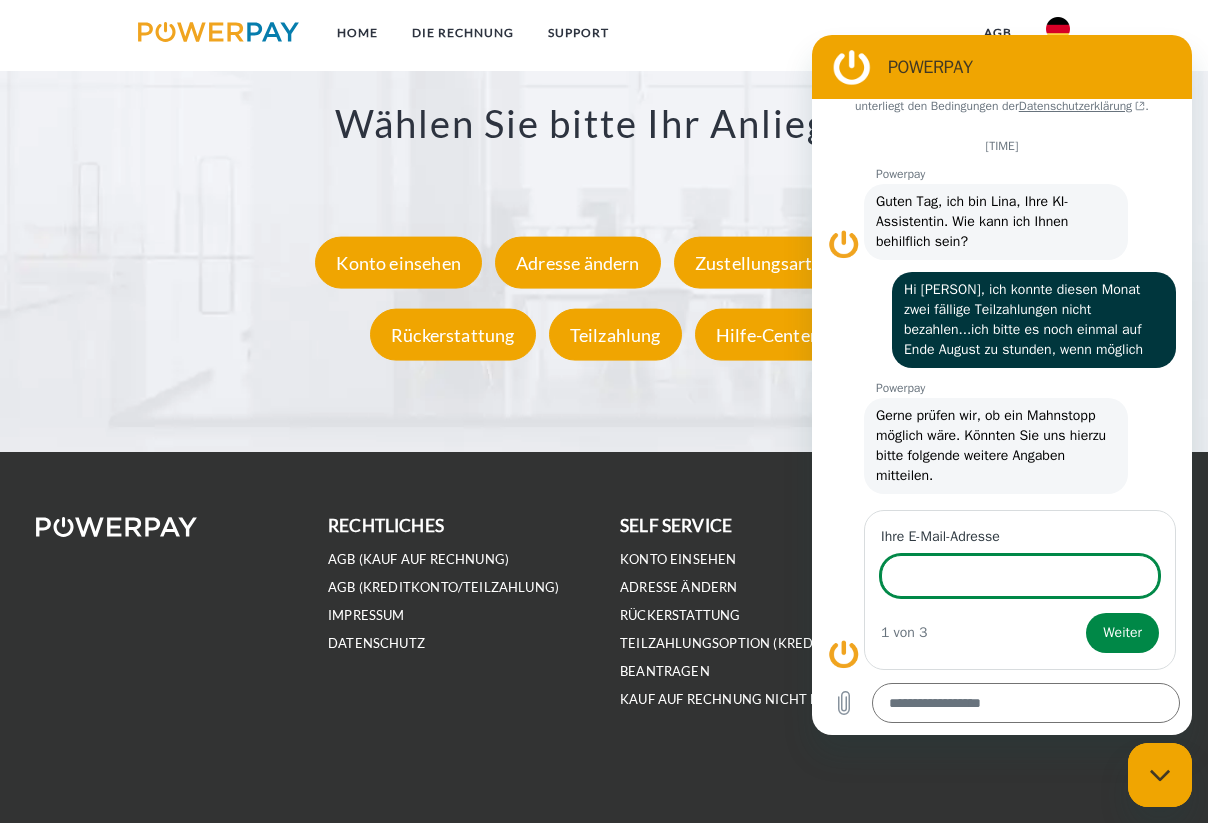 click on "Ihre E-Mail-Adresse" at bounding box center (1020, 576) 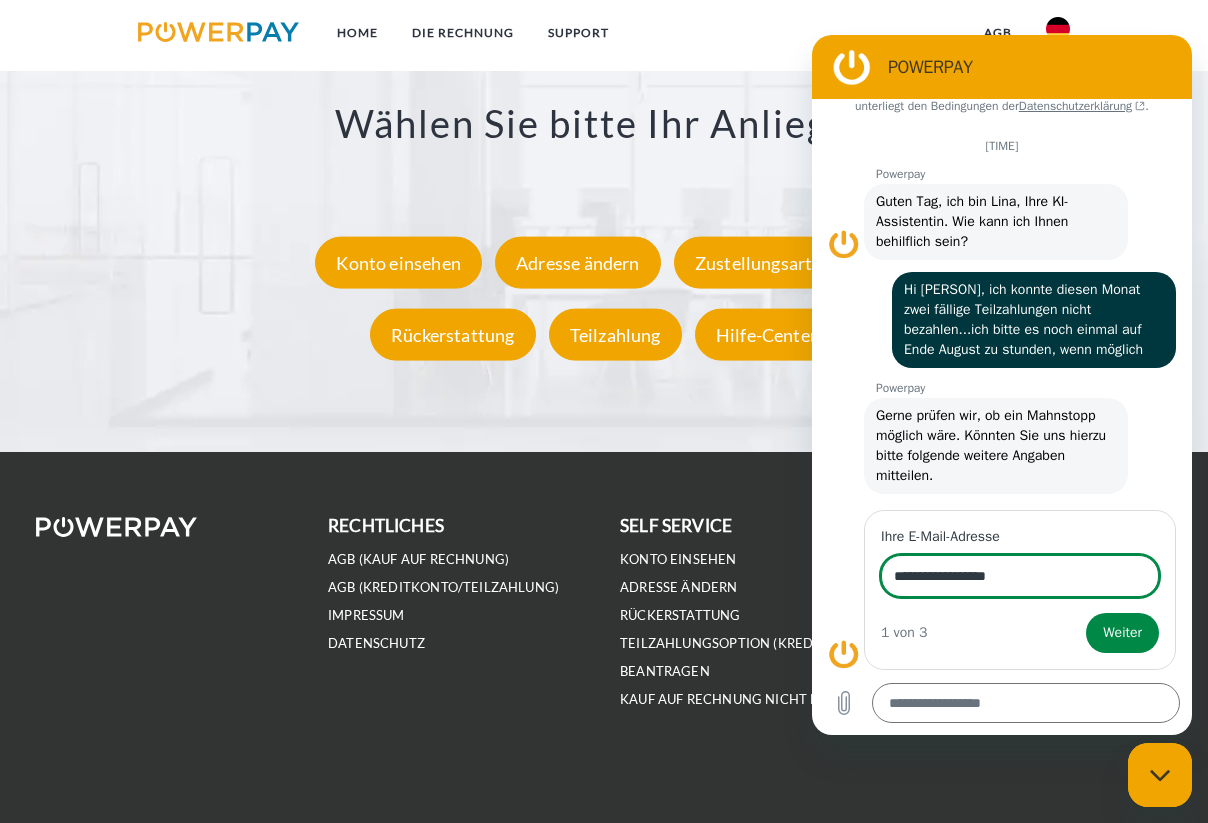 click on "Weiter" at bounding box center [1122, 633] 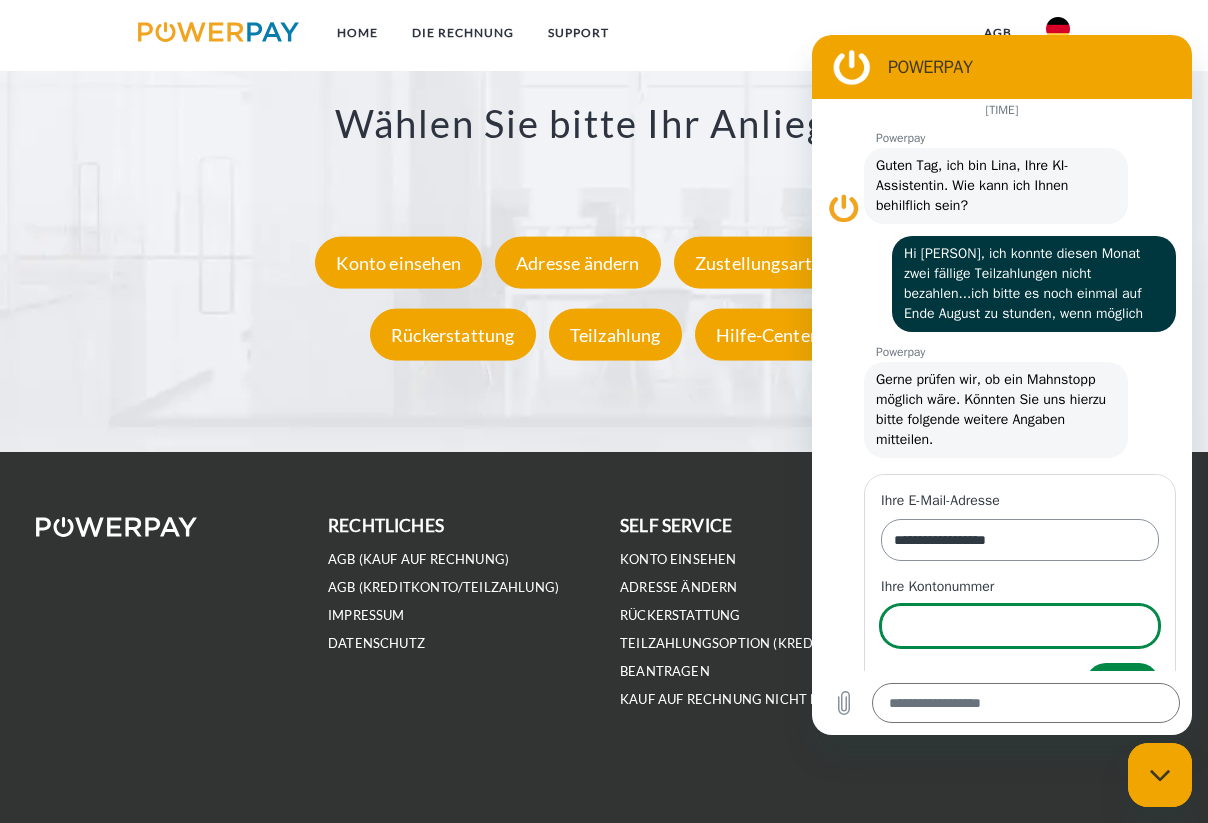 scroll, scrollTop: 155, scrollLeft: 0, axis: vertical 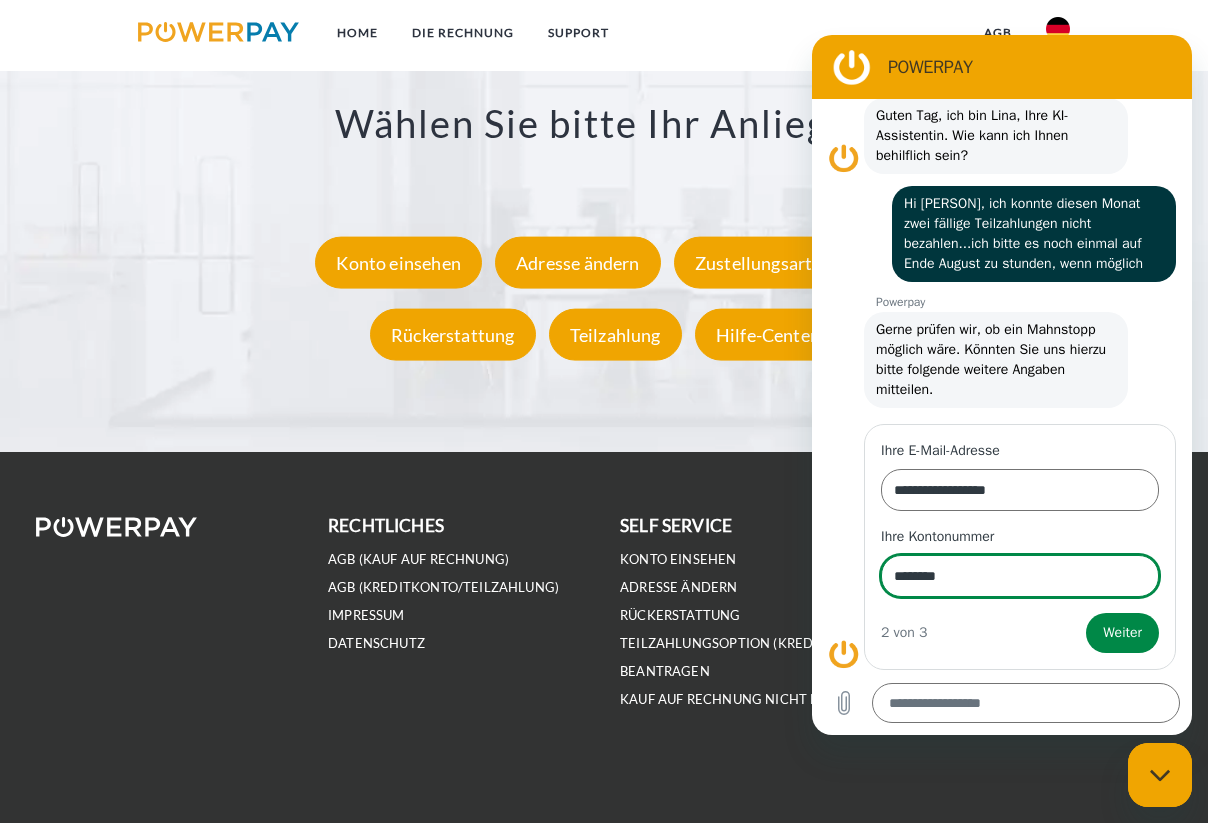 click on "Weiter" at bounding box center (1122, 633) 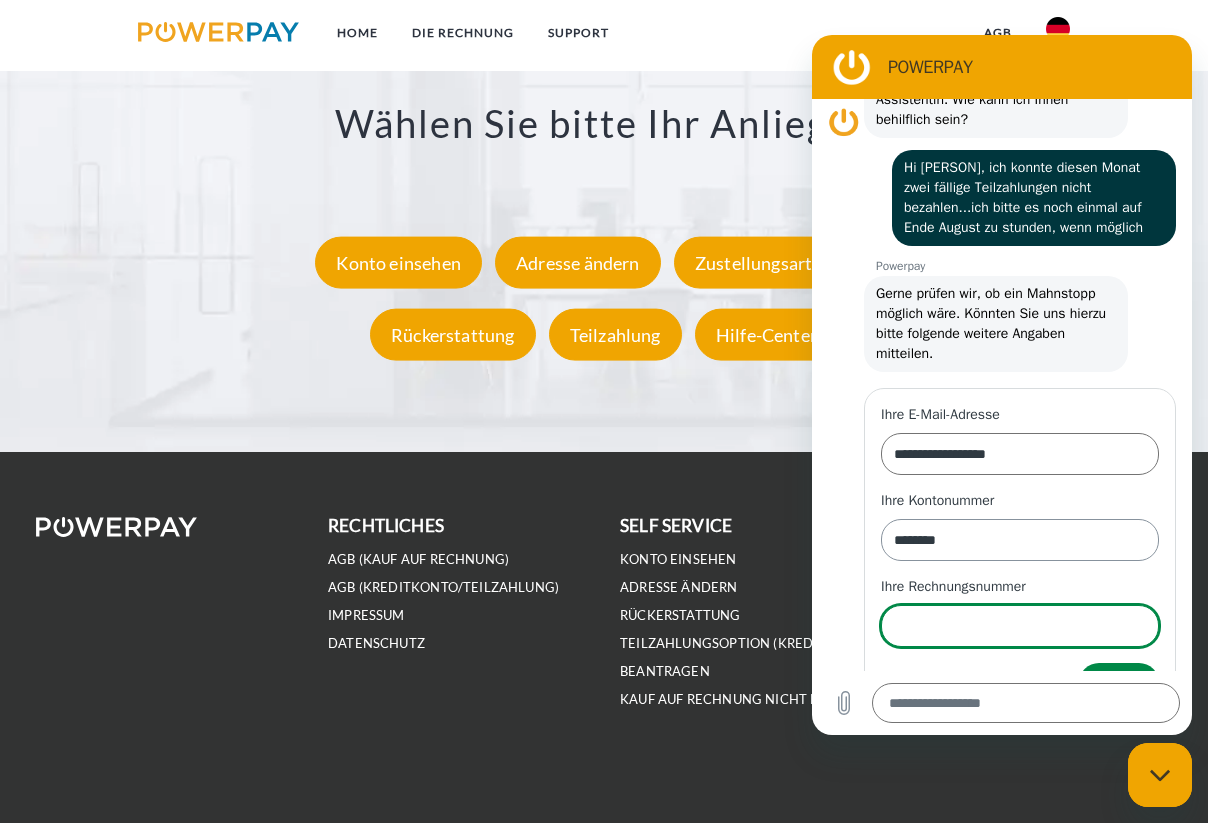 scroll, scrollTop: 241, scrollLeft: 0, axis: vertical 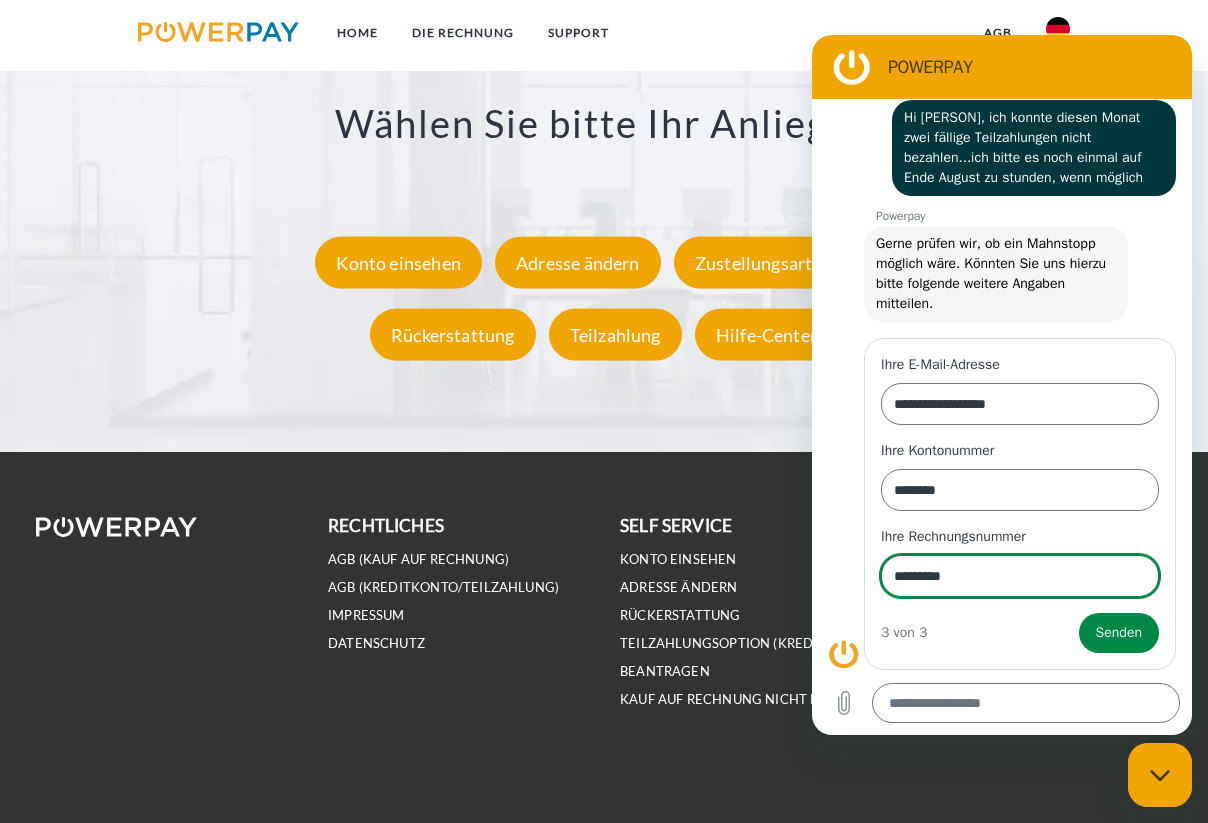 click on "Senden" at bounding box center [1119, 633] 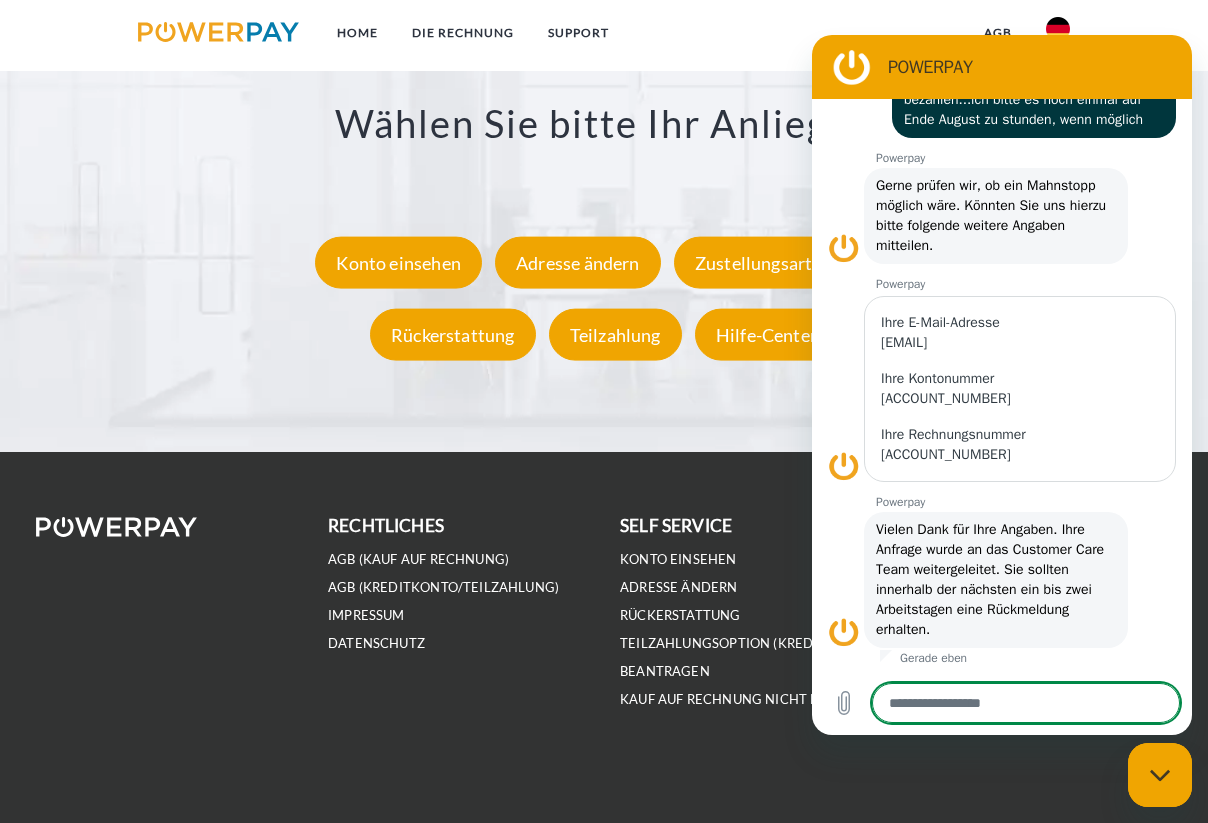 scroll, scrollTop: 299, scrollLeft: 0, axis: vertical 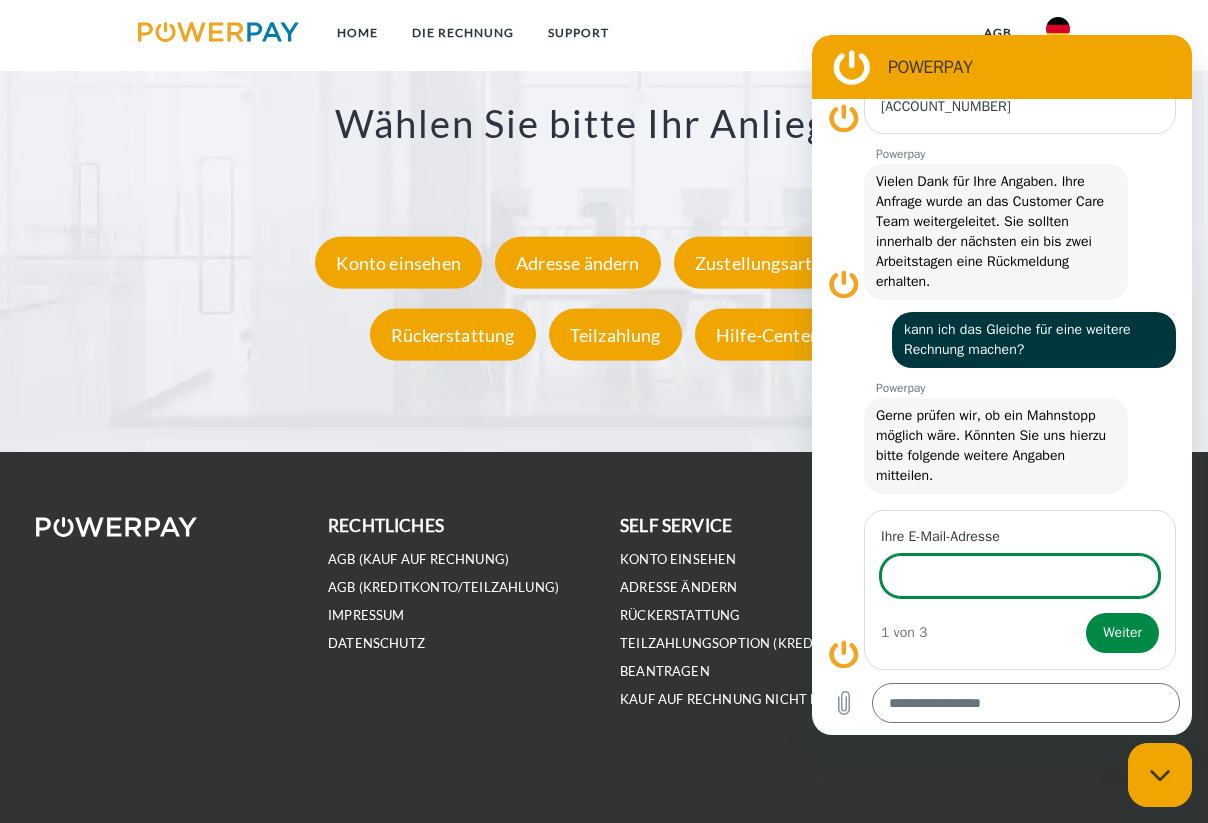 click on "Ihre E-Mail-Adresse" at bounding box center (1020, 576) 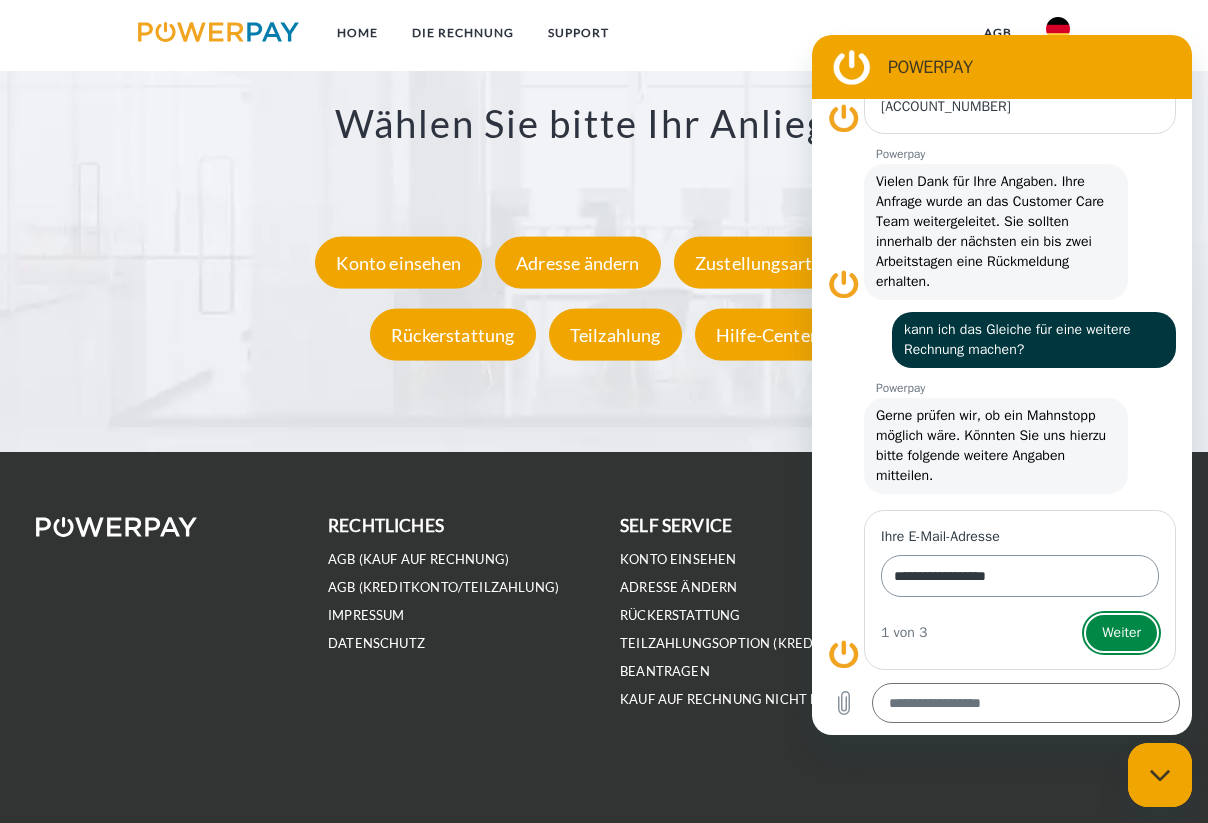 click on "Weiter" at bounding box center (1121, 633) 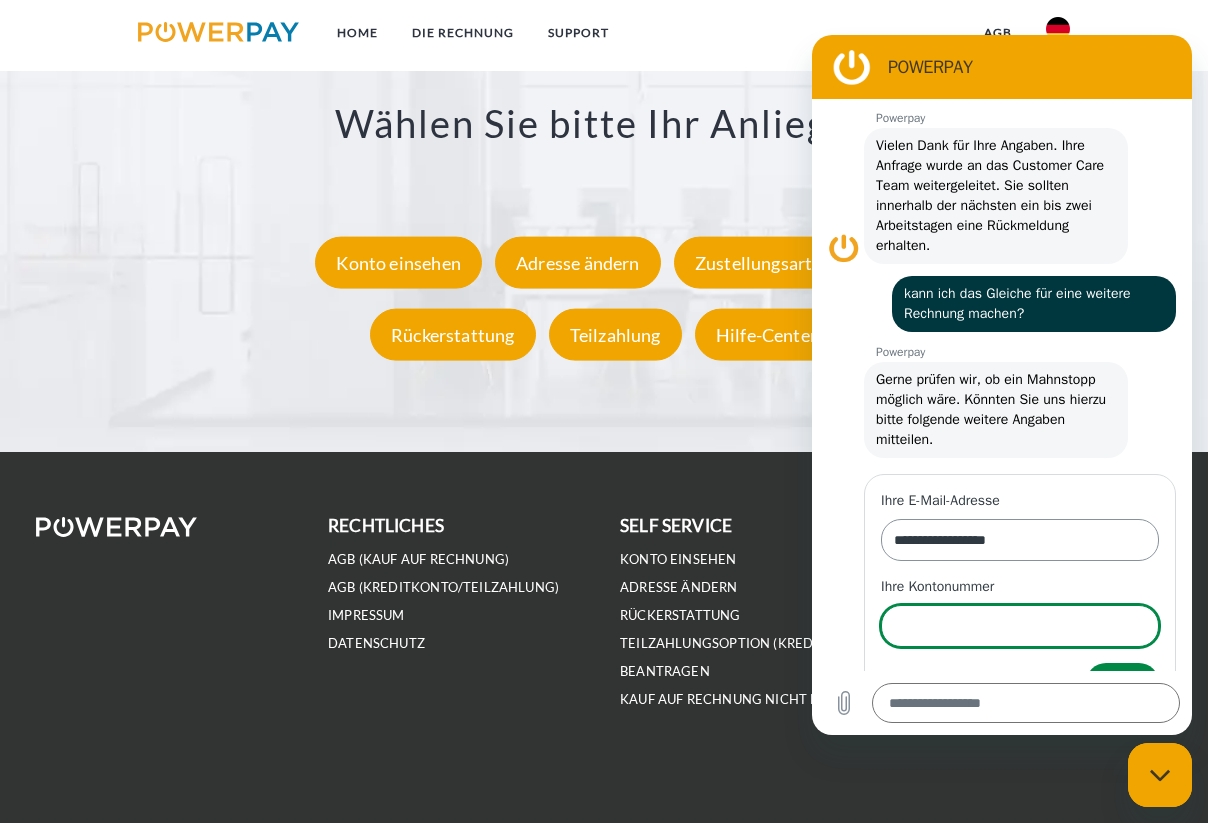 scroll, scrollTop: 733, scrollLeft: 0, axis: vertical 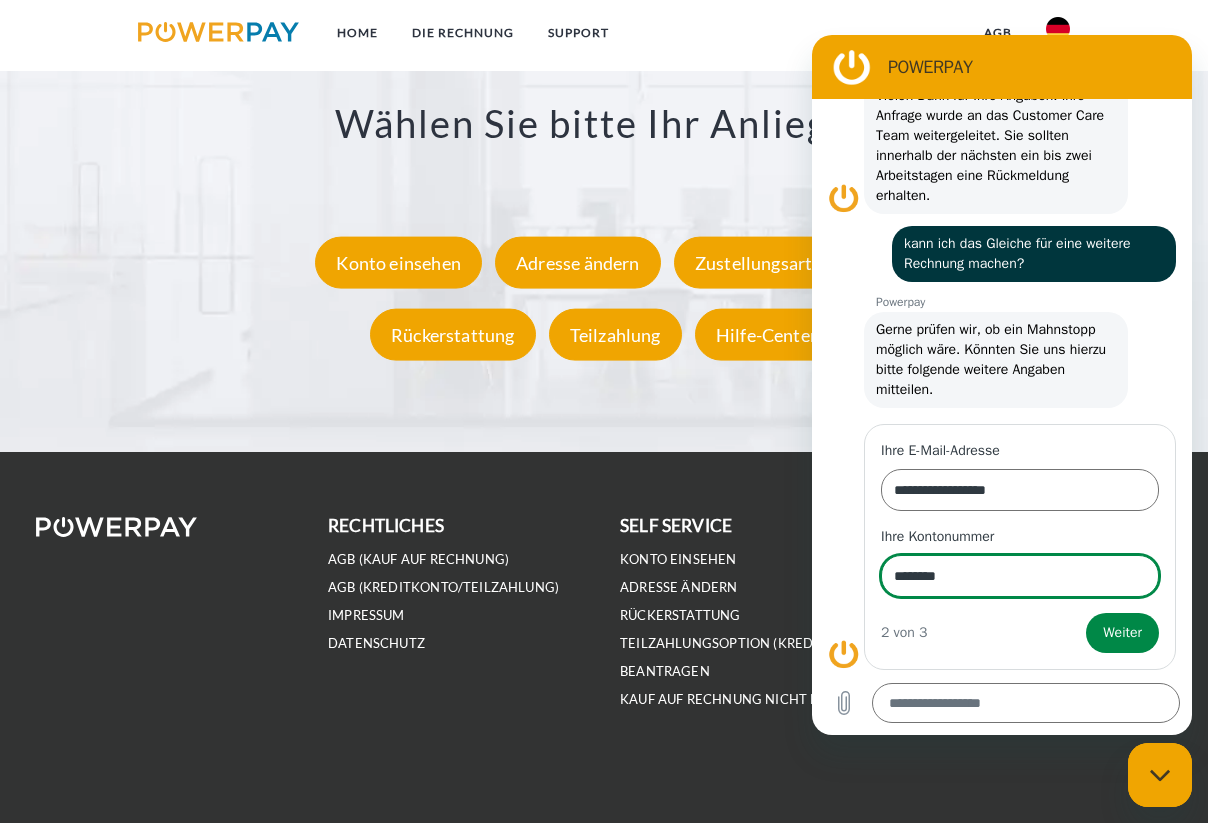 click on "Weiter" at bounding box center [1122, 633] 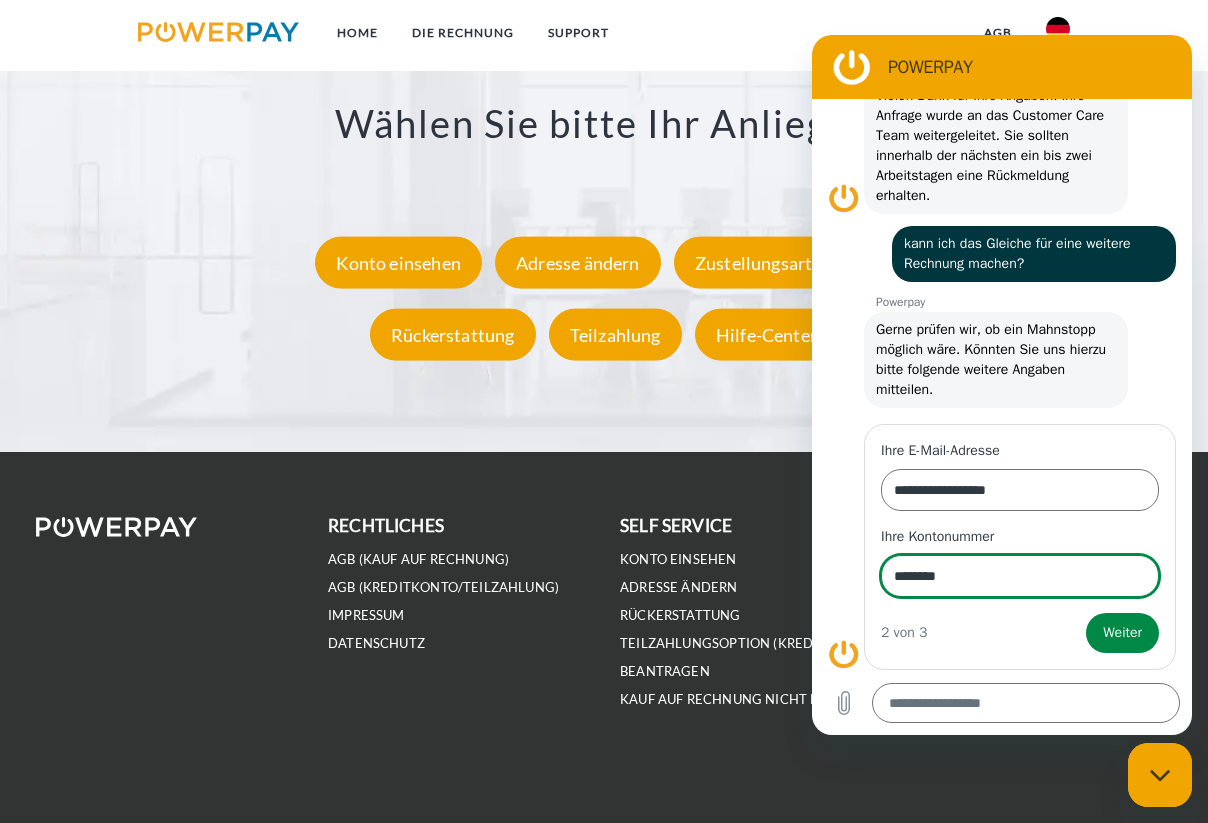 scroll, scrollTop: 819, scrollLeft: 0, axis: vertical 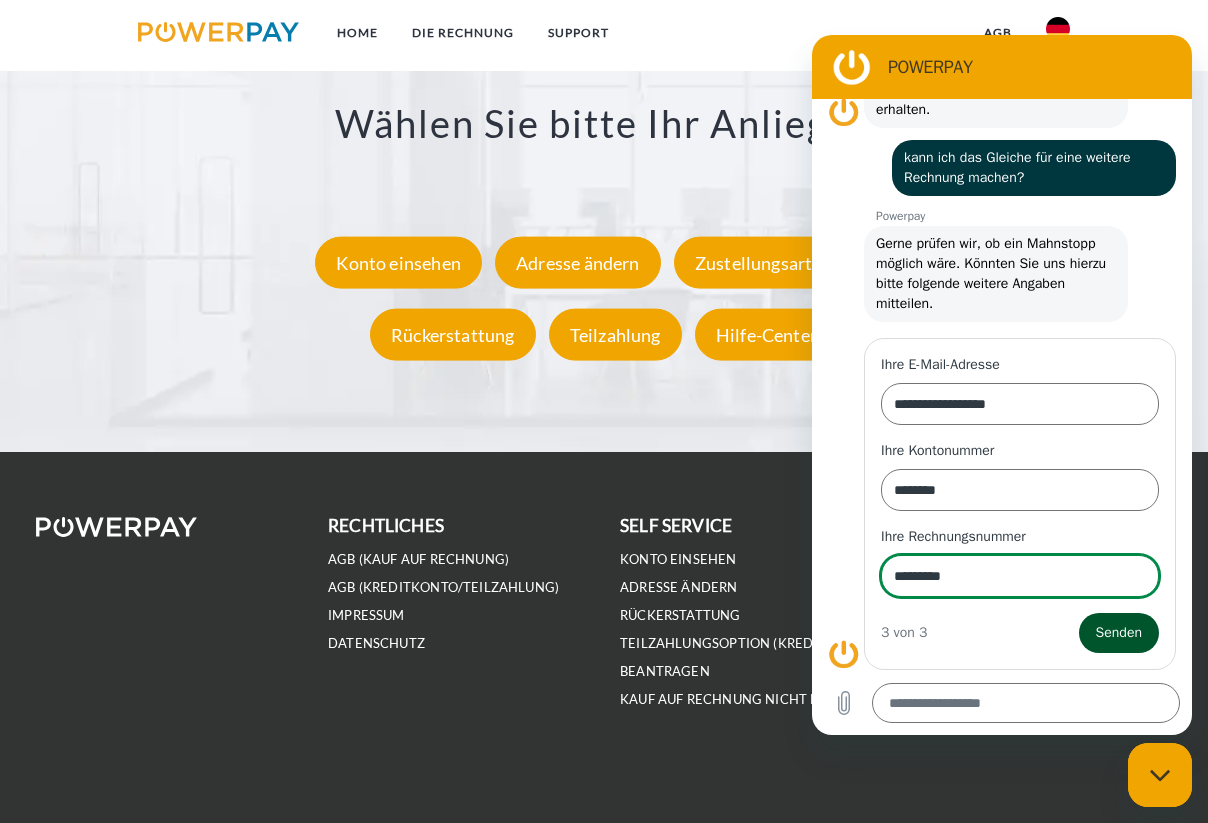 click on "Senden" at bounding box center [1119, 633] 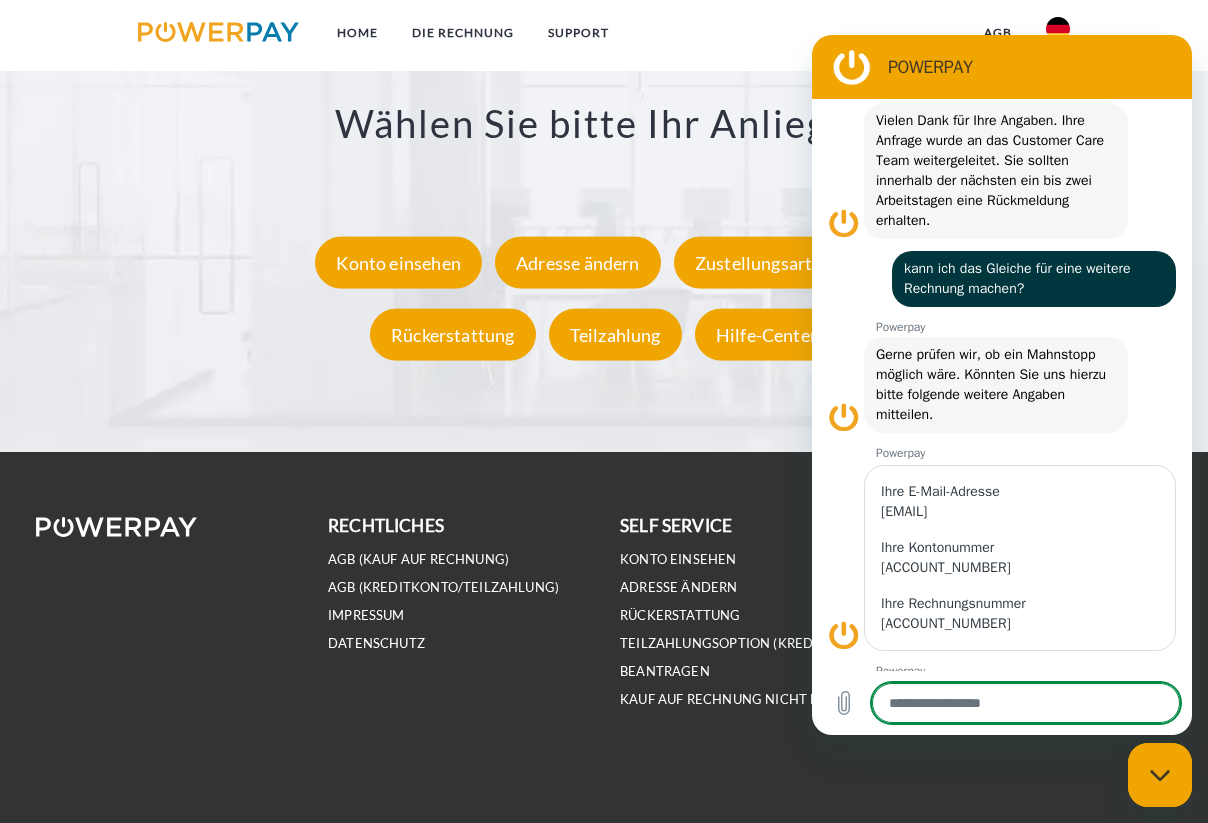 scroll, scrollTop: 877, scrollLeft: 0, axis: vertical 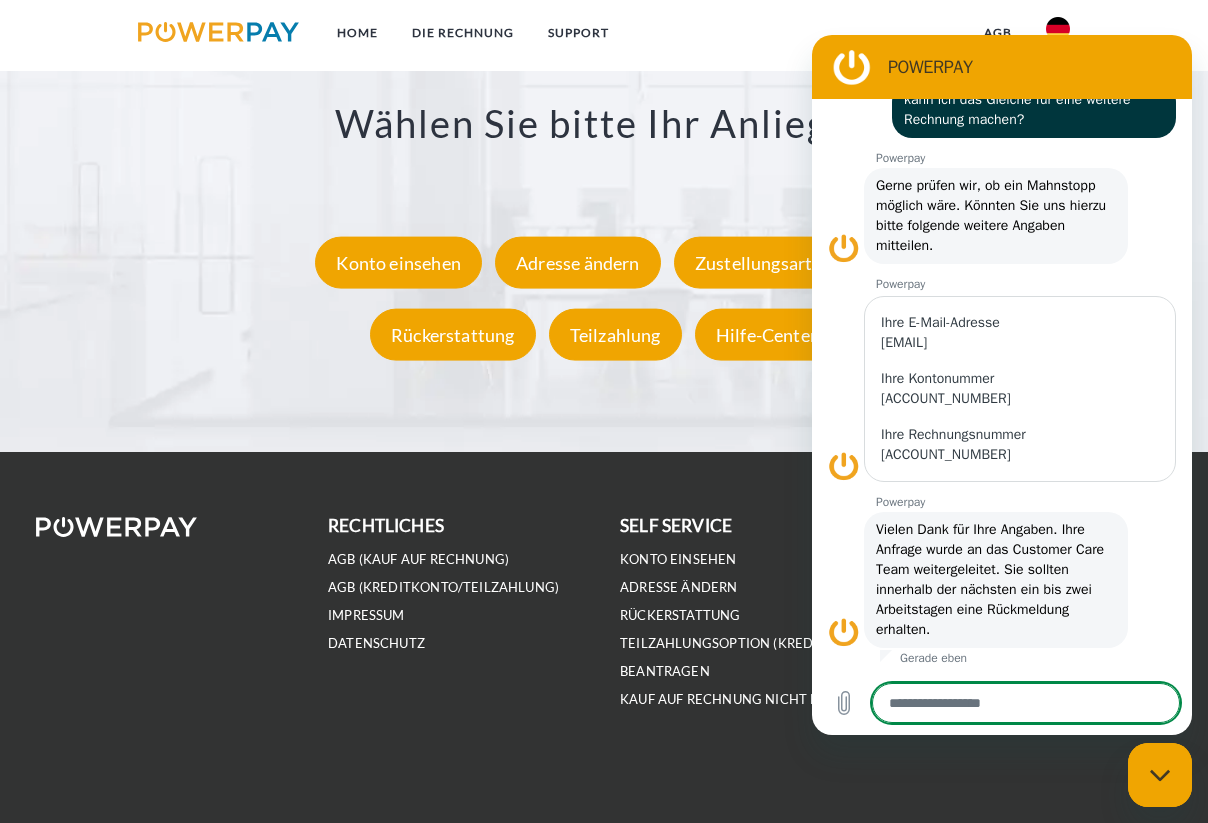 click at bounding box center (1026, 703) 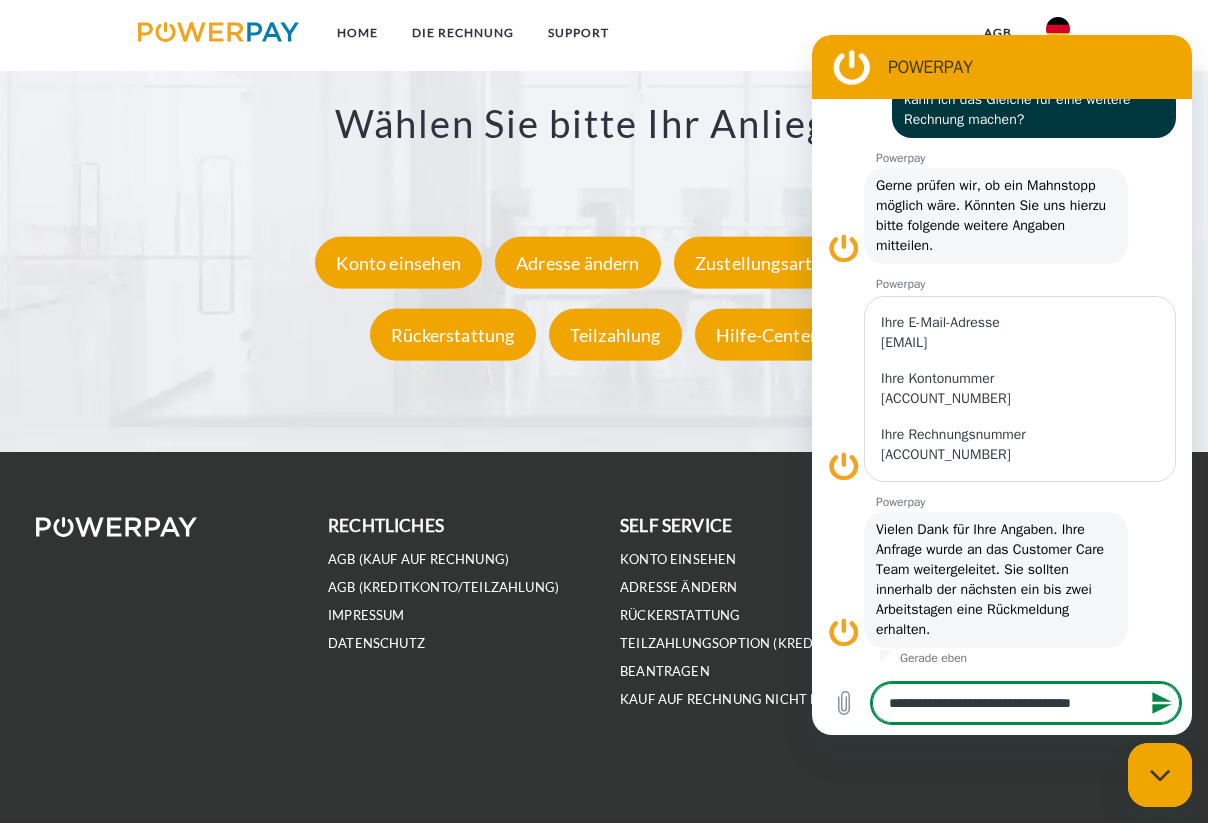 scroll, scrollTop: 0, scrollLeft: 0, axis: both 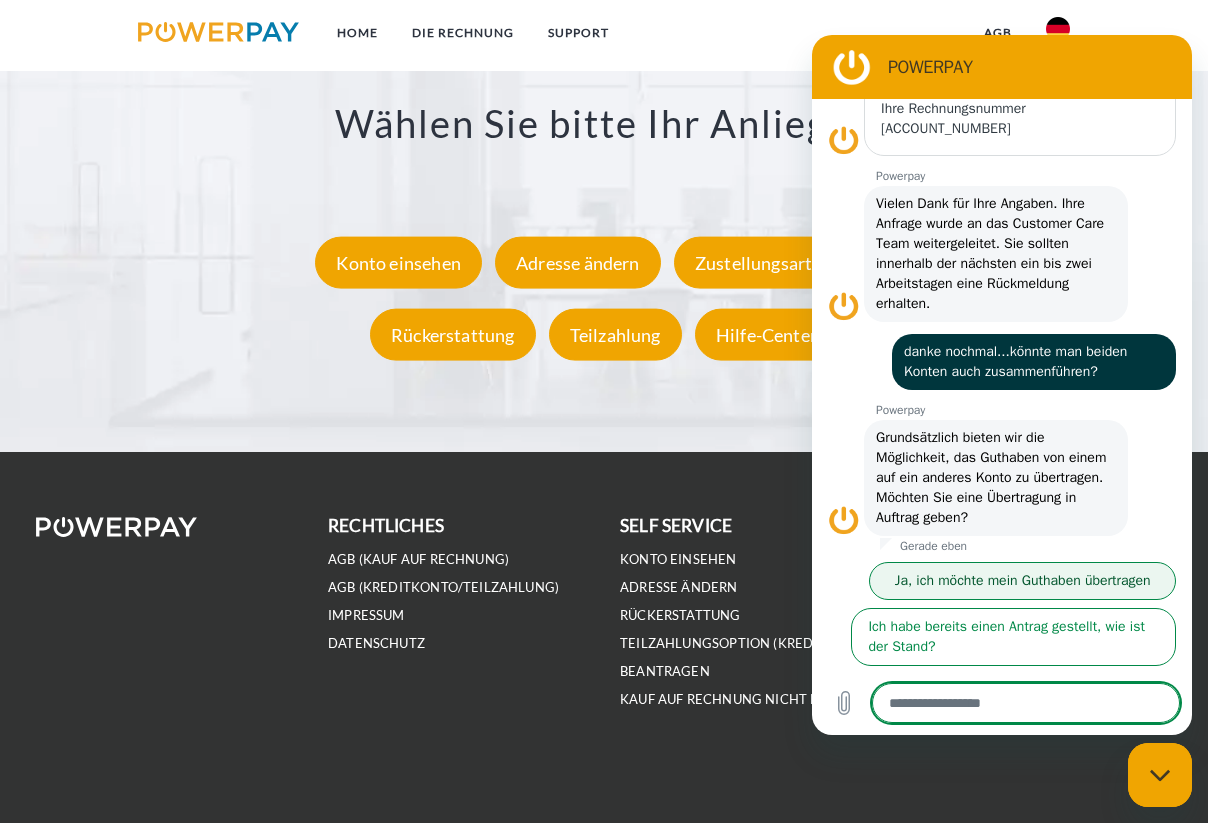 click on "Ja, ich möchte mein Guthaben übertragen" at bounding box center [1022, 581] 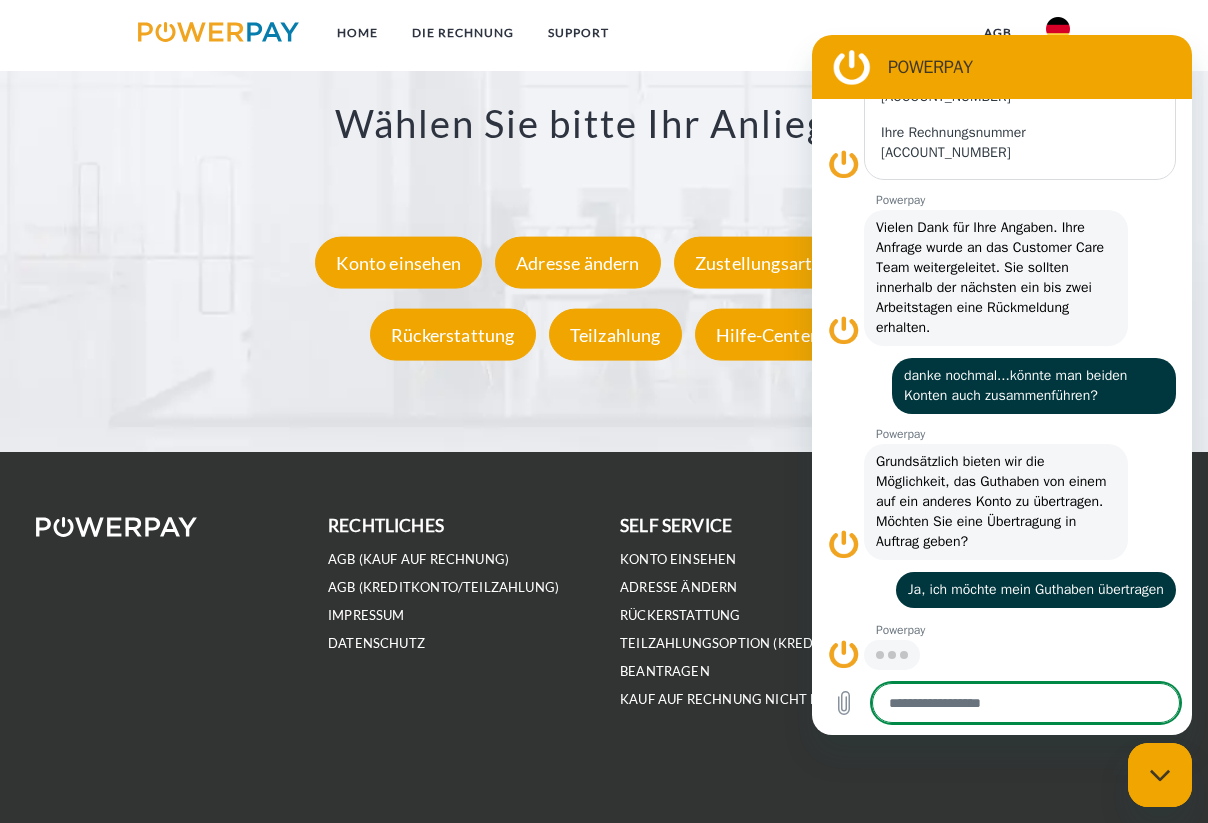 scroll, scrollTop: 1197, scrollLeft: 0, axis: vertical 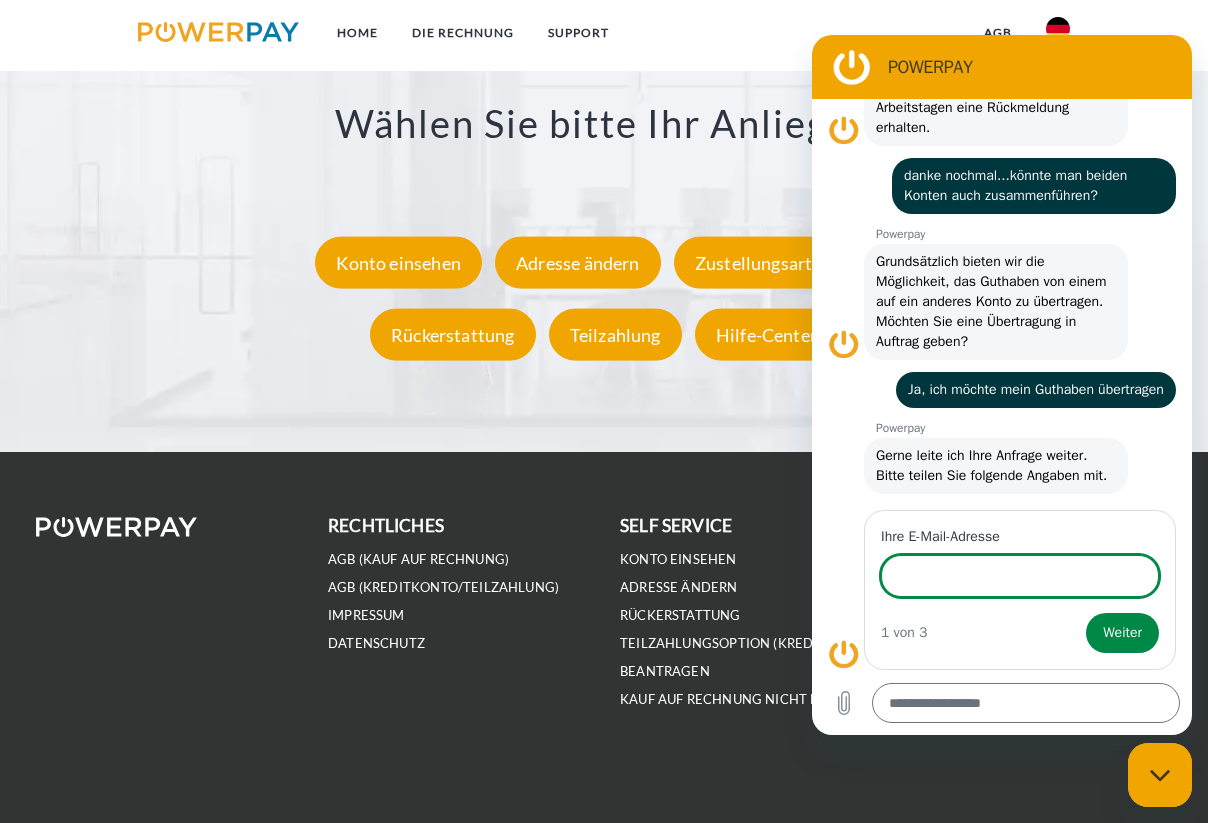 click on "Ihre E-Mail-Adresse" at bounding box center (1020, 576) 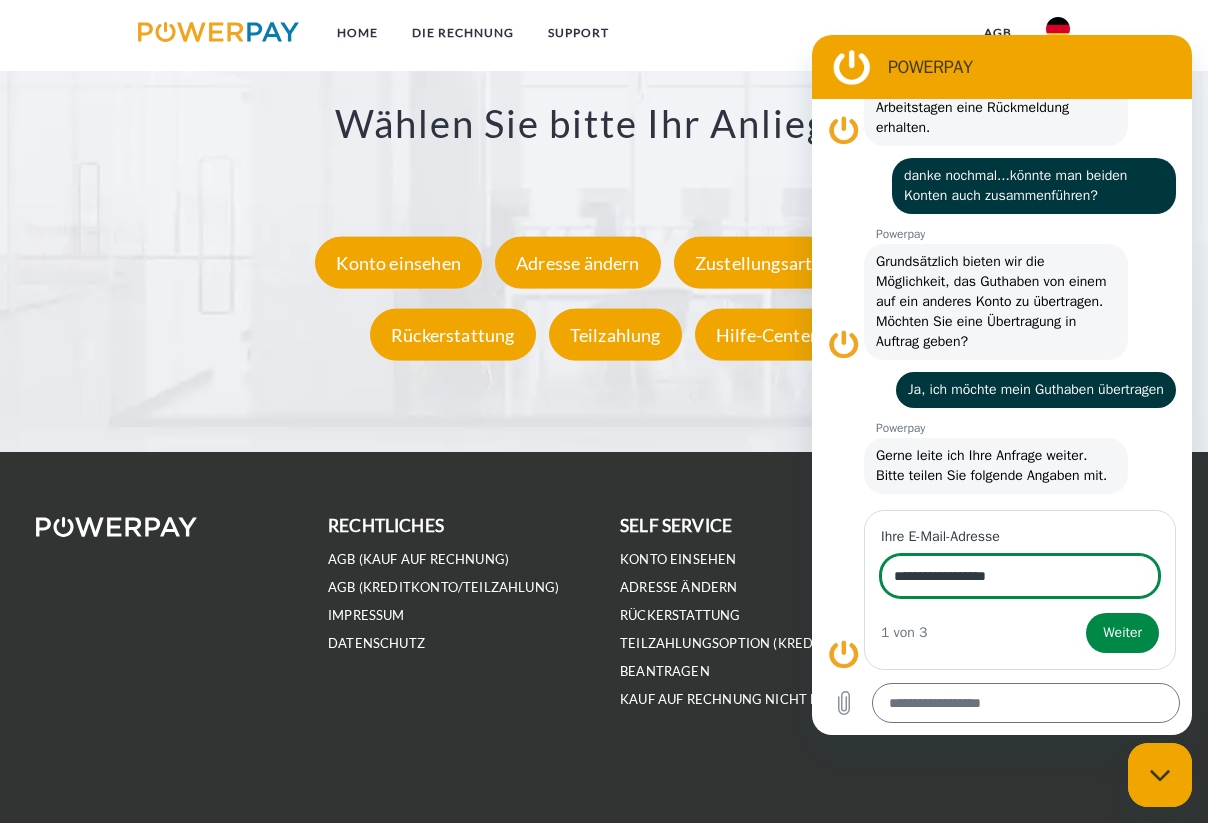 click on "Weiter" at bounding box center [1122, 633] 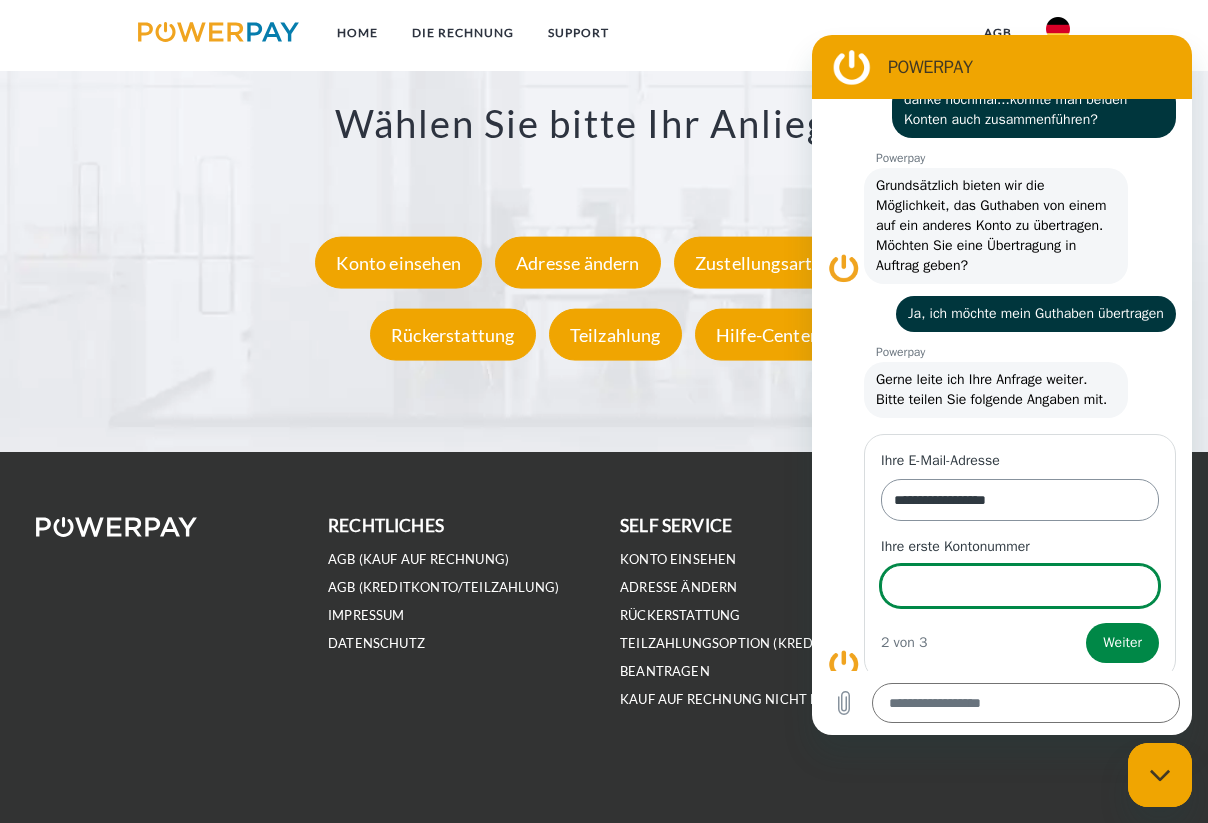 scroll, scrollTop: 1505, scrollLeft: 0, axis: vertical 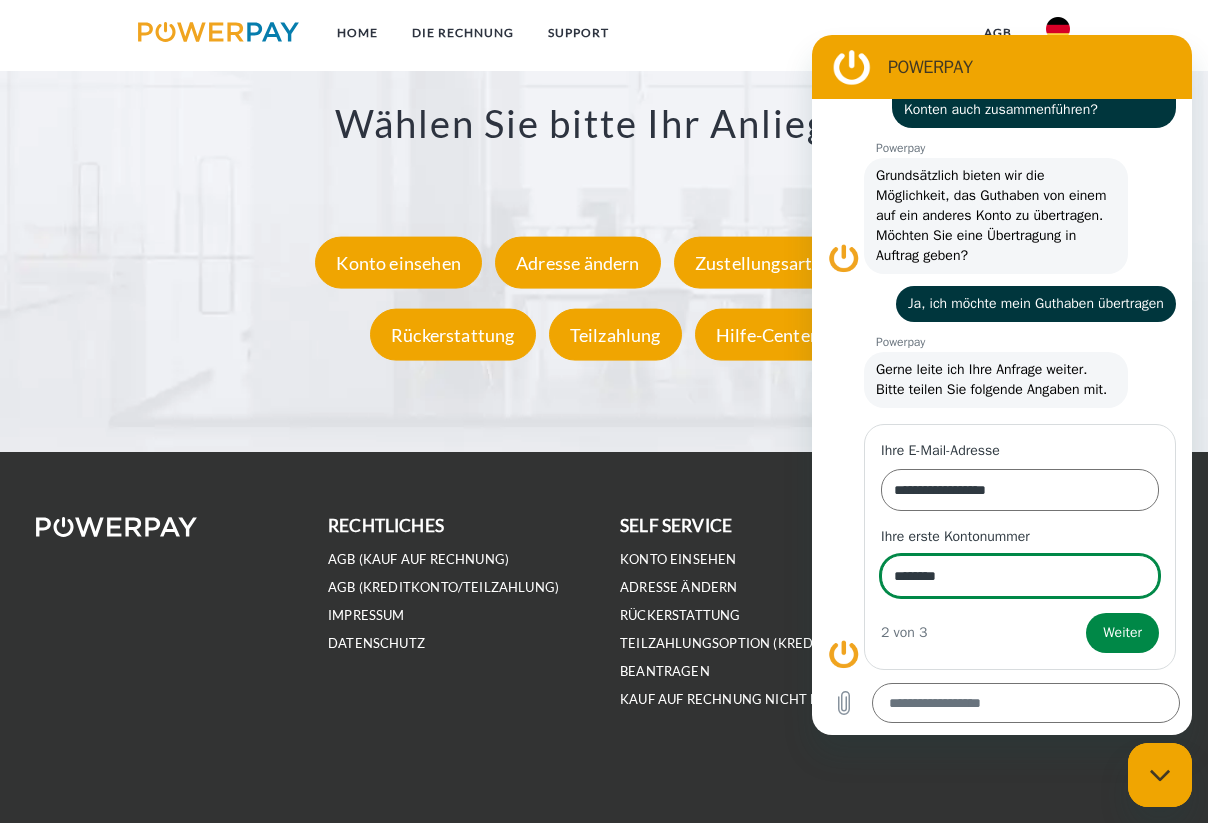 click on "Weiter" at bounding box center (1122, 633) 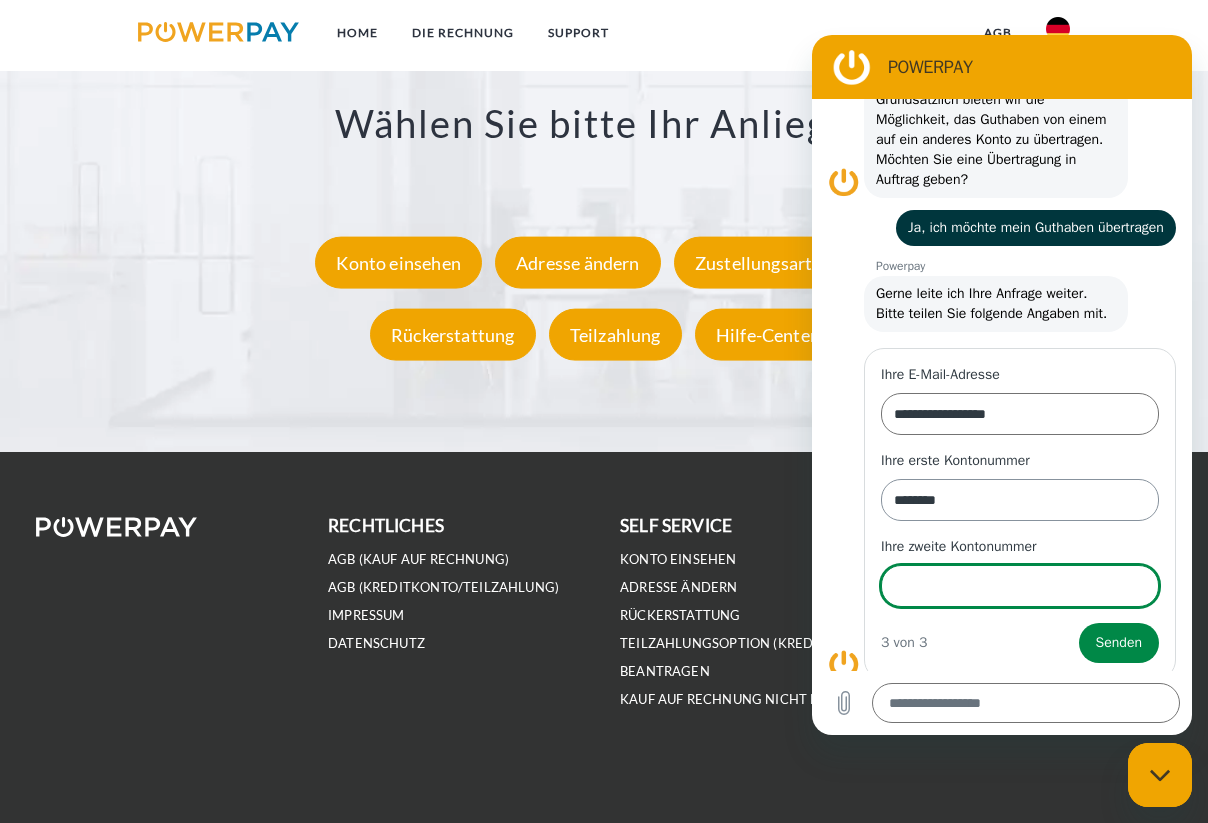 scroll, scrollTop: 1591, scrollLeft: 0, axis: vertical 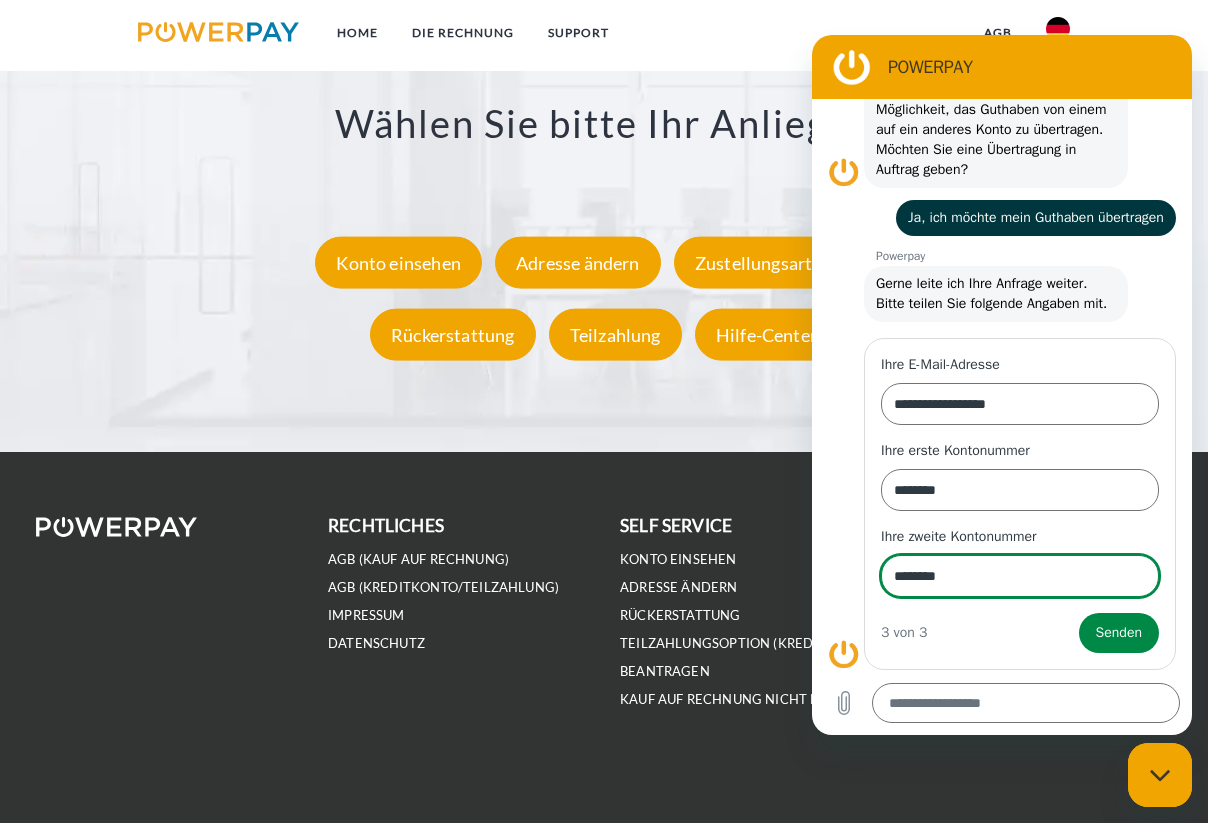click on "Senden" at bounding box center [1119, 633] 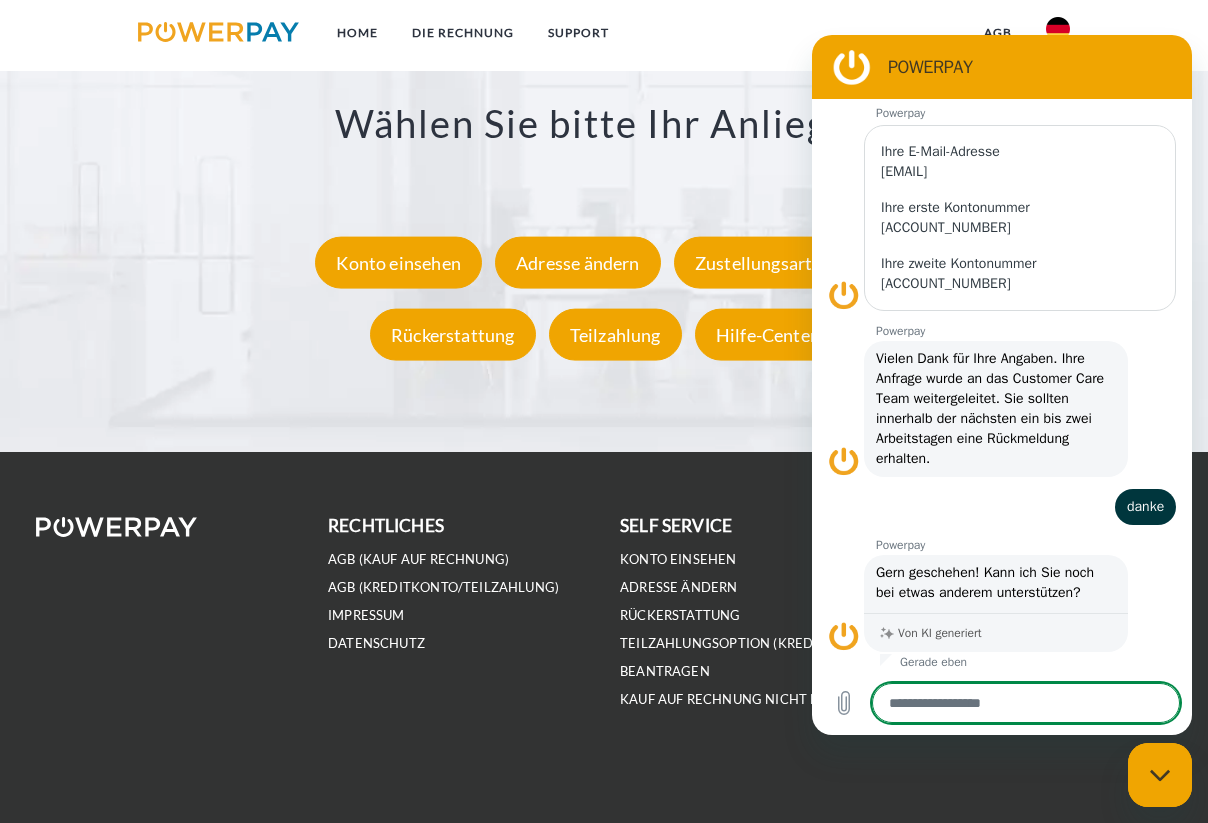 scroll, scrollTop: 1844, scrollLeft: 0, axis: vertical 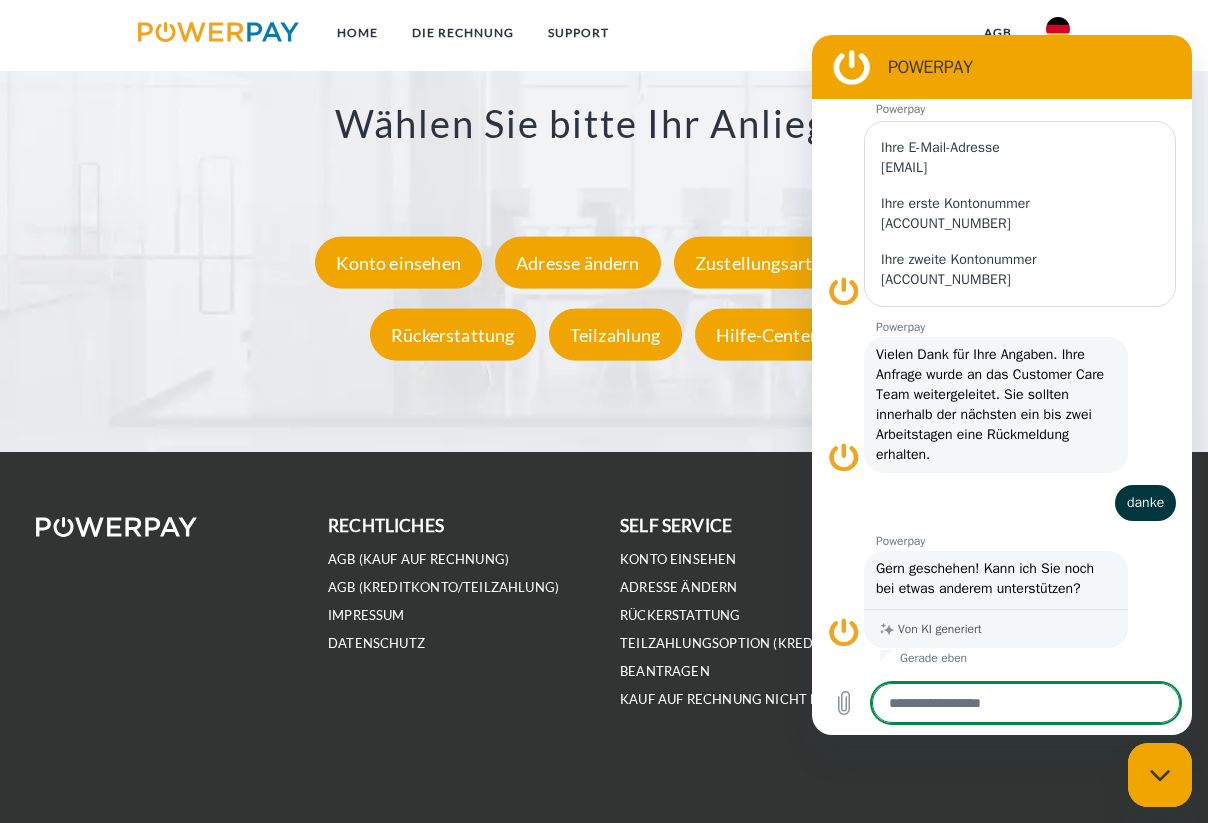 click at bounding box center (1160, 775) 